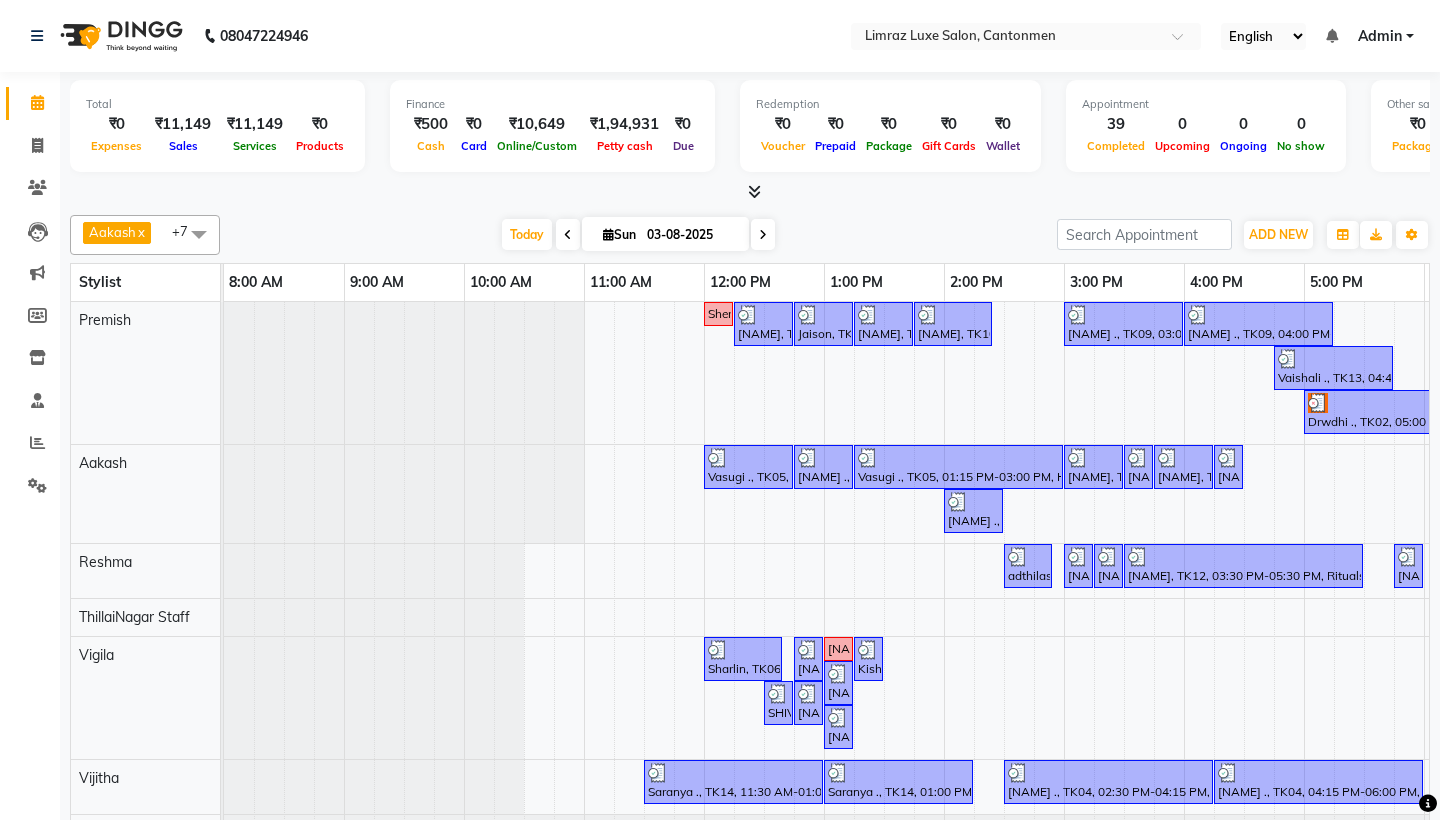 scroll, scrollTop: 0, scrollLeft: 0, axis: both 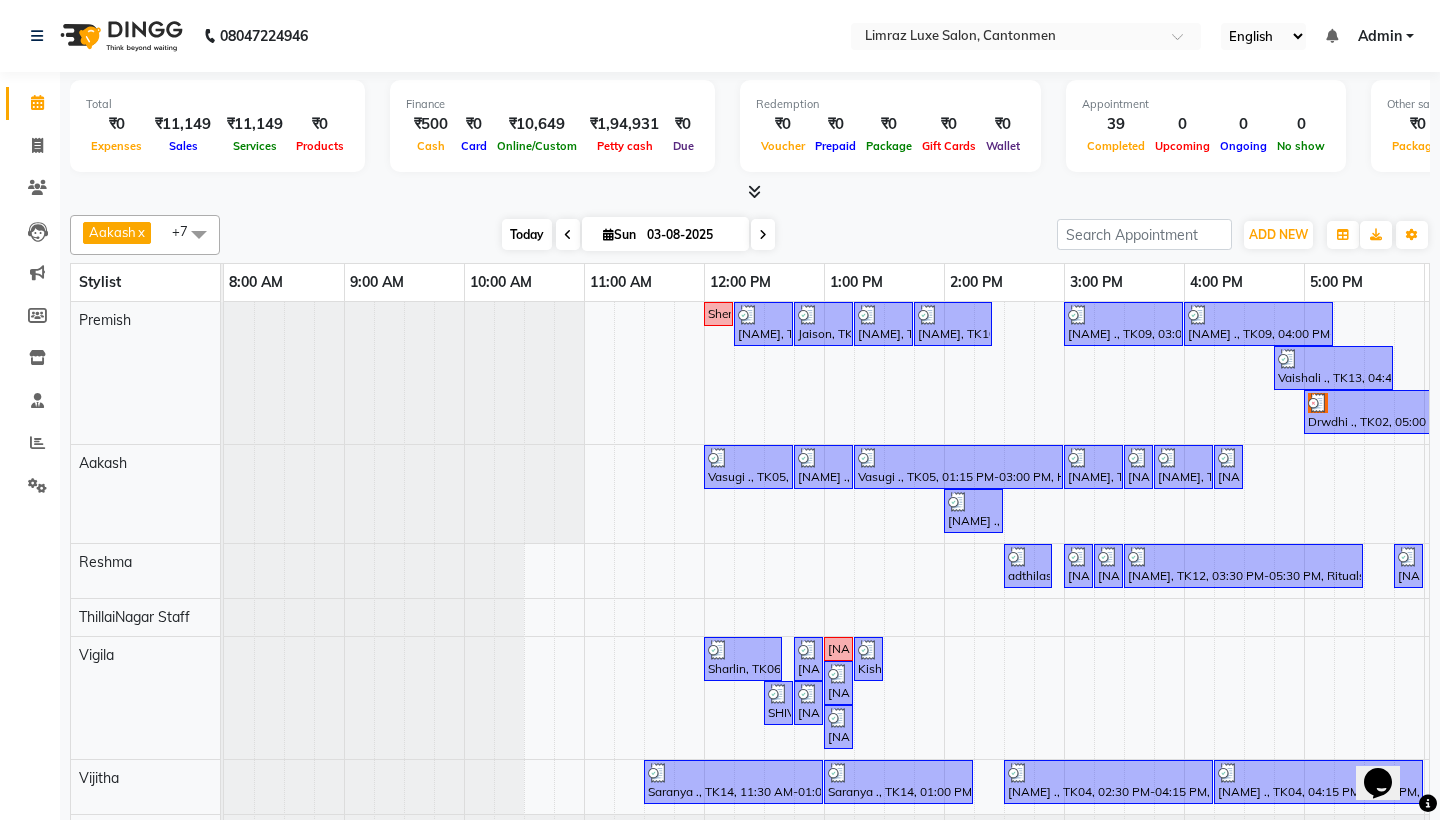 click on "Today" at bounding box center [527, 234] 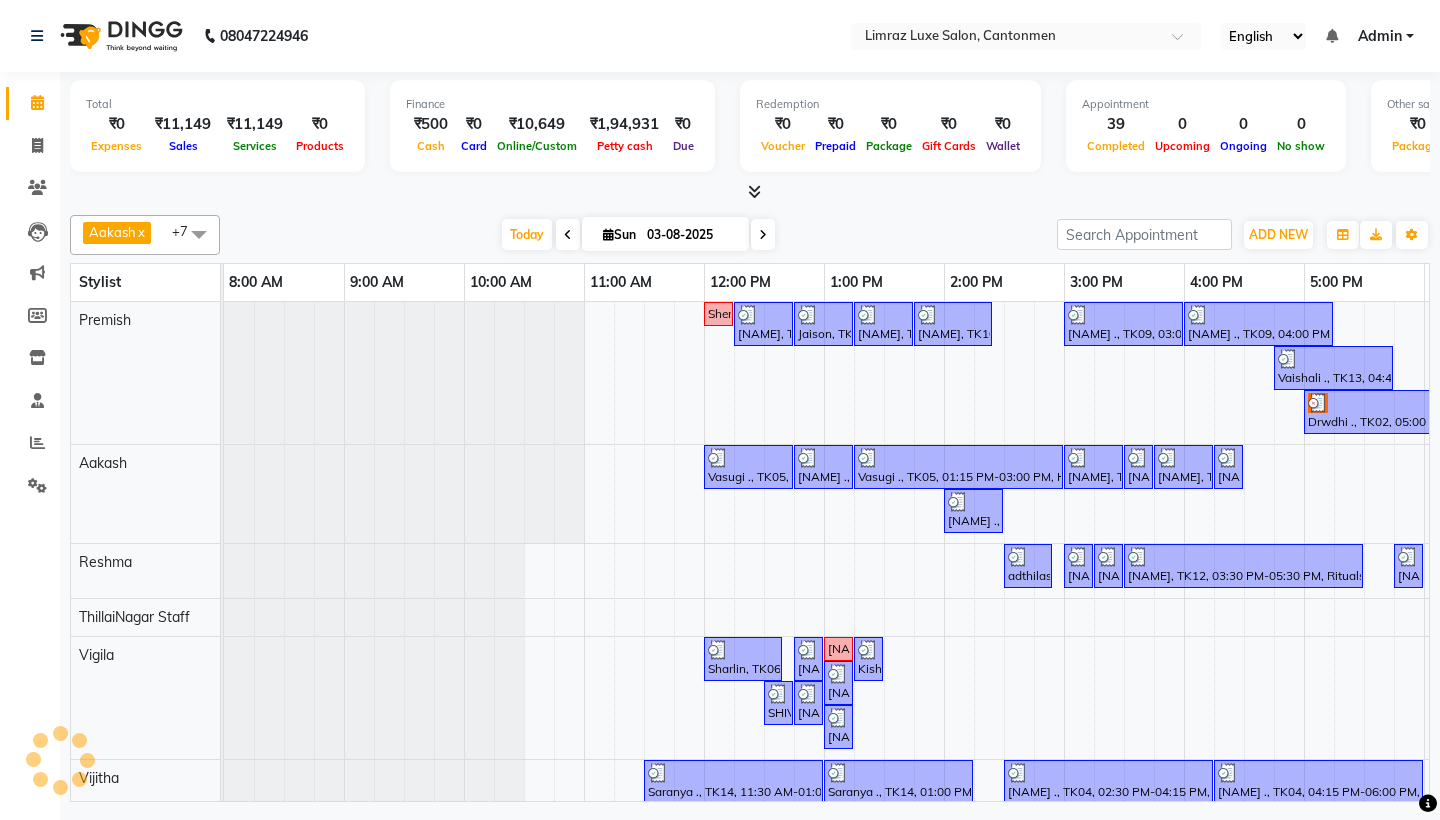 scroll, scrollTop: 0, scrollLeft: 359, axis: horizontal 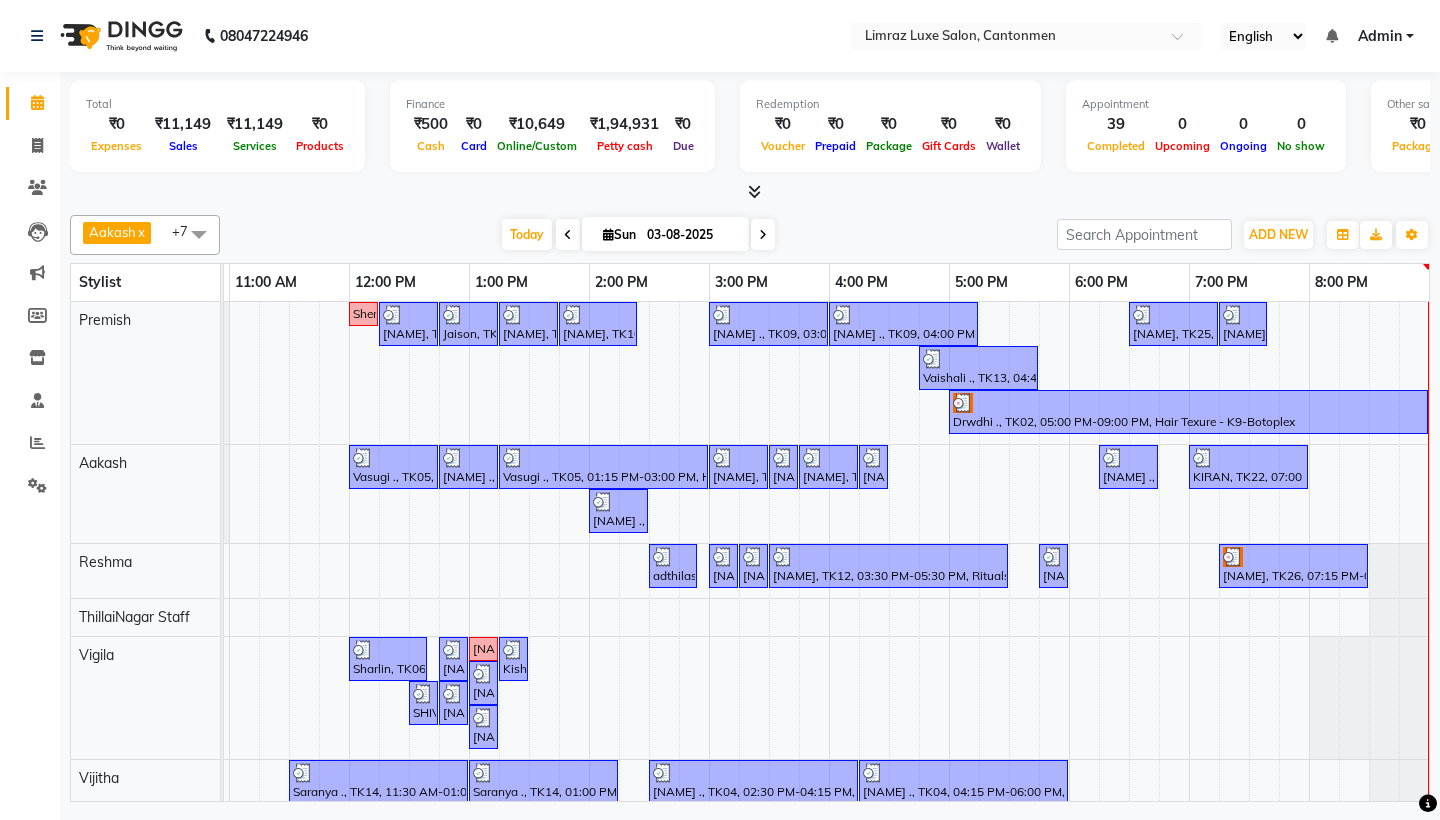 click at bounding box center (763, 235) 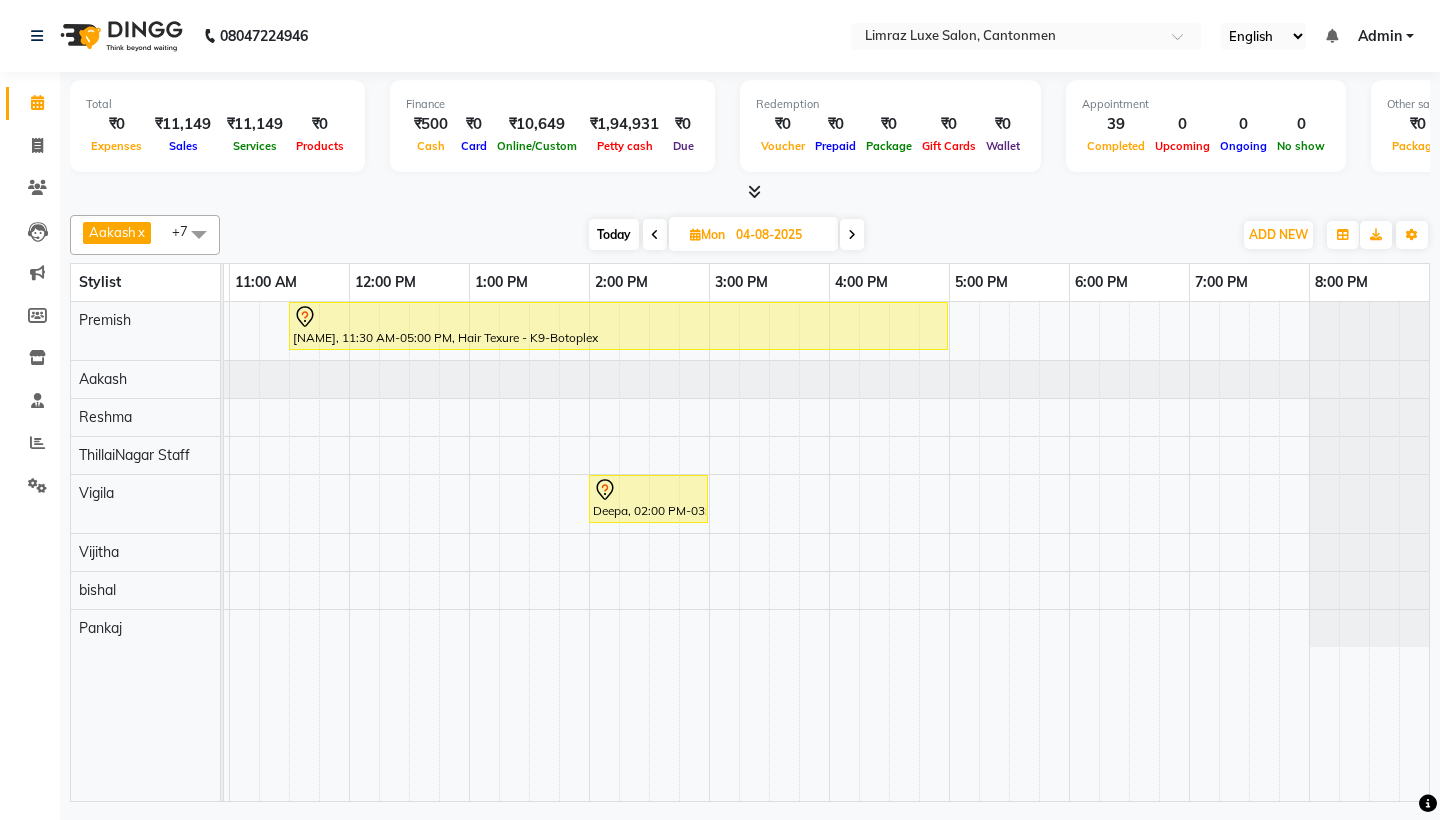 click at bounding box center (655, 234) 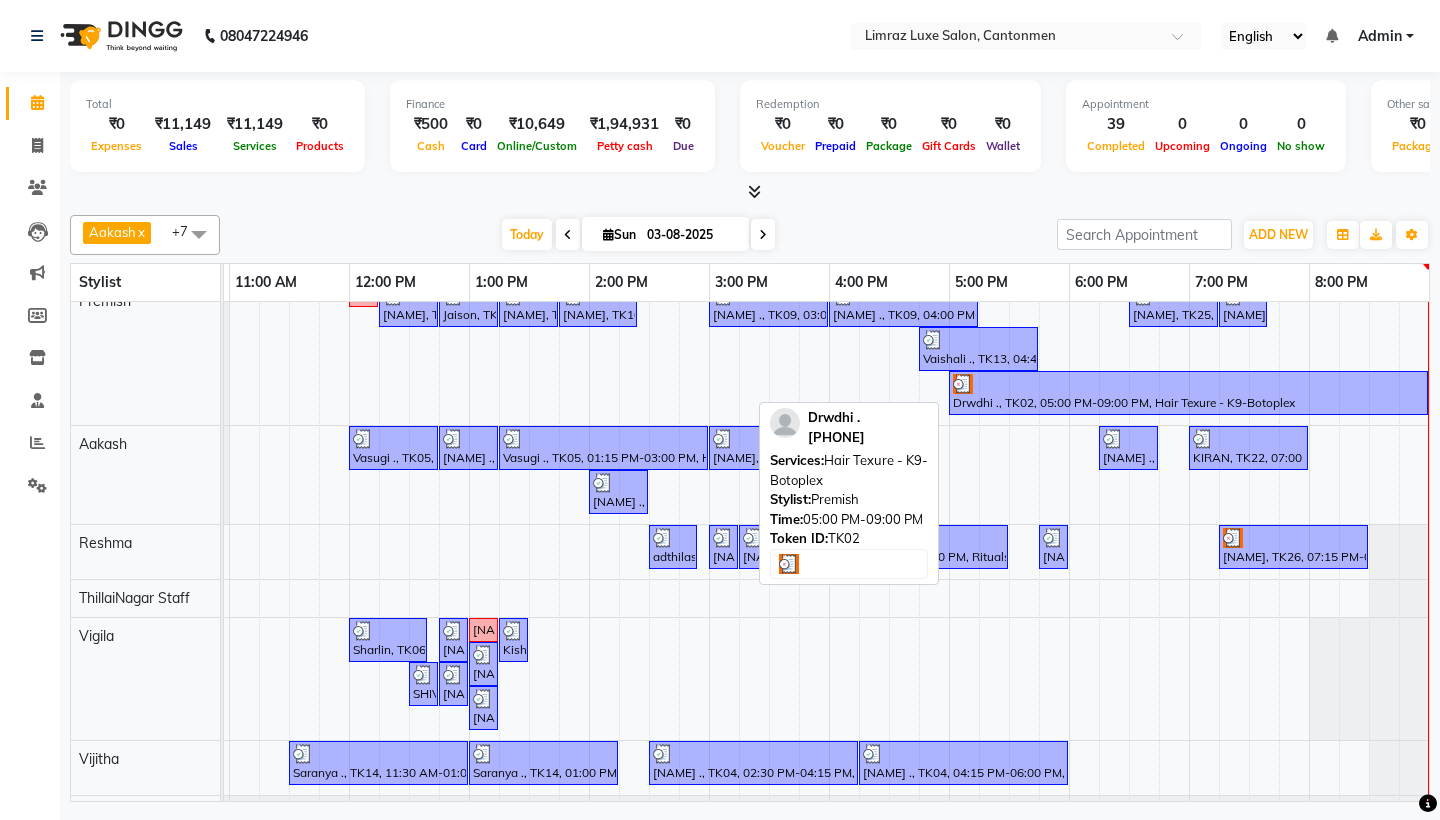 click on "Drwdhi ., TK02, 05:00 PM-09:00 PM, Hair Texure - K9-Botoplex" at bounding box center (1188, 393) 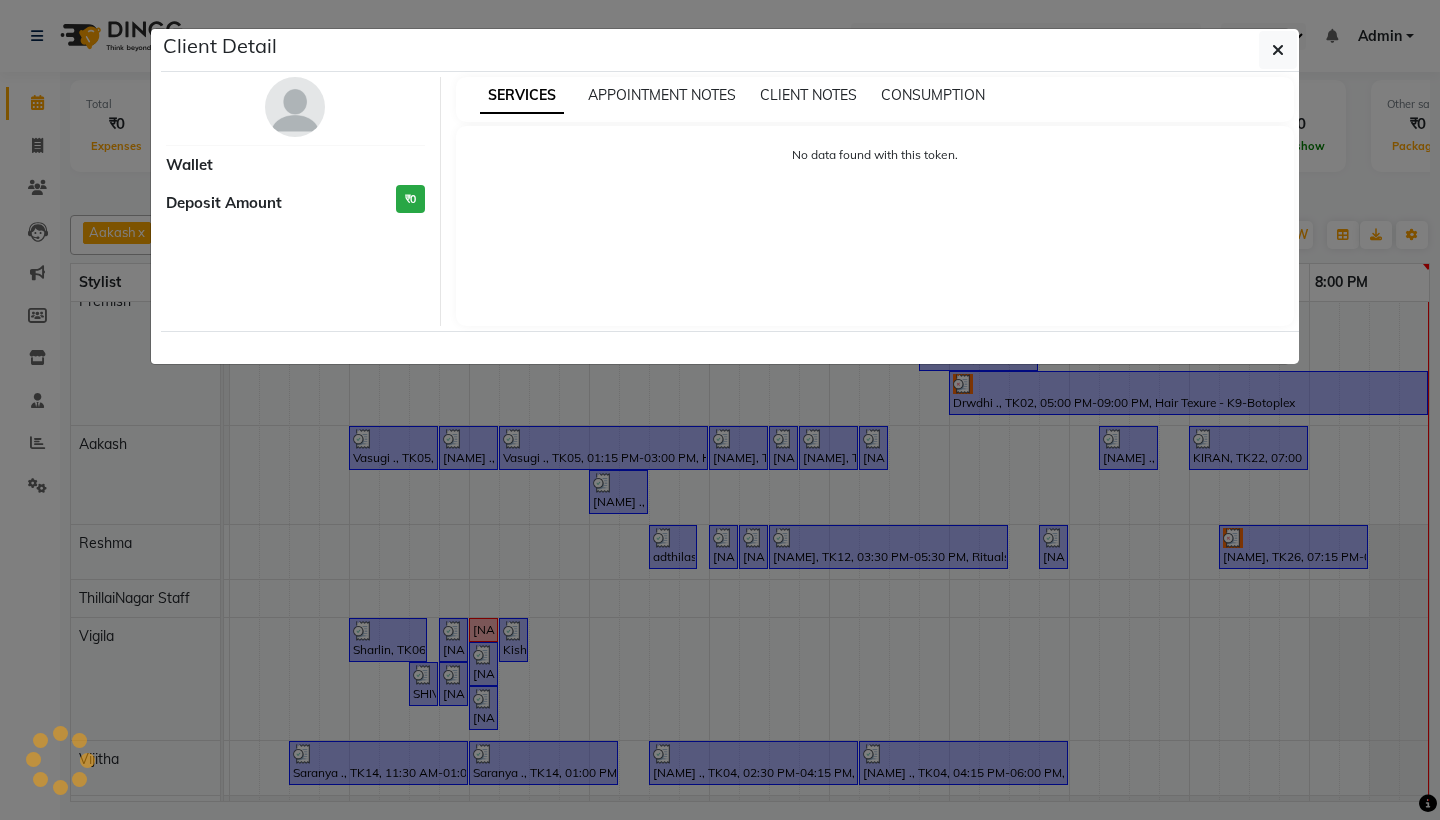 select on "3" 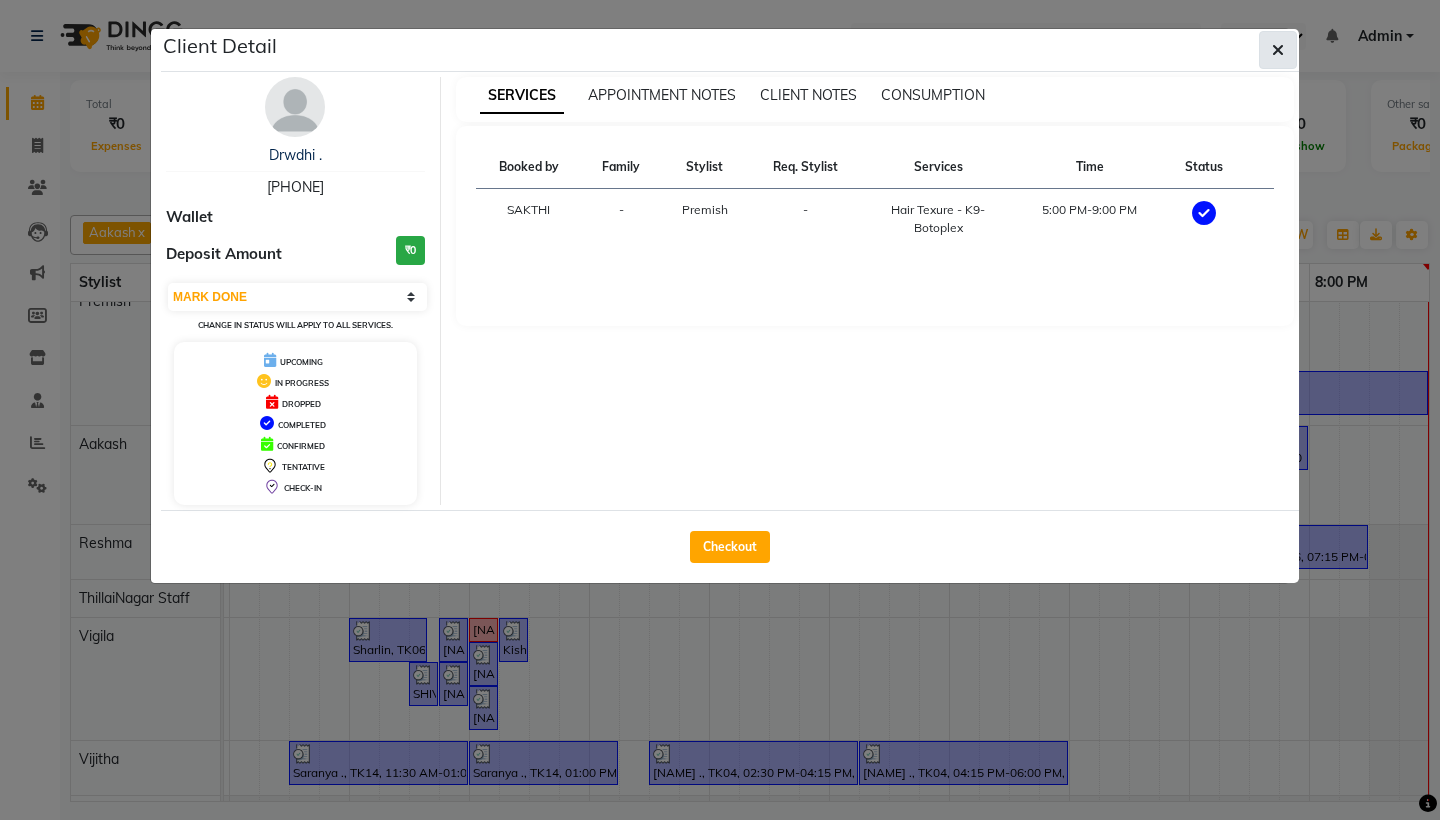 click 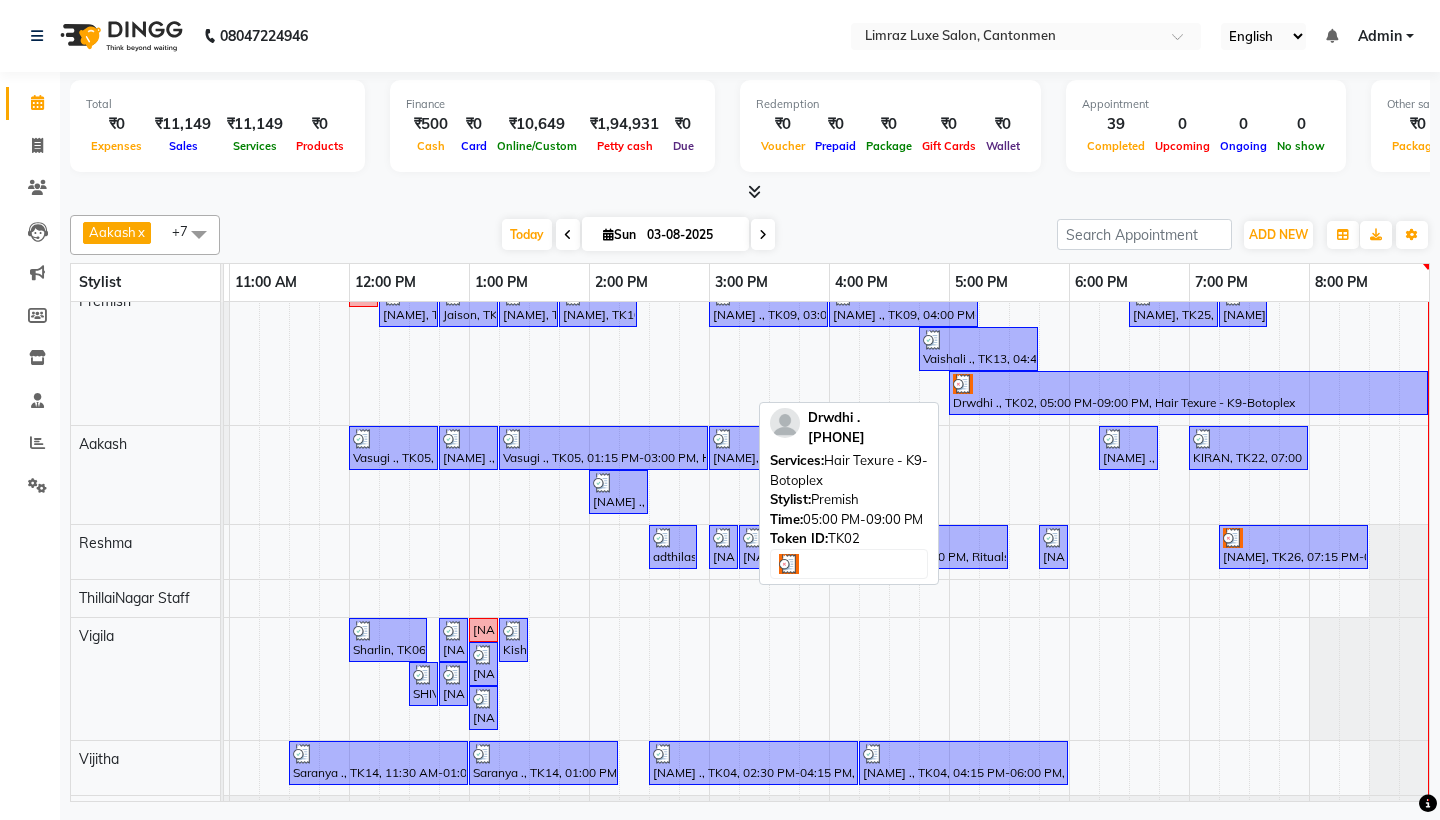 click on "Drwdhi ., TK02, 05:00 PM-09:00 PM, Hair Texure - K9-Botoplex" at bounding box center (1188, 393) 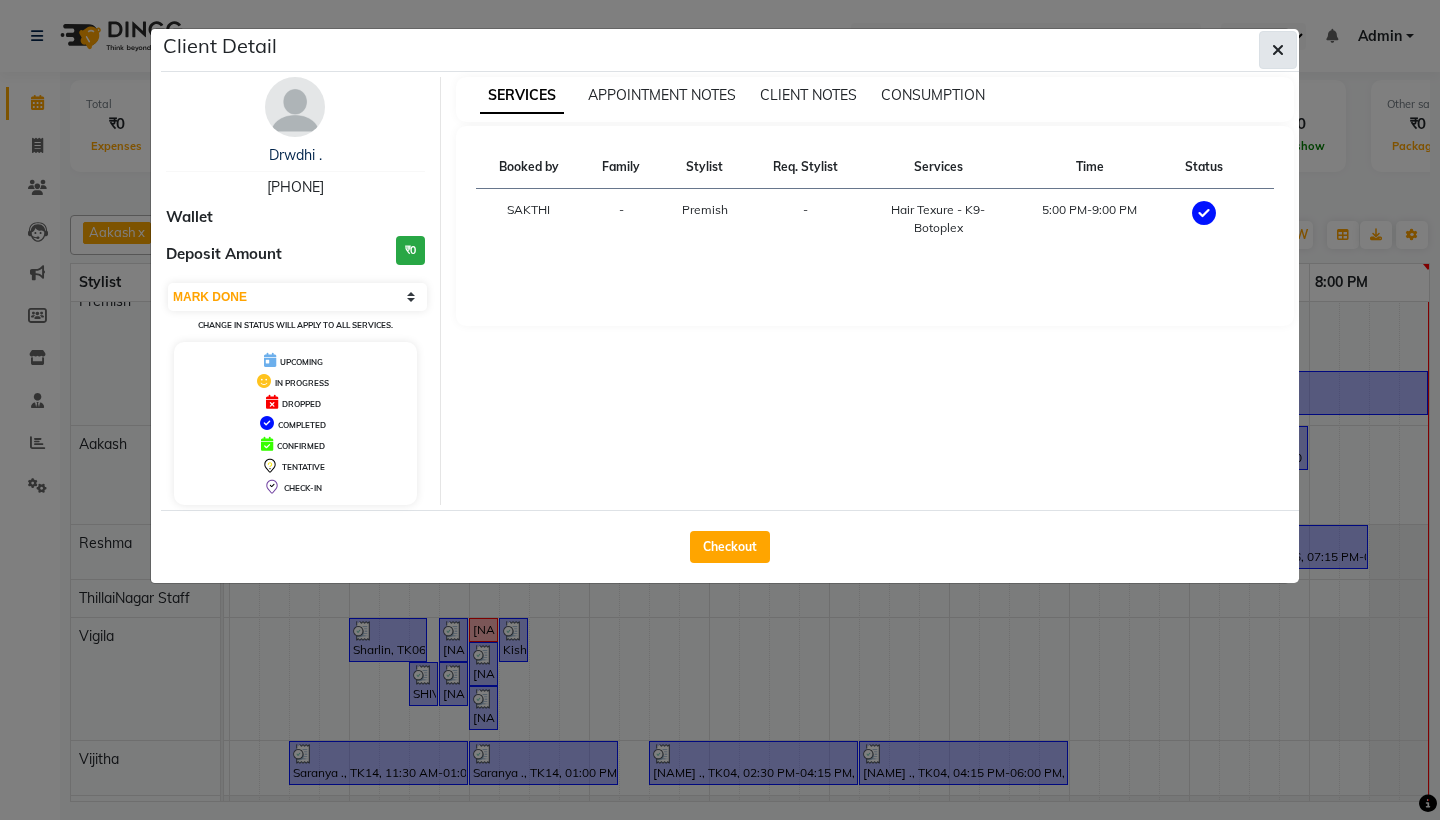 click 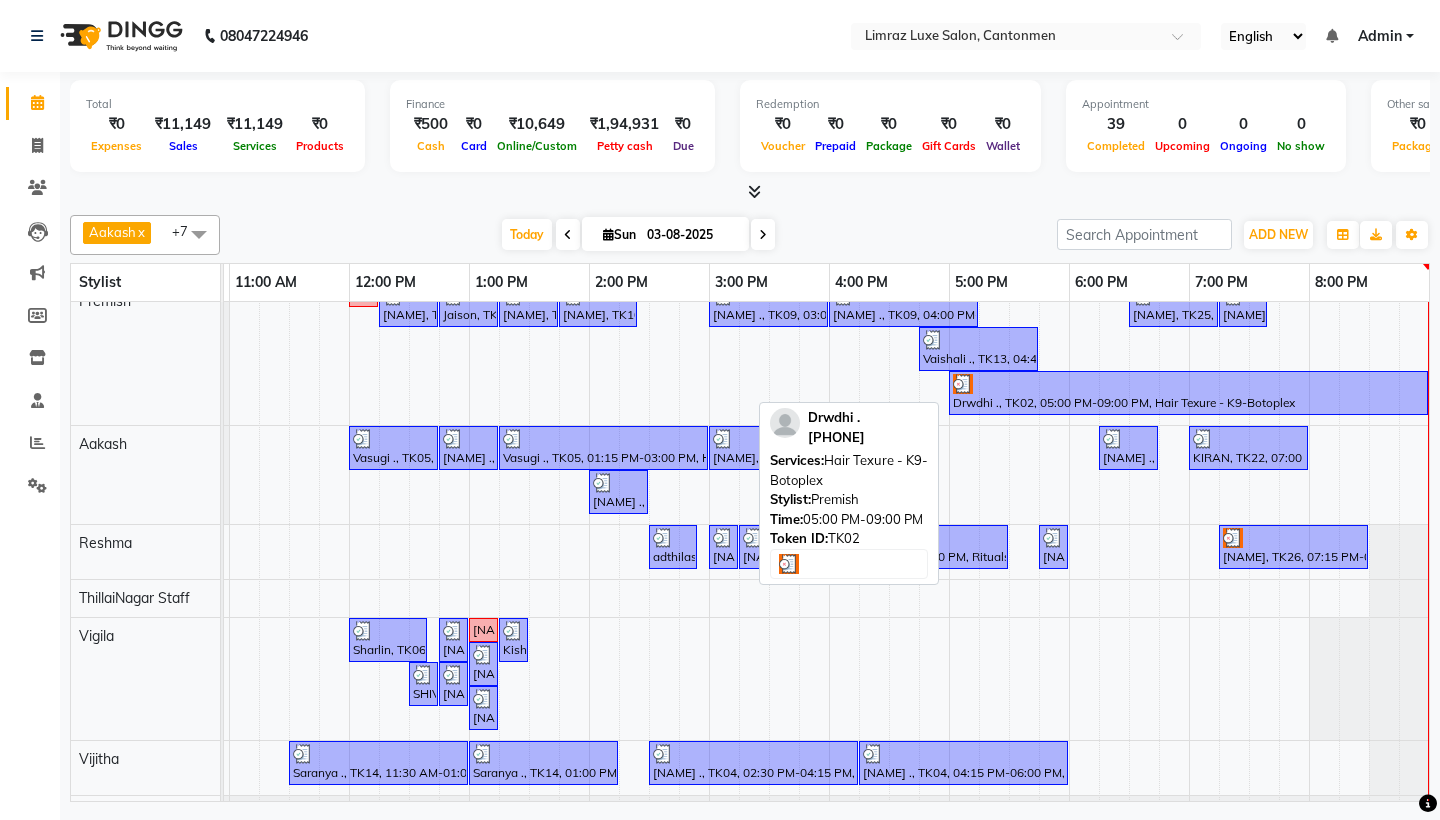 click on "Drwdhi ., TK02, 05:00 PM-09:00 PM, Hair Texure - K9-Botoplex" at bounding box center [1188, 393] 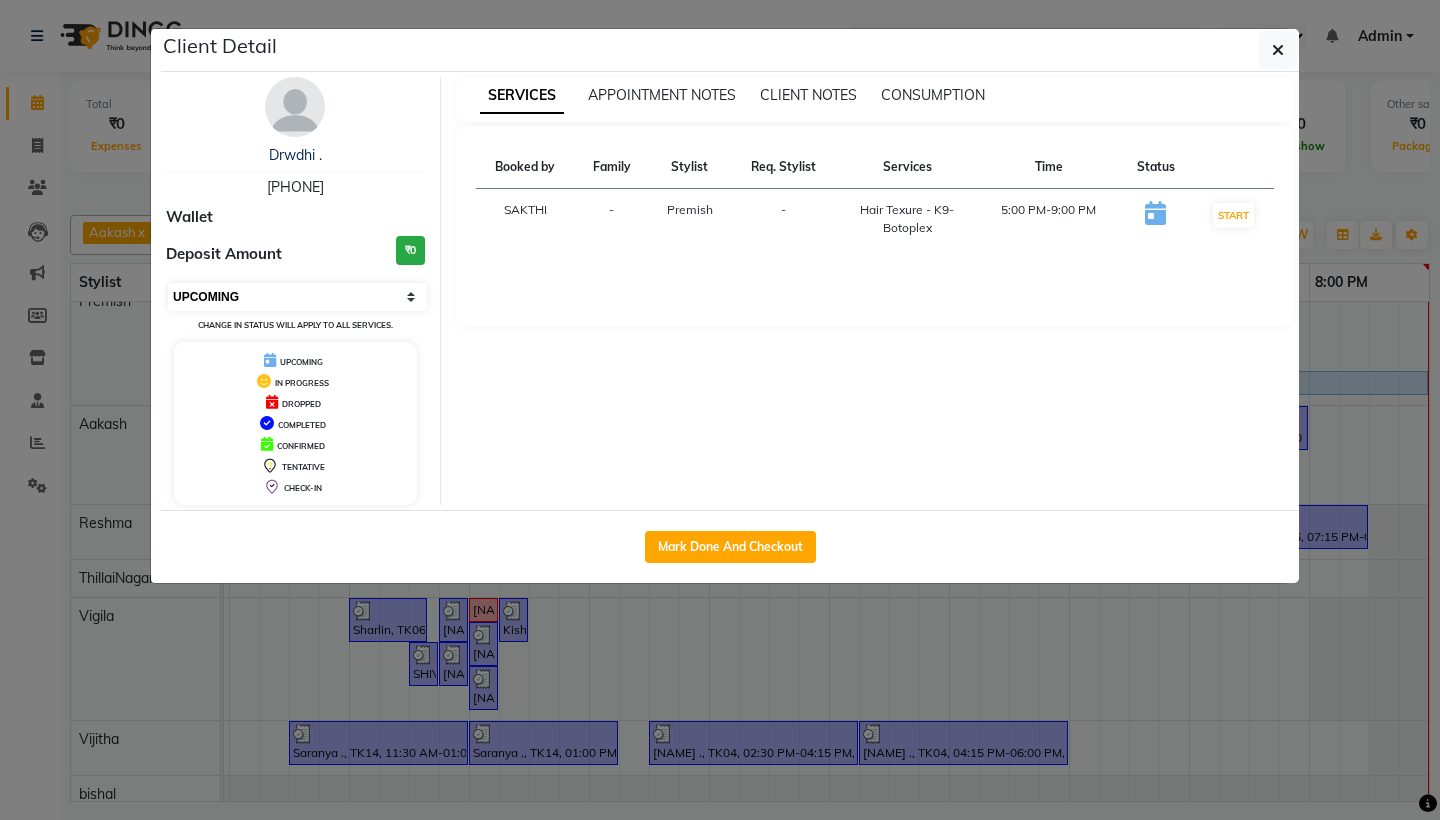 select on "8" 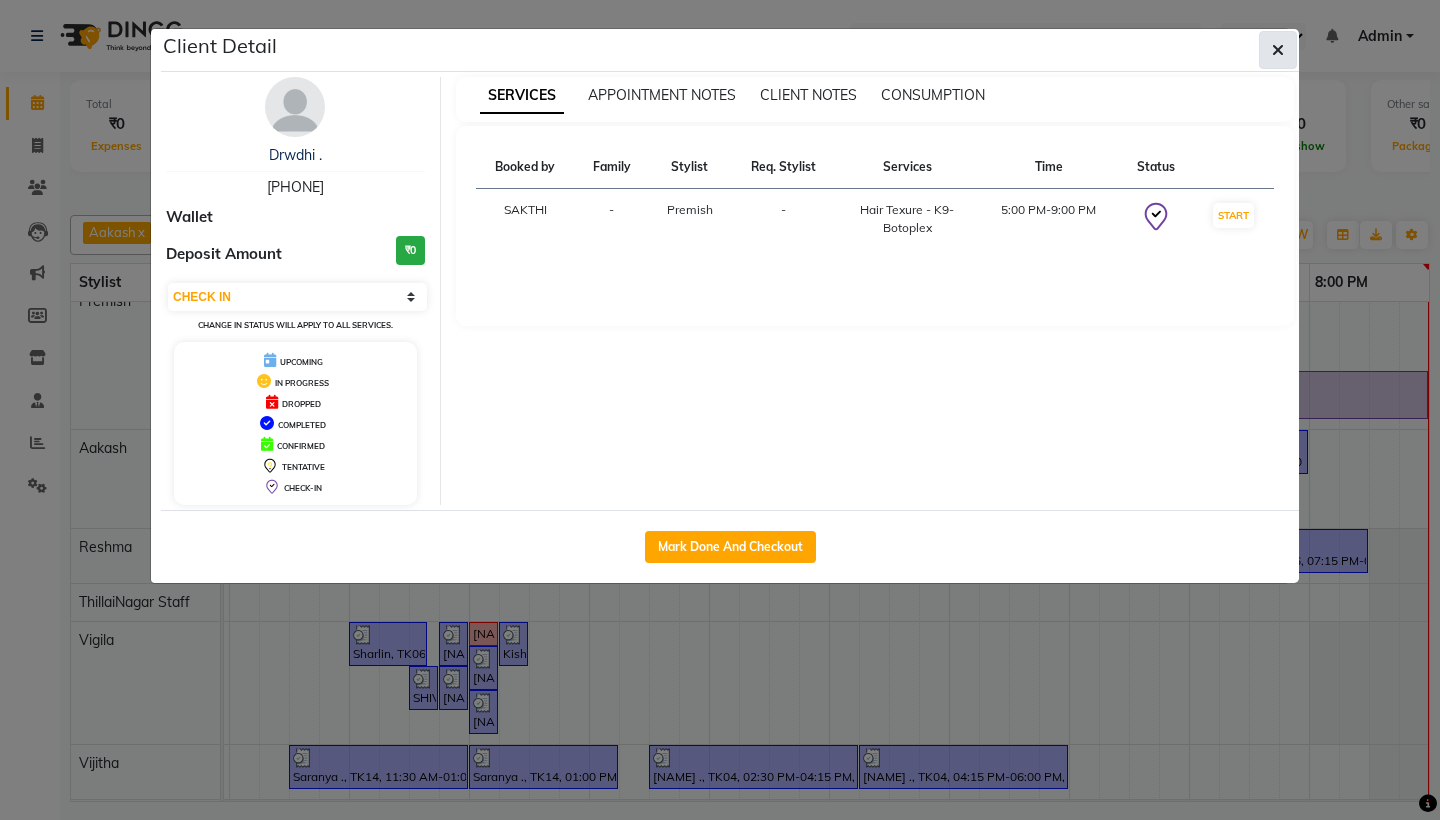 click 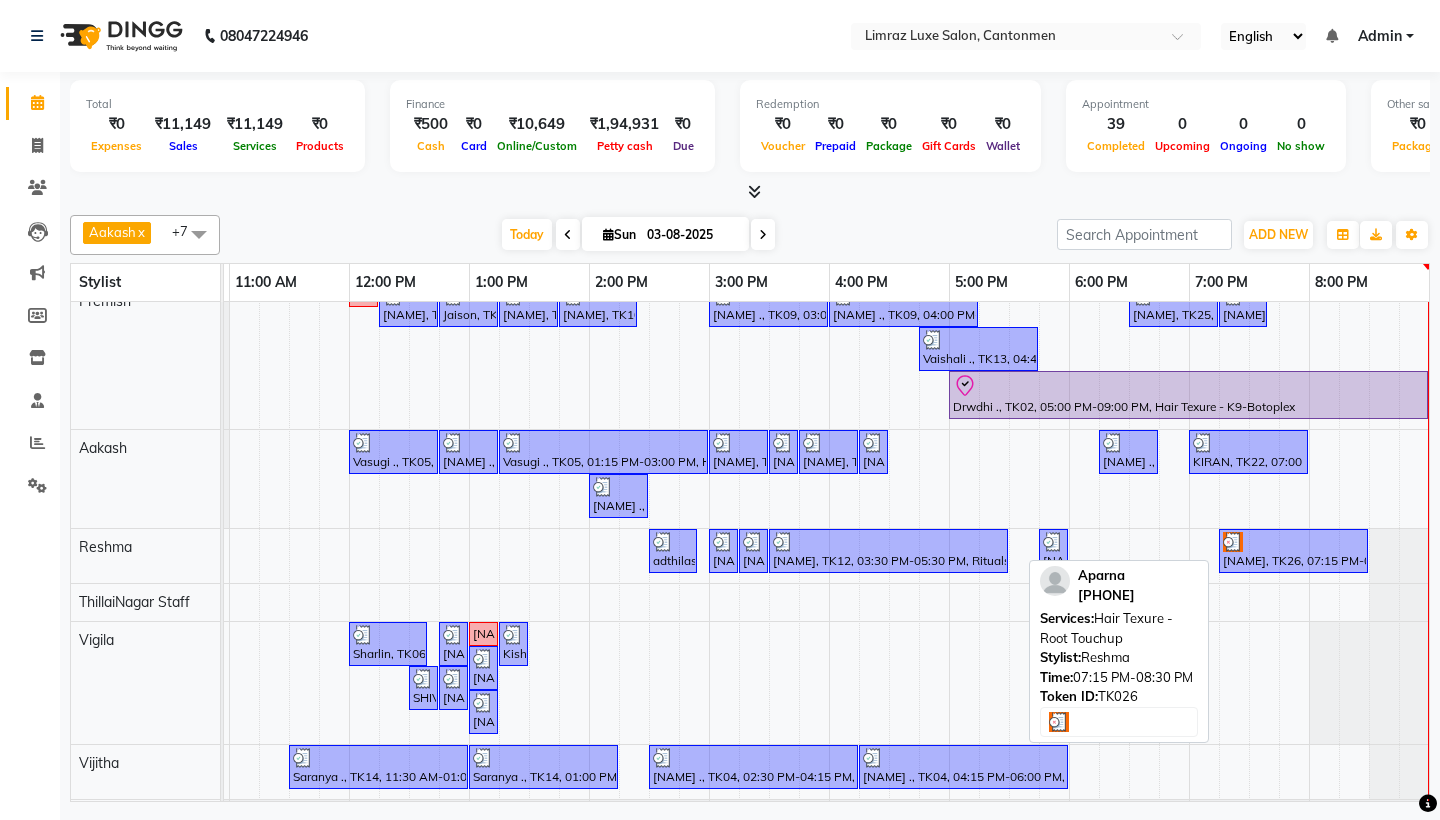click on "[NAME], TK26, 07:15 PM-08:30 PM, Hair Texure - Root Touchup" at bounding box center (1293, 551) 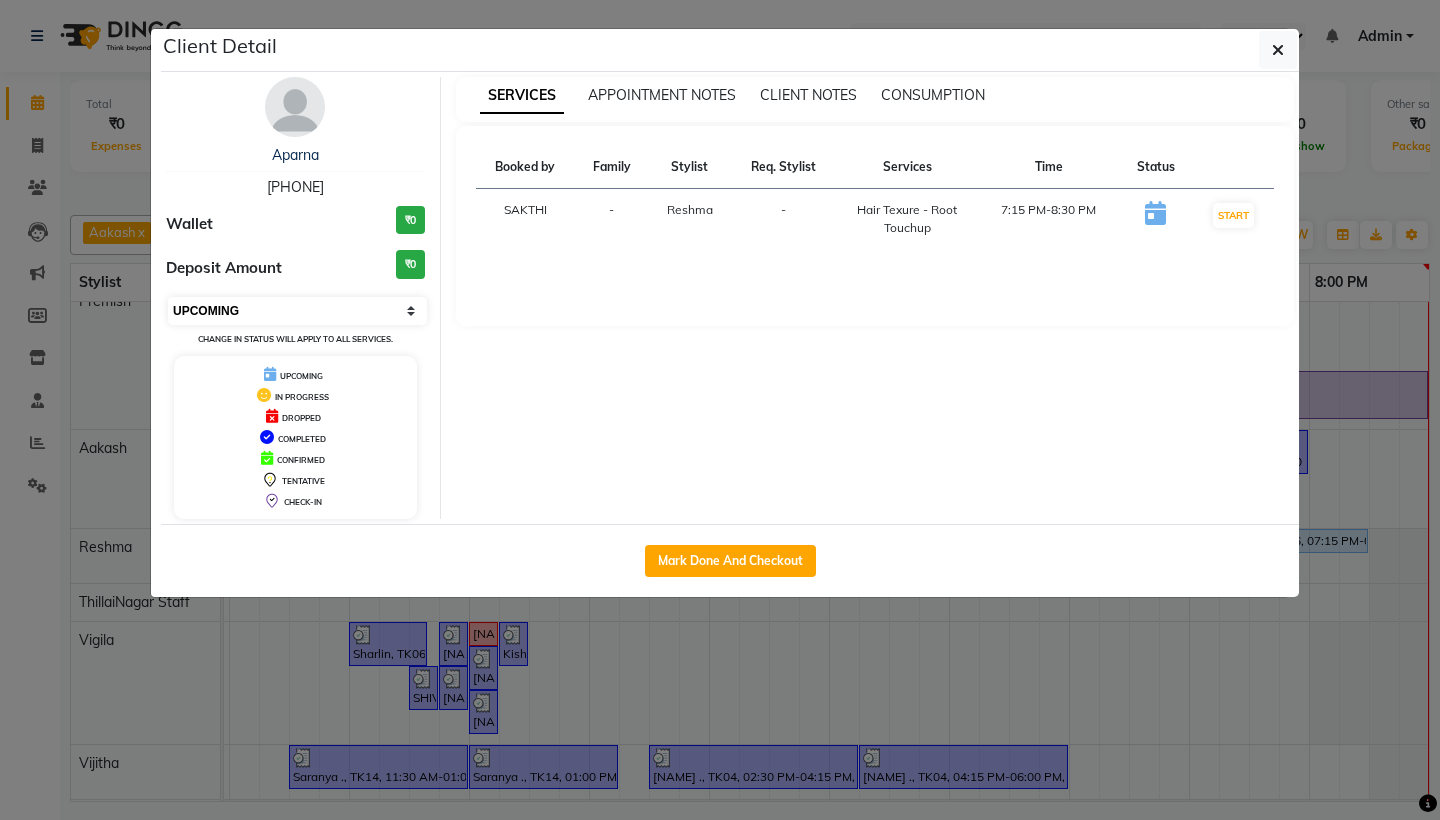 select on "8" 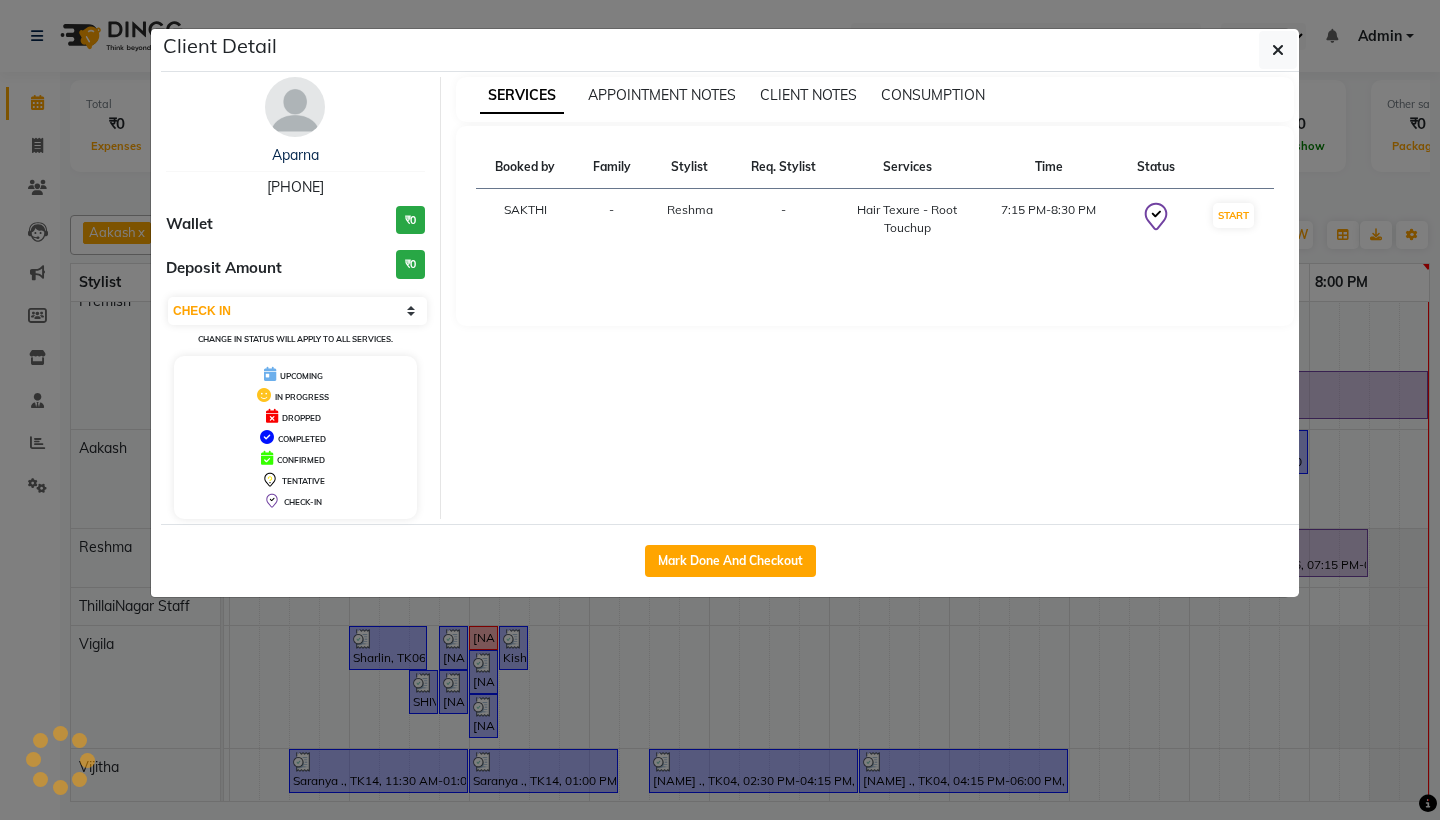 click on "SERVICES APPOINTMENT NOTES CLIENT NOTES CONSUMPTION Booked by Family Stylist Req. Stylist Services Time Status  [NAME]  - [NAME] -  Hair Texure - Root Touchup   7:15 PM-8:30 PM   START" at bounding box center (875, 298) 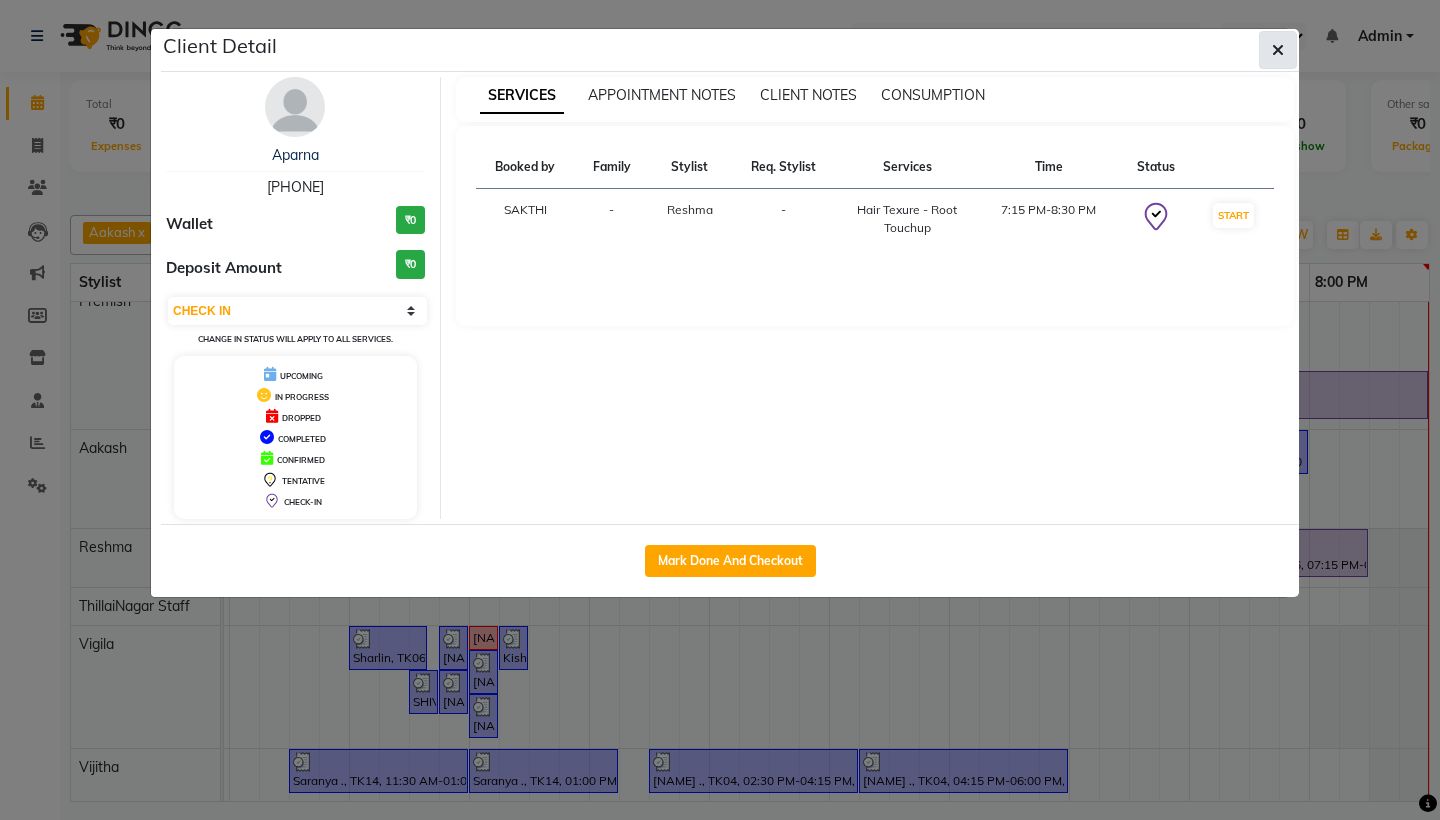 click 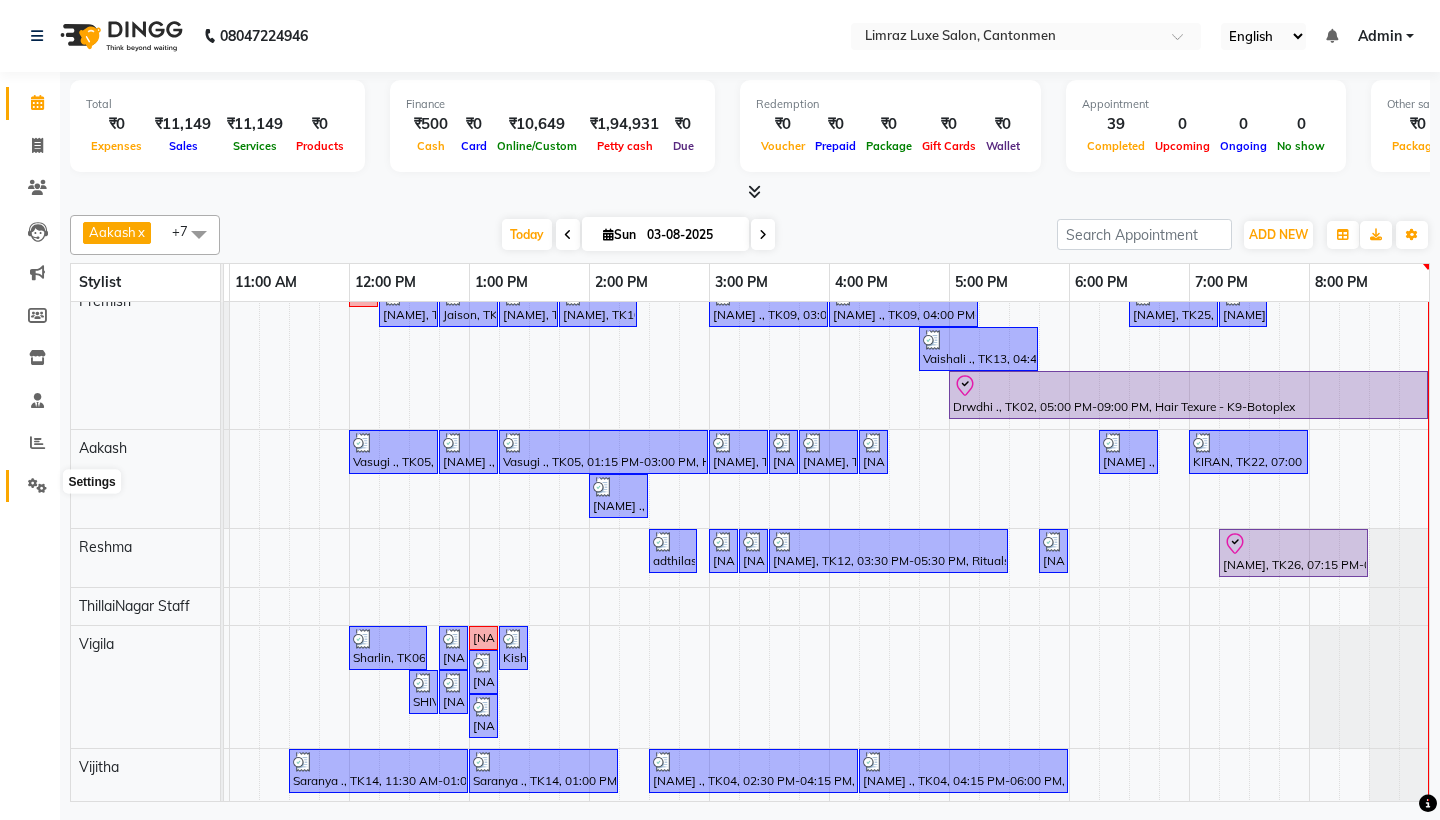 click 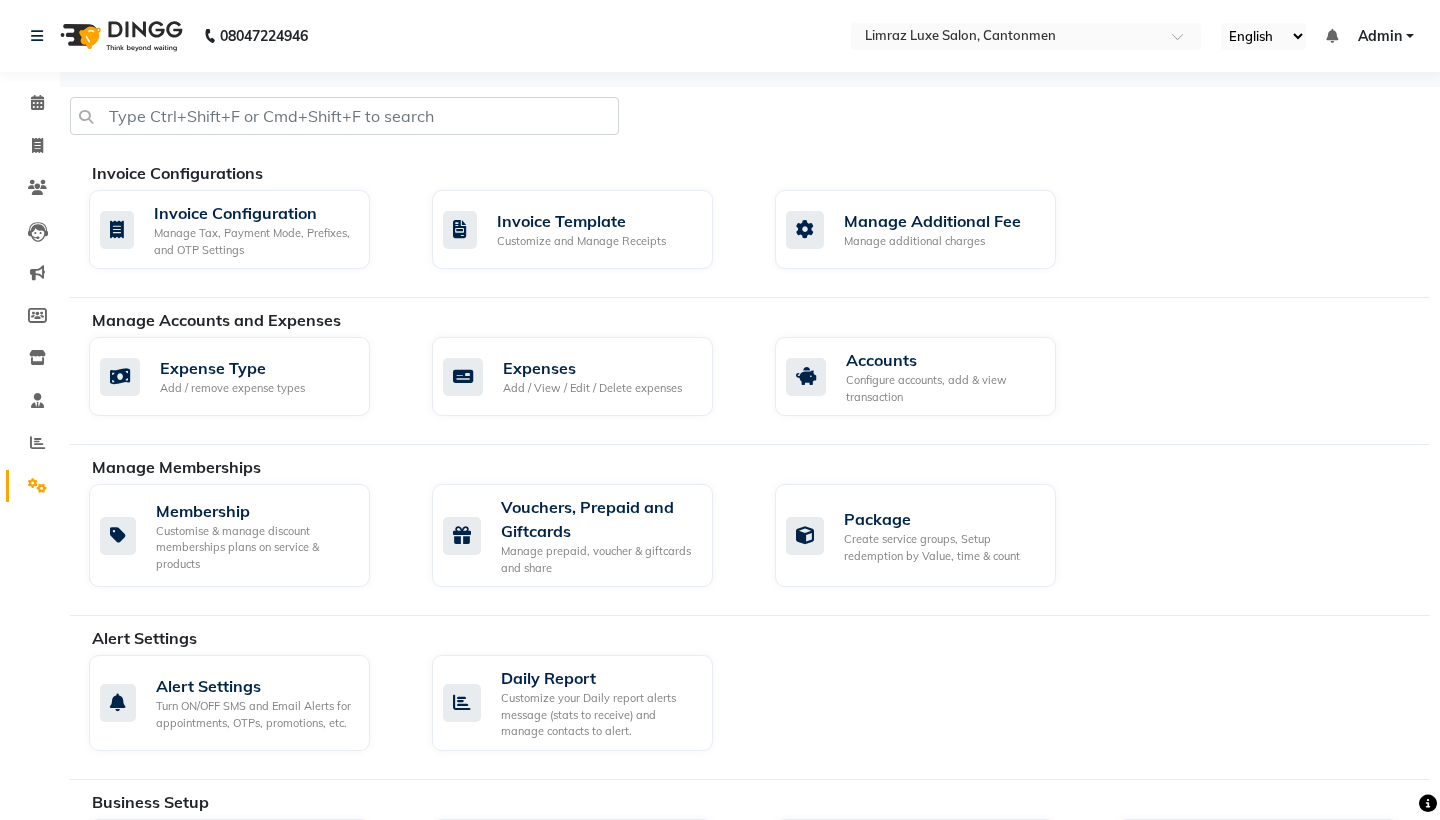 scroll, scrollTop: 0, scrollLeft: 0, axis: both 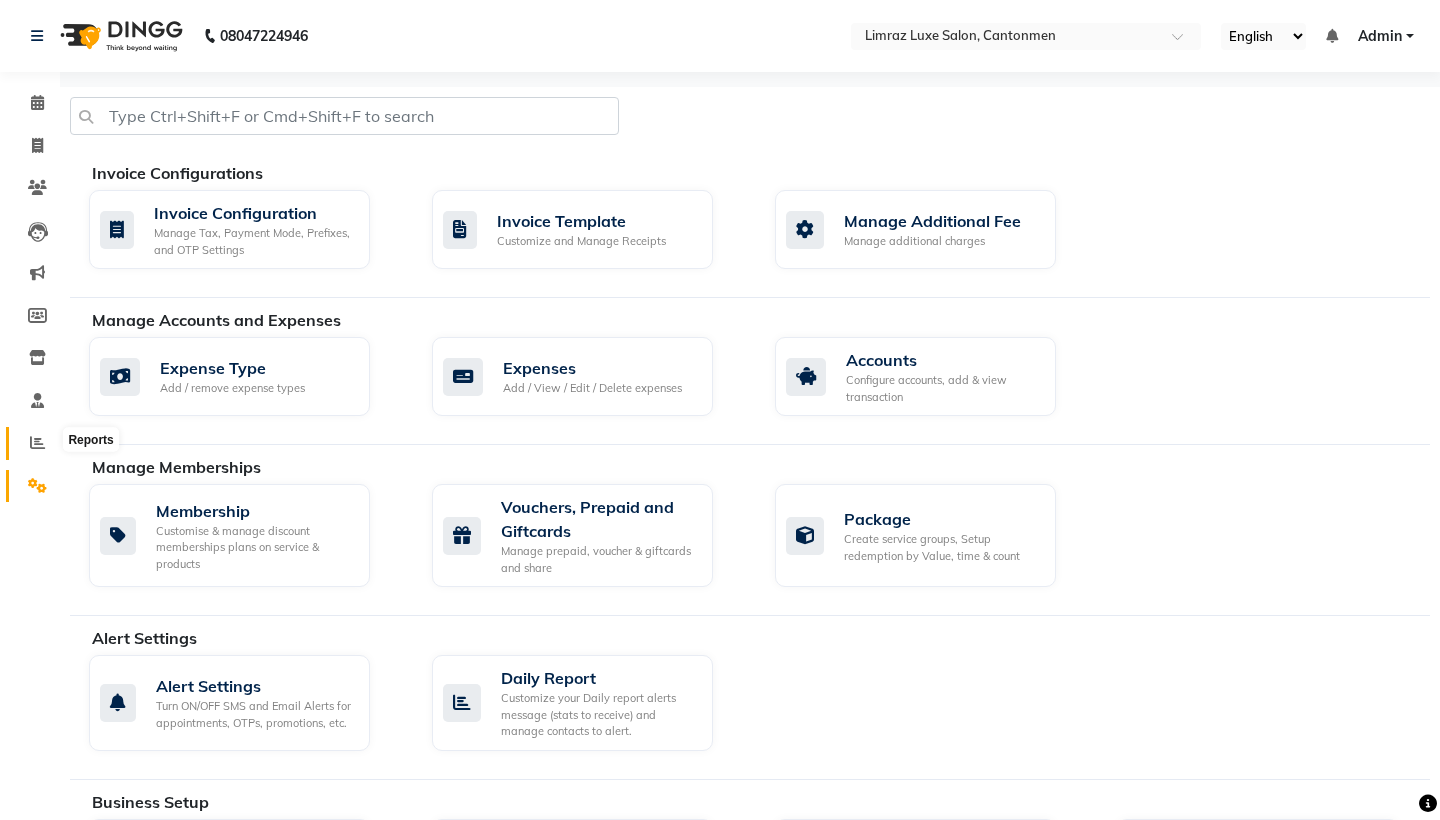 click 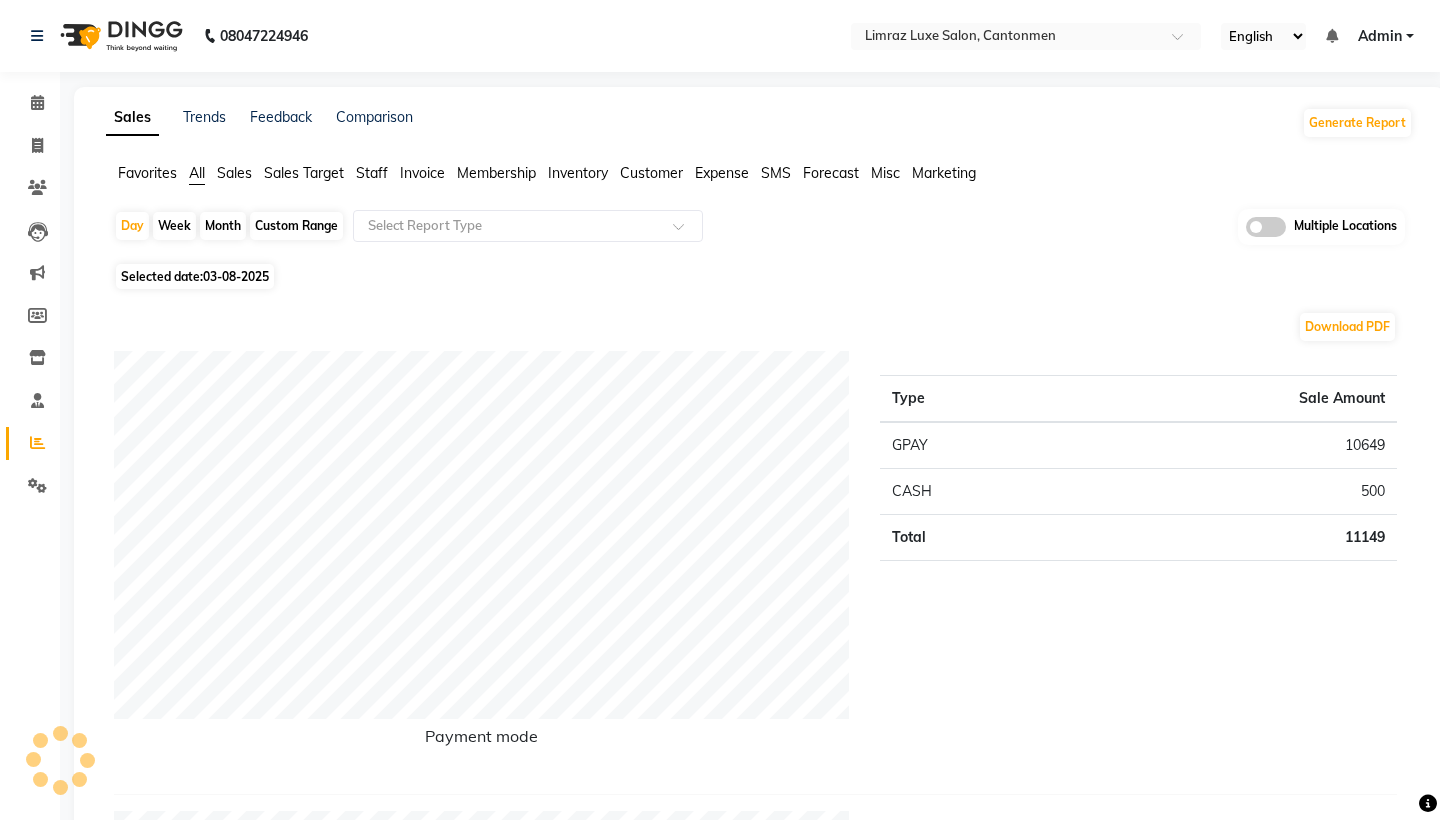 click 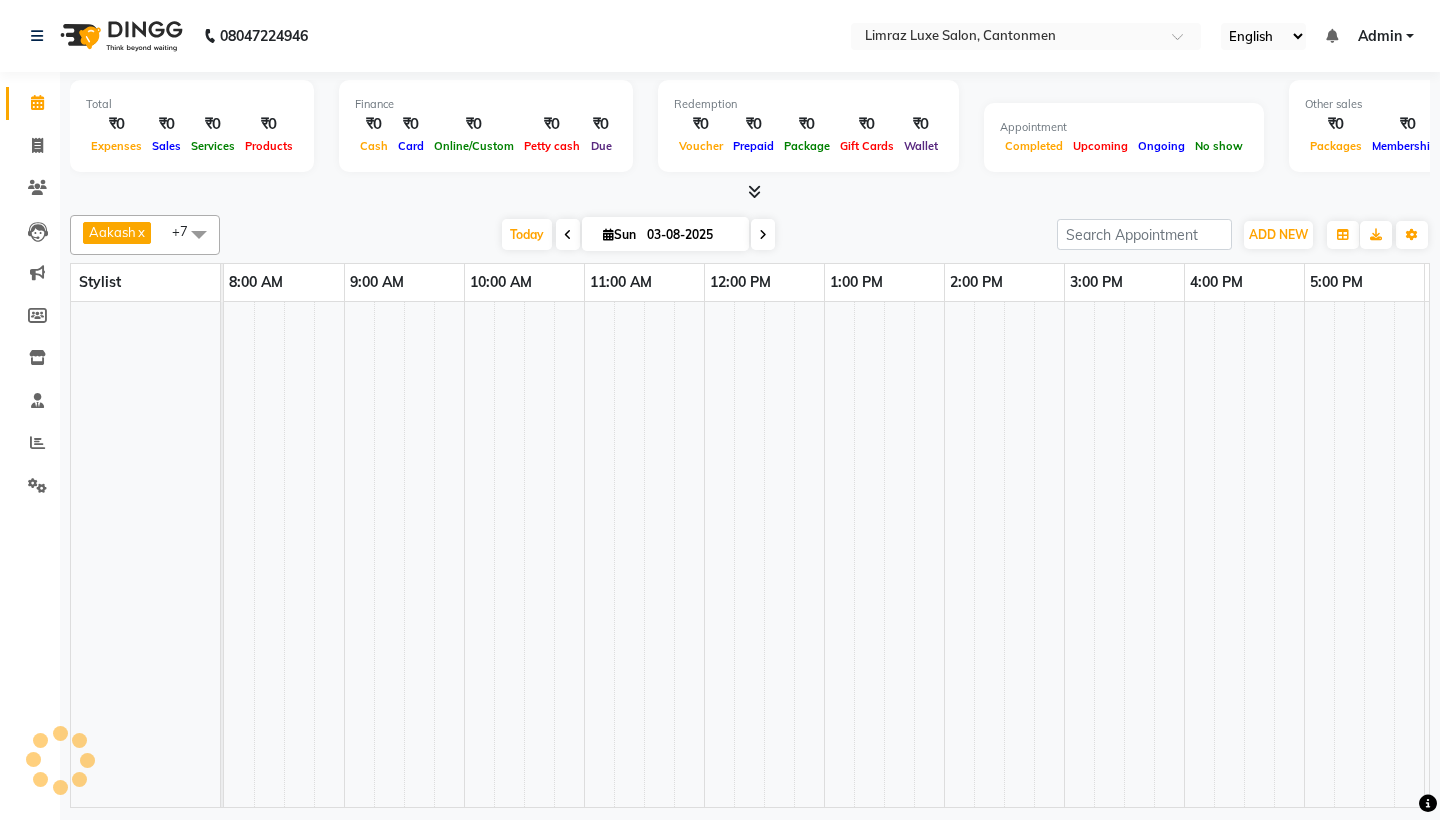 scroll, scrollTop: 0, scrollLeft: 0, axis: both 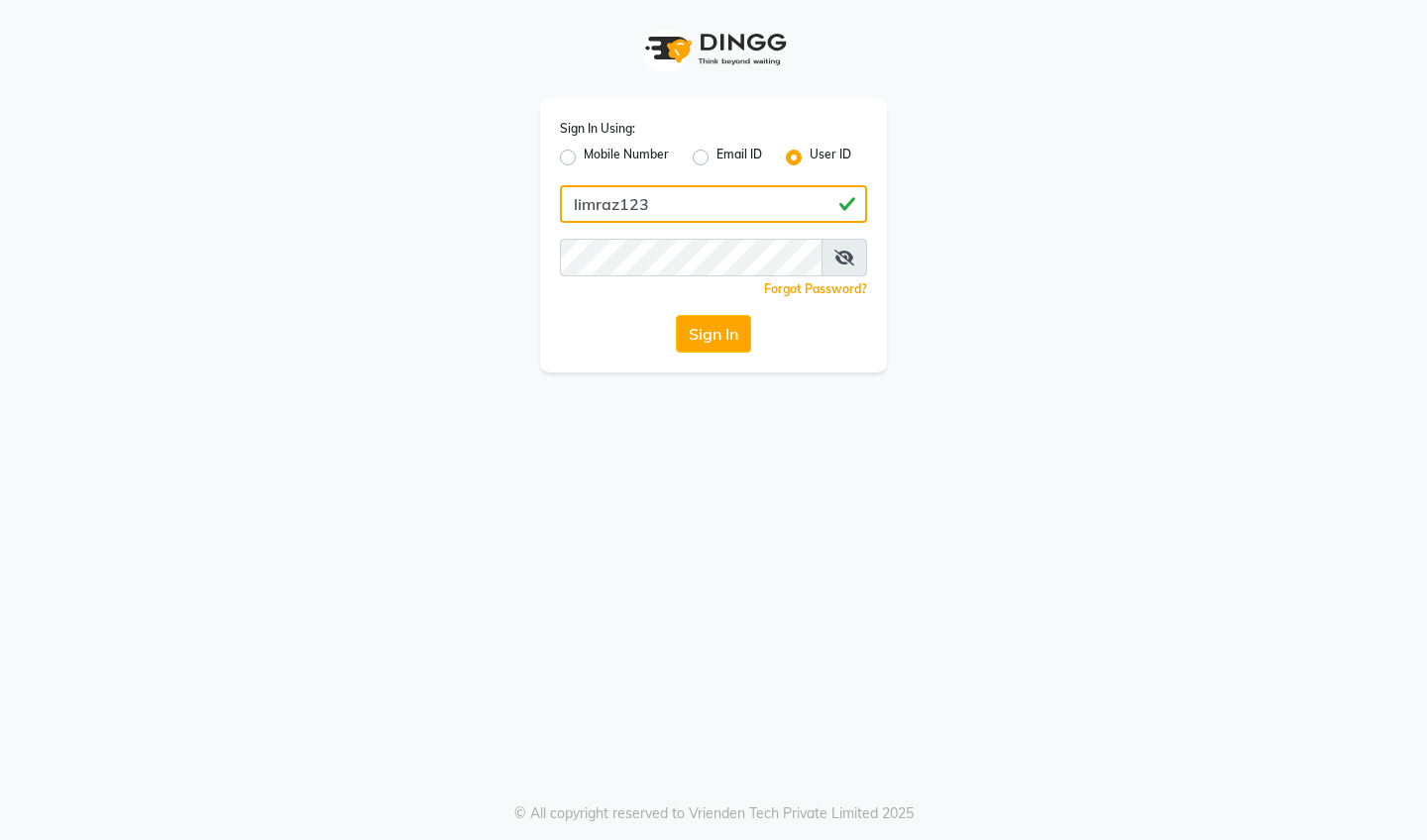 type on "limraz123" 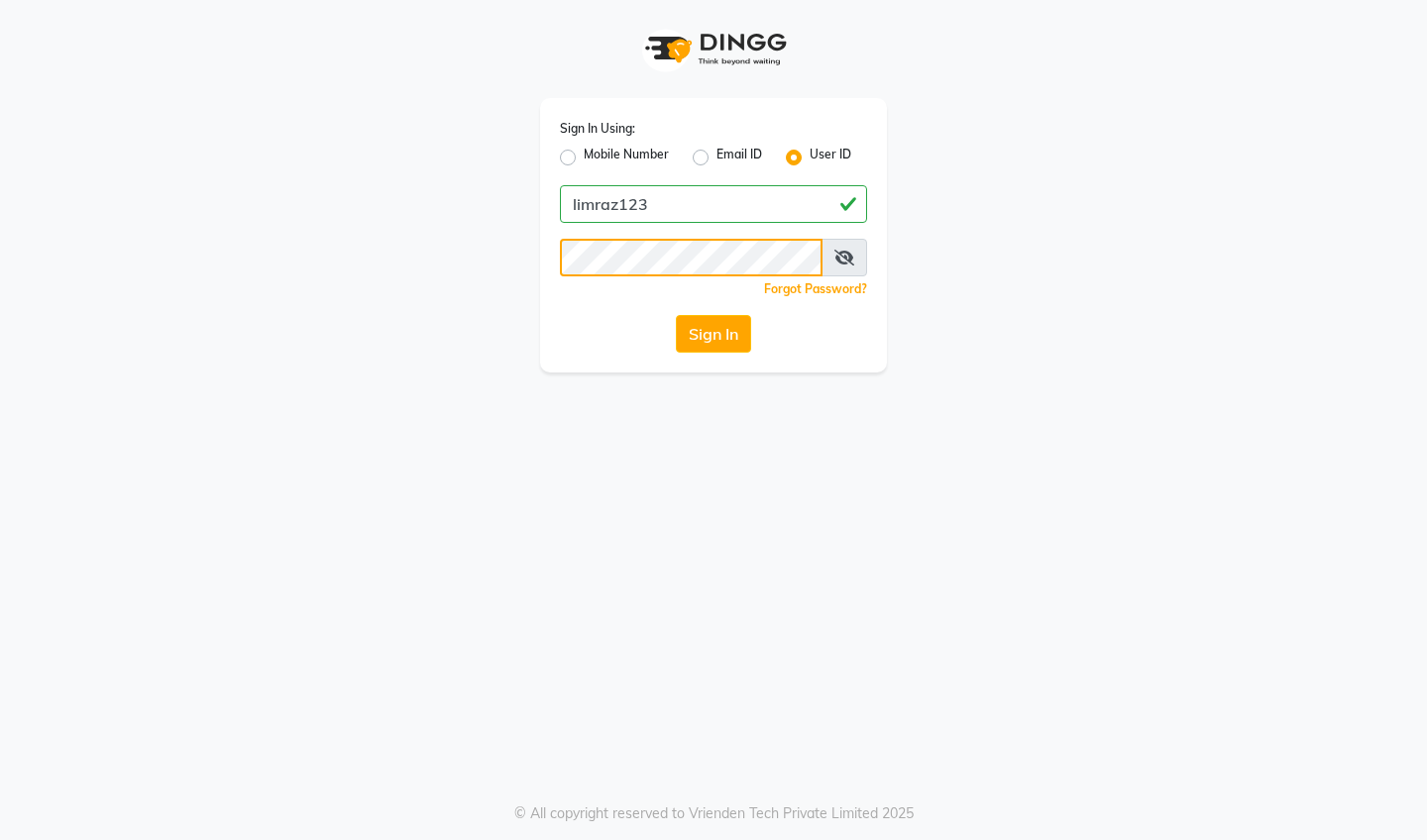 click on "Sign In" 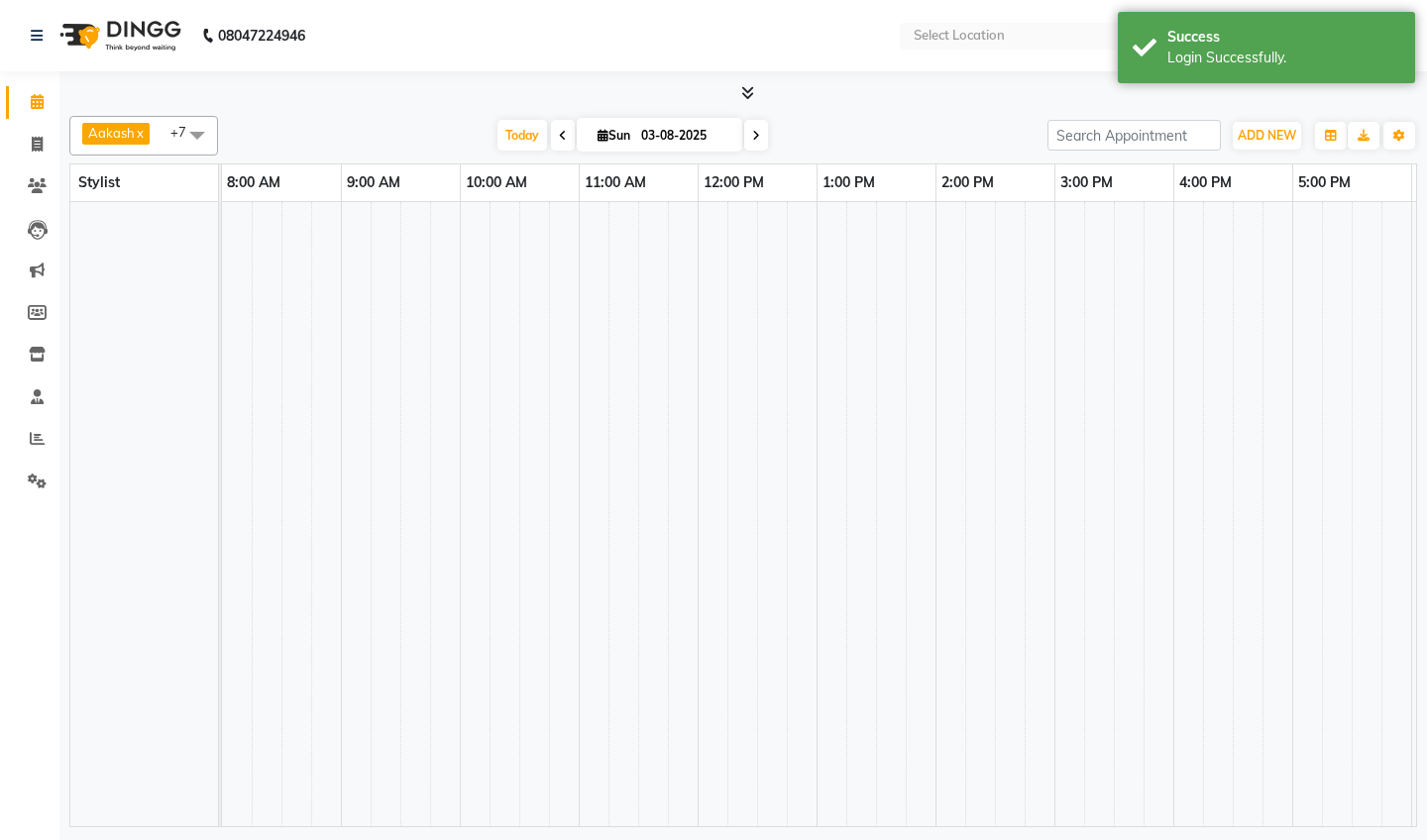 select on "en" 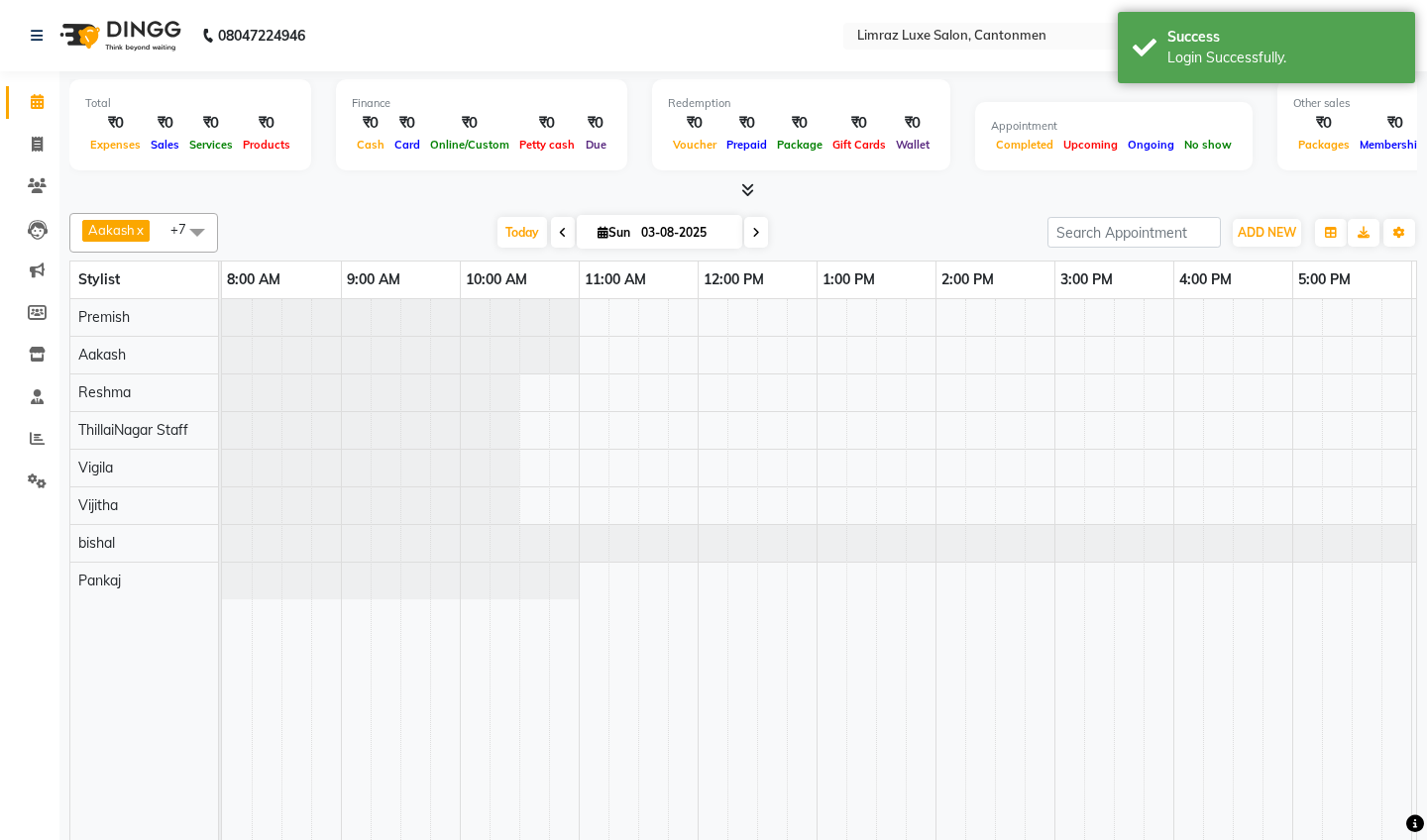 scroll, scrollTop: 0, scrollLeft: 0, axis: both 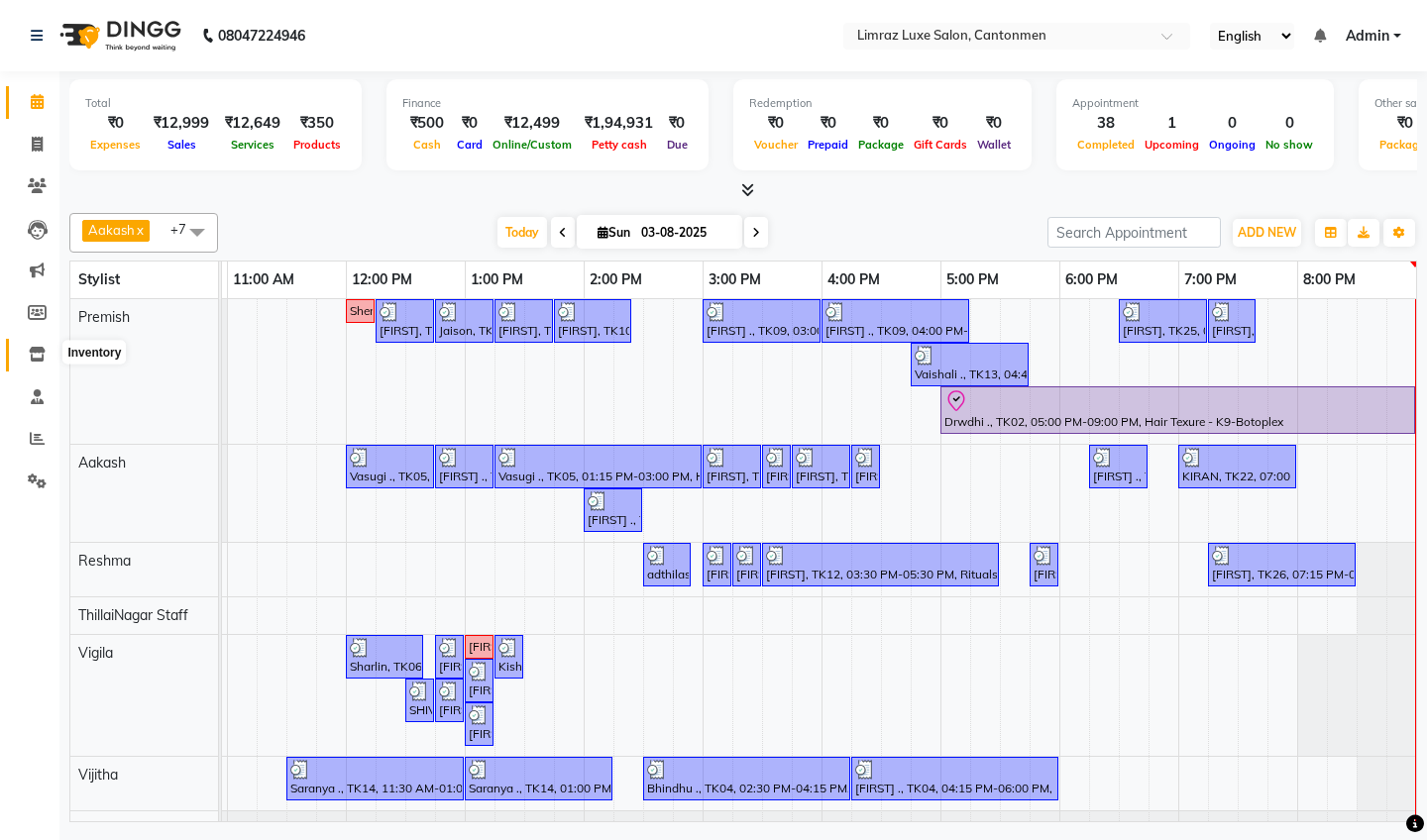 click 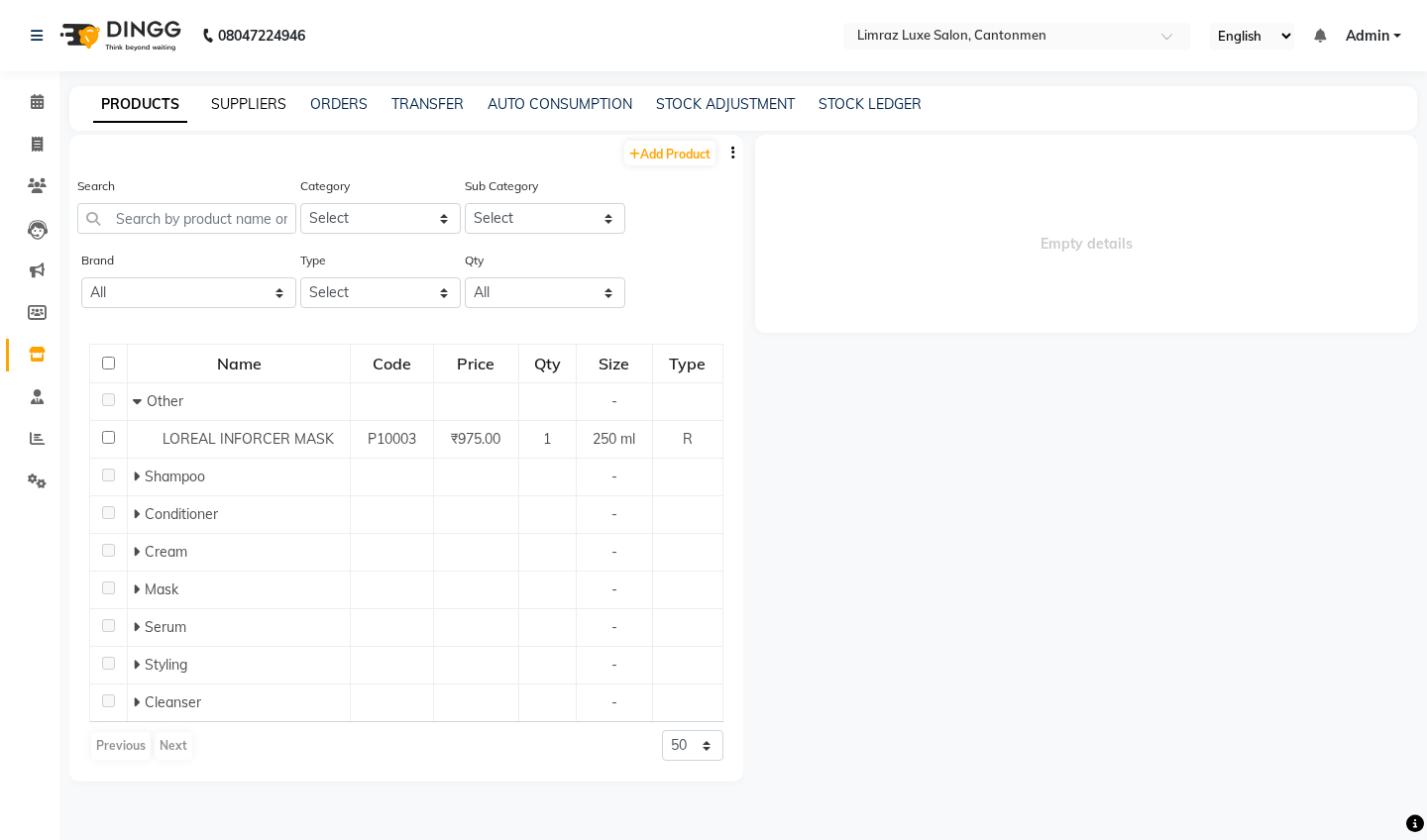 click on "SUPPLIERS" 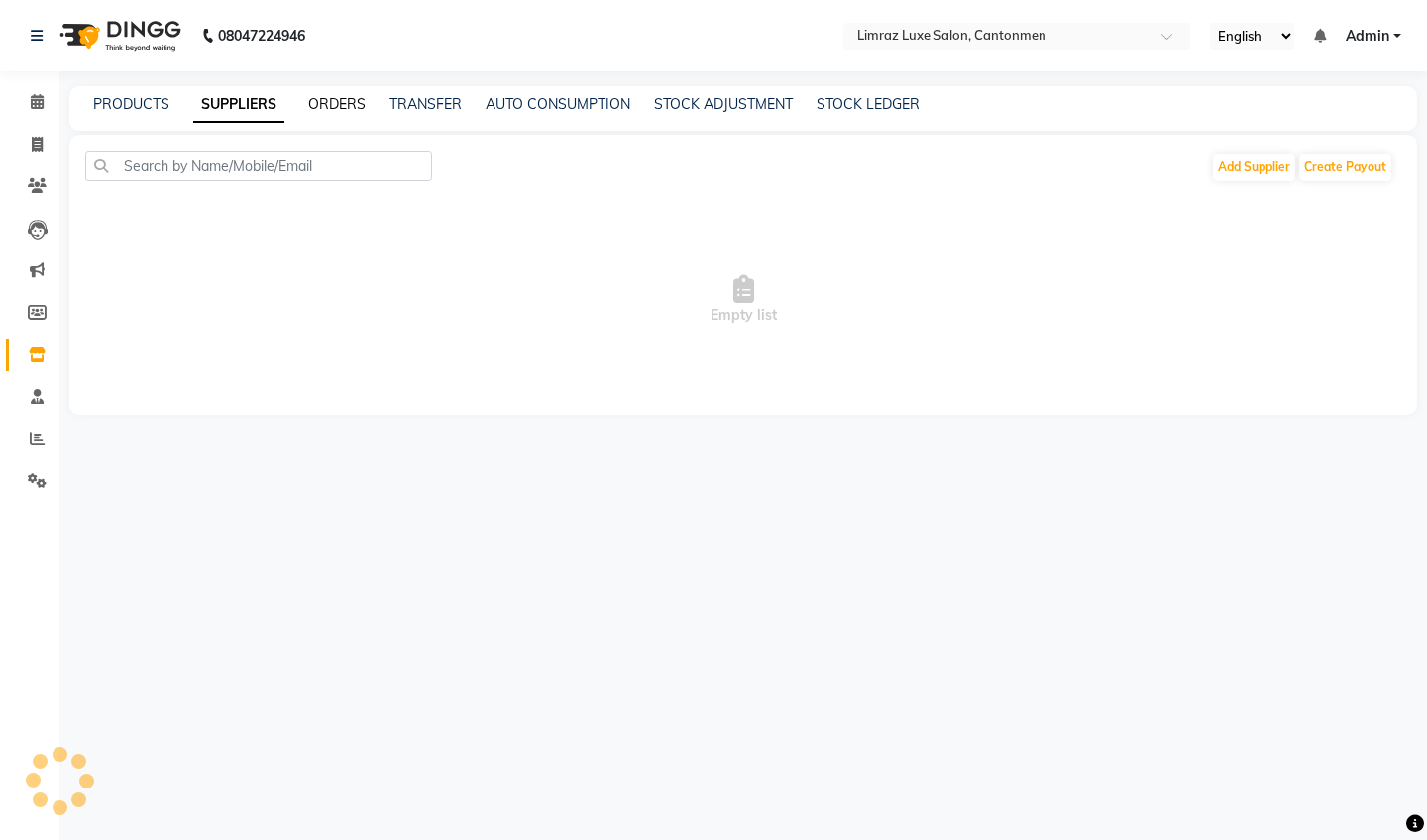 click on "ORDERS" 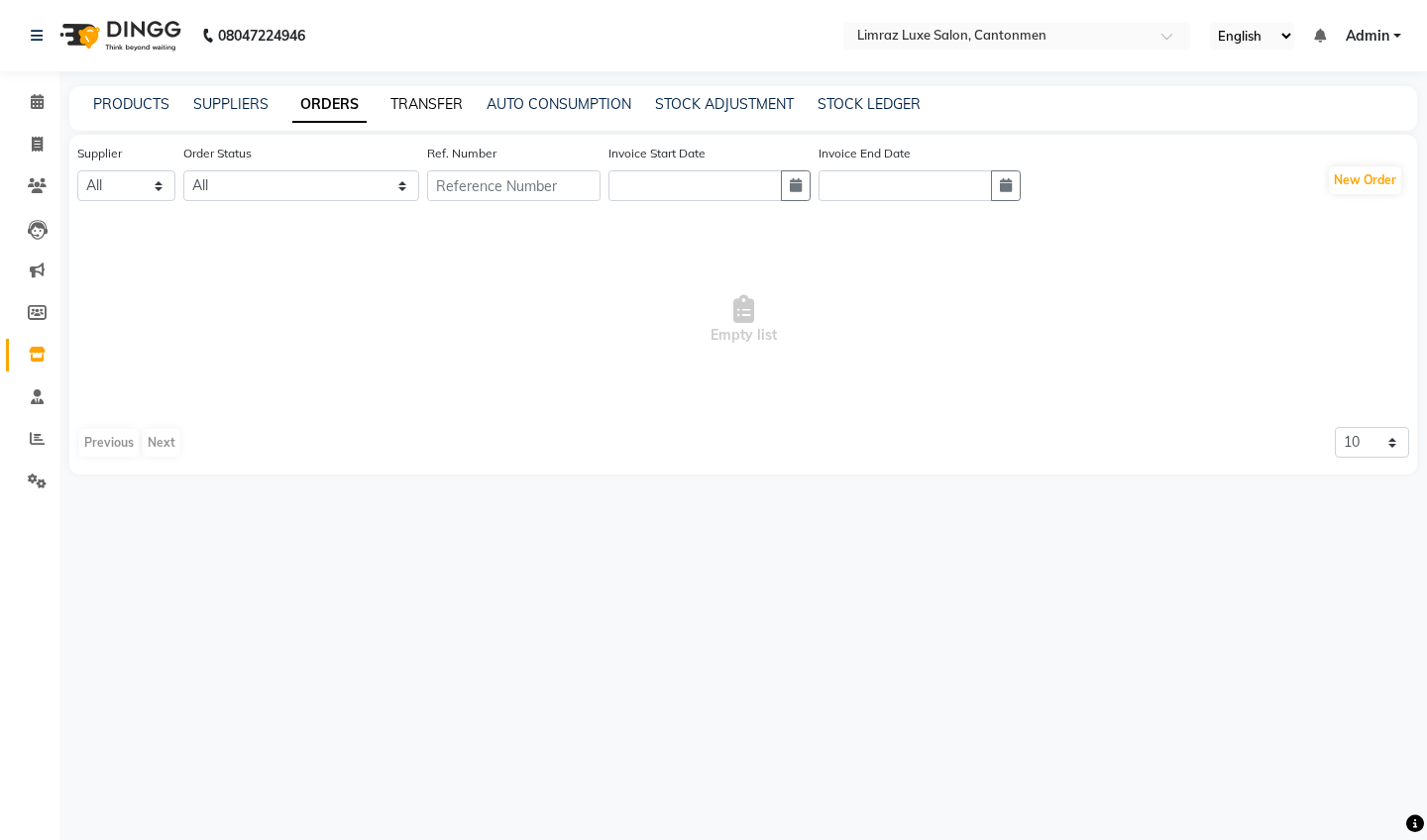 click on "TRANSFER" 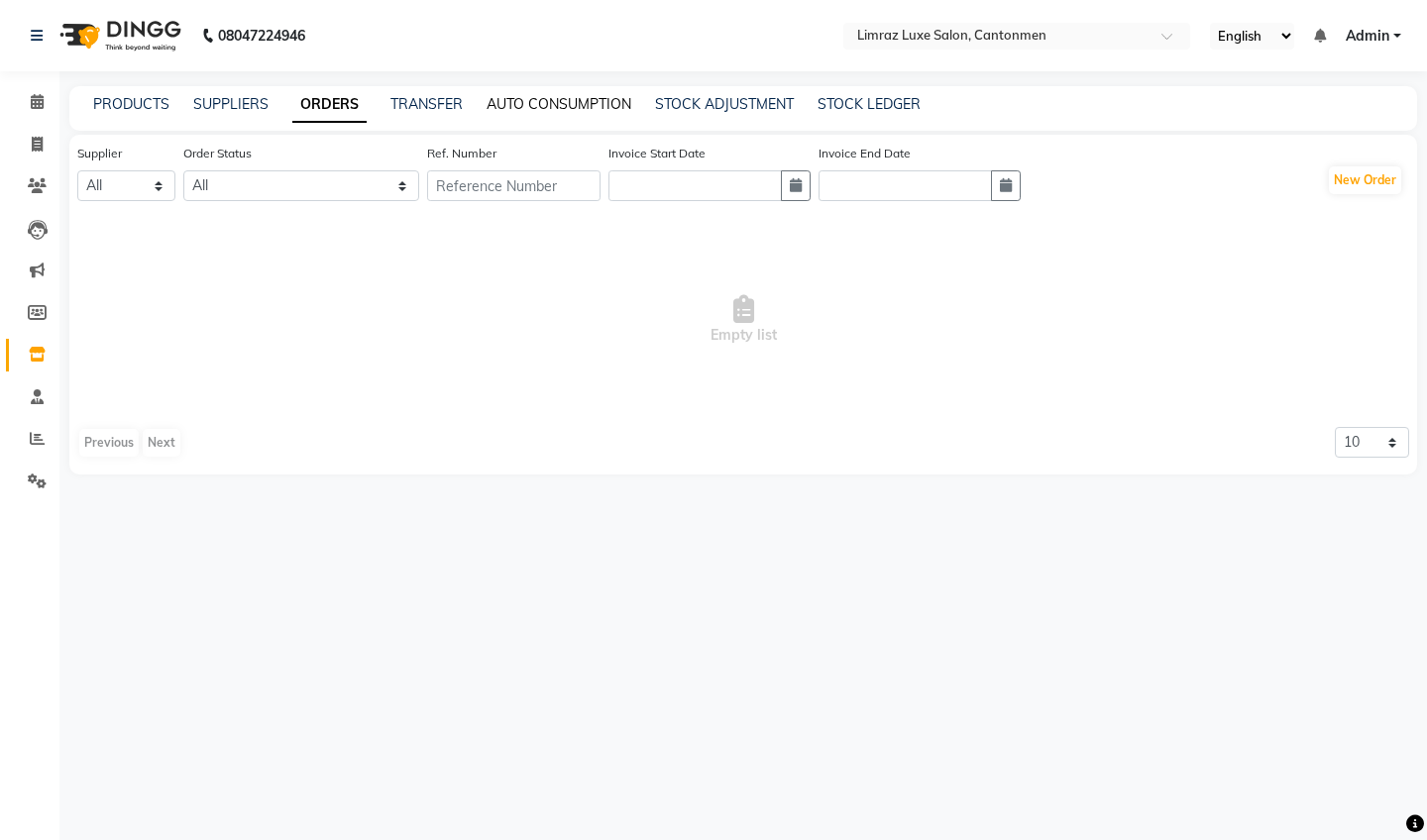 select on "sender" 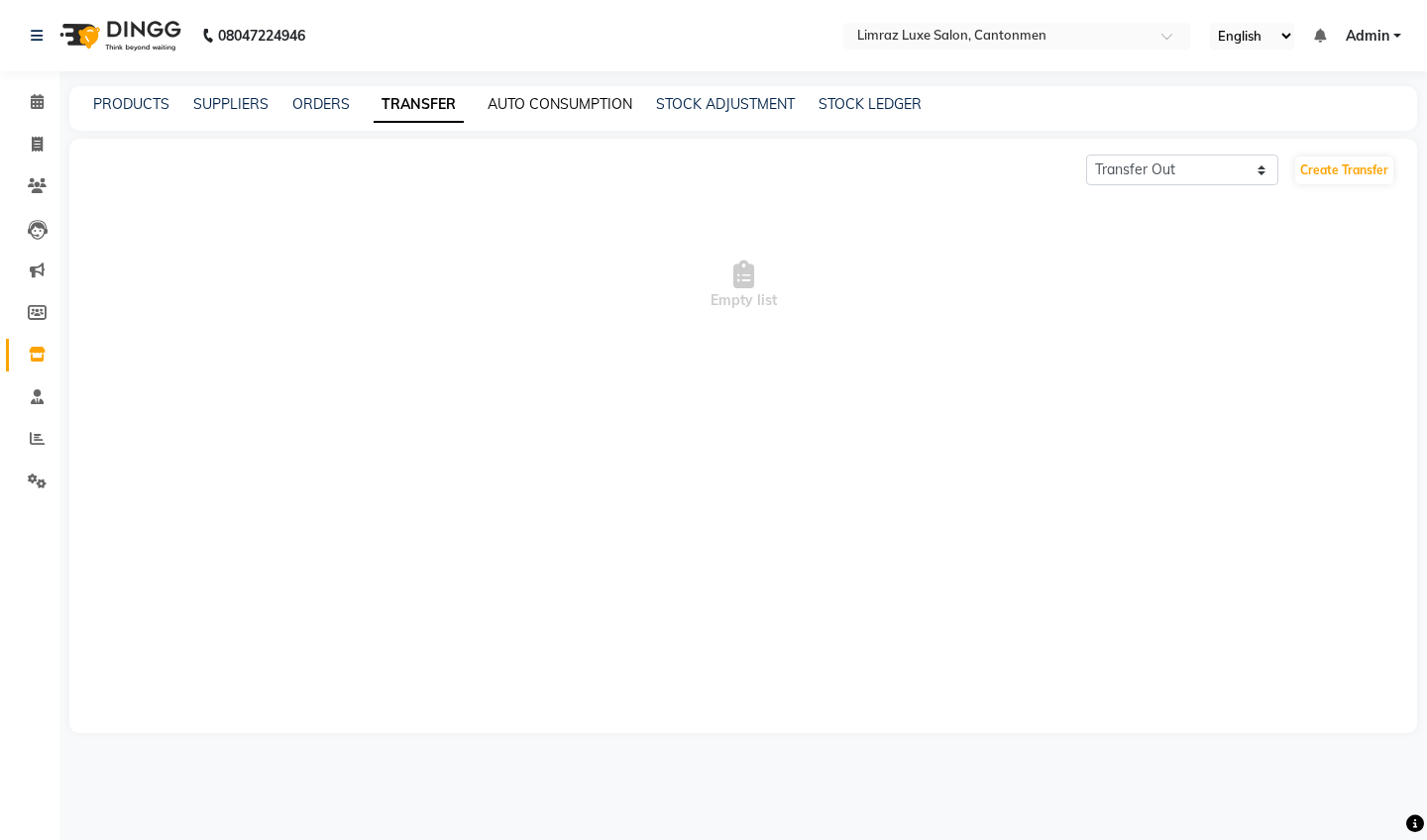 click on "AUTO CONSUMPTION" 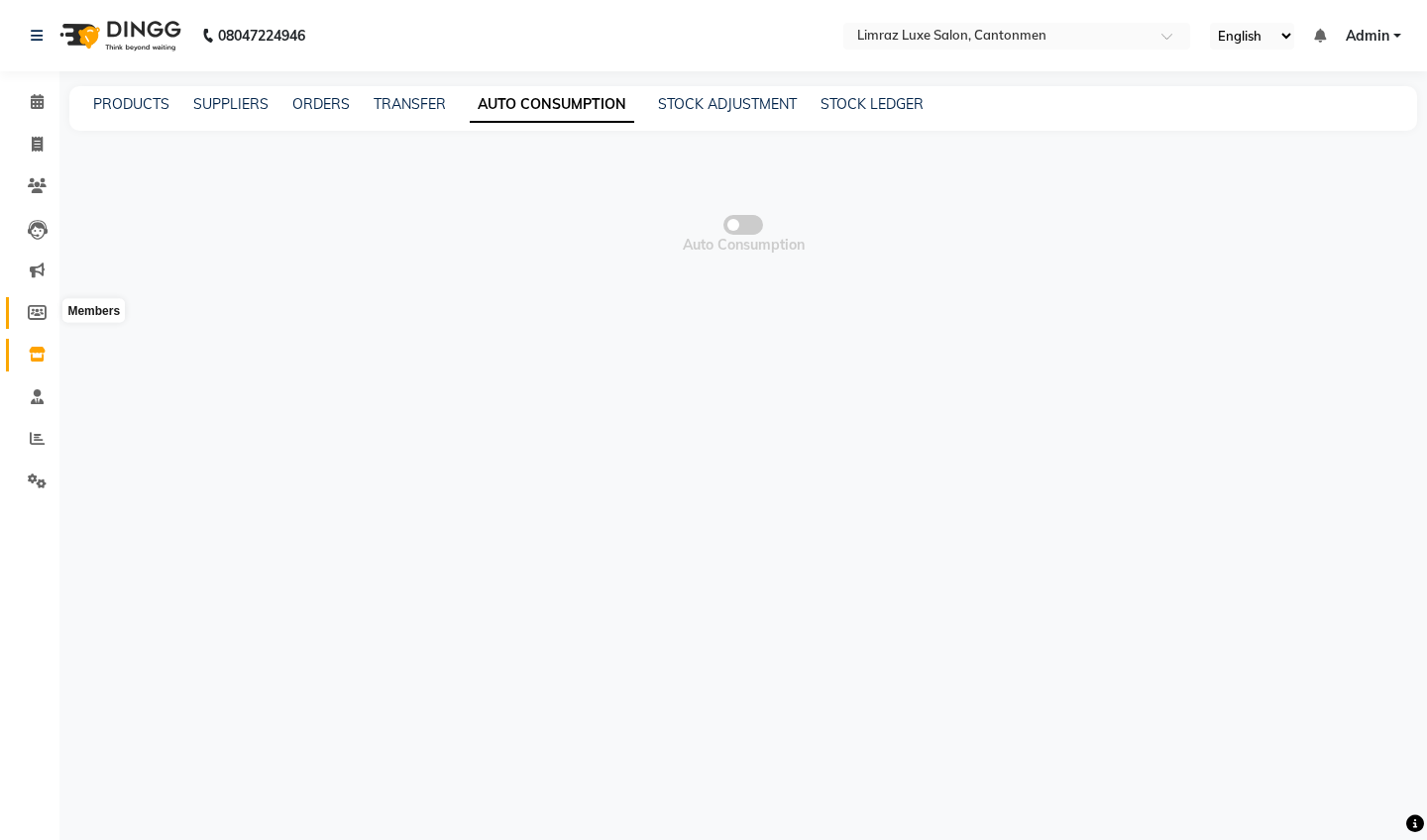 click 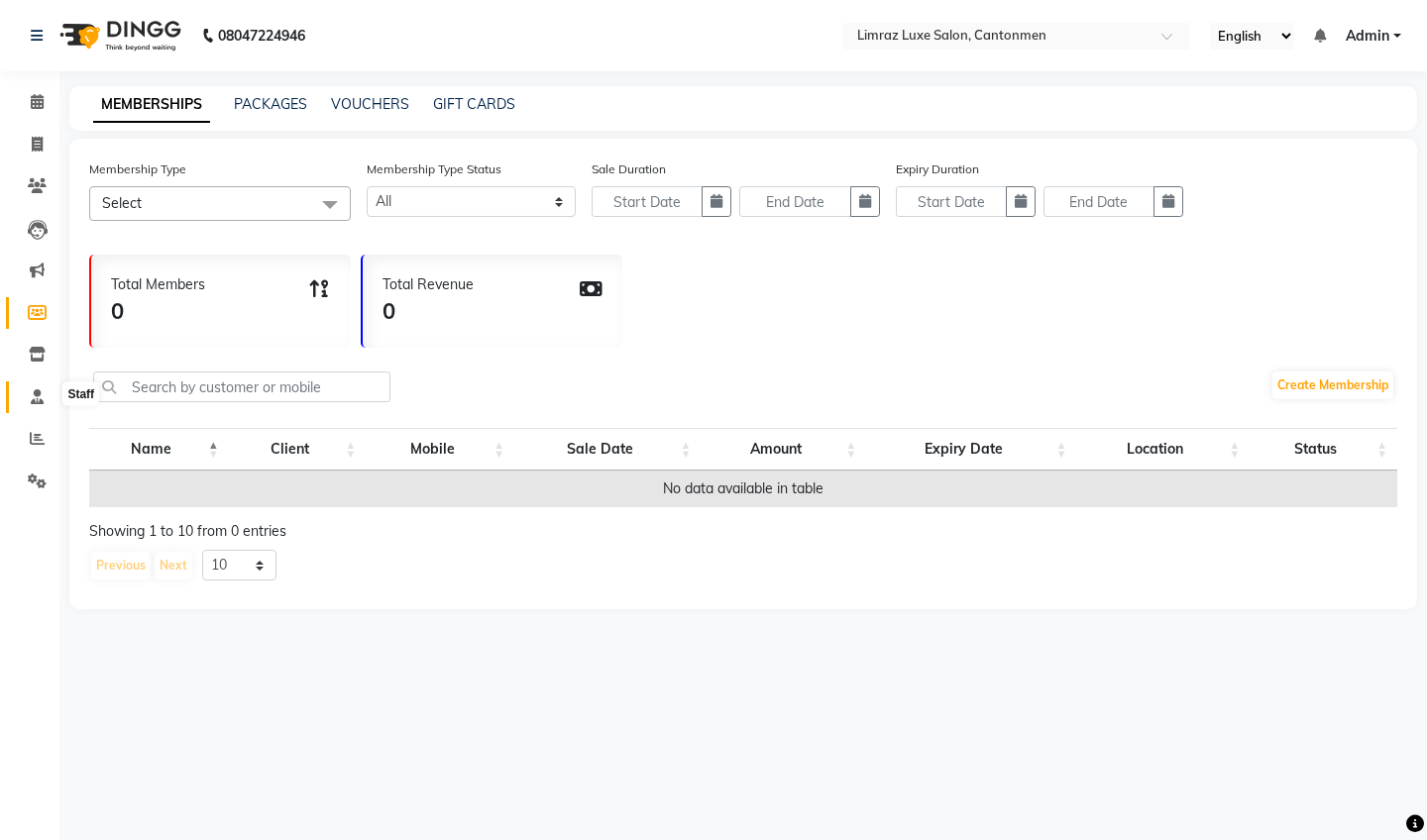 click 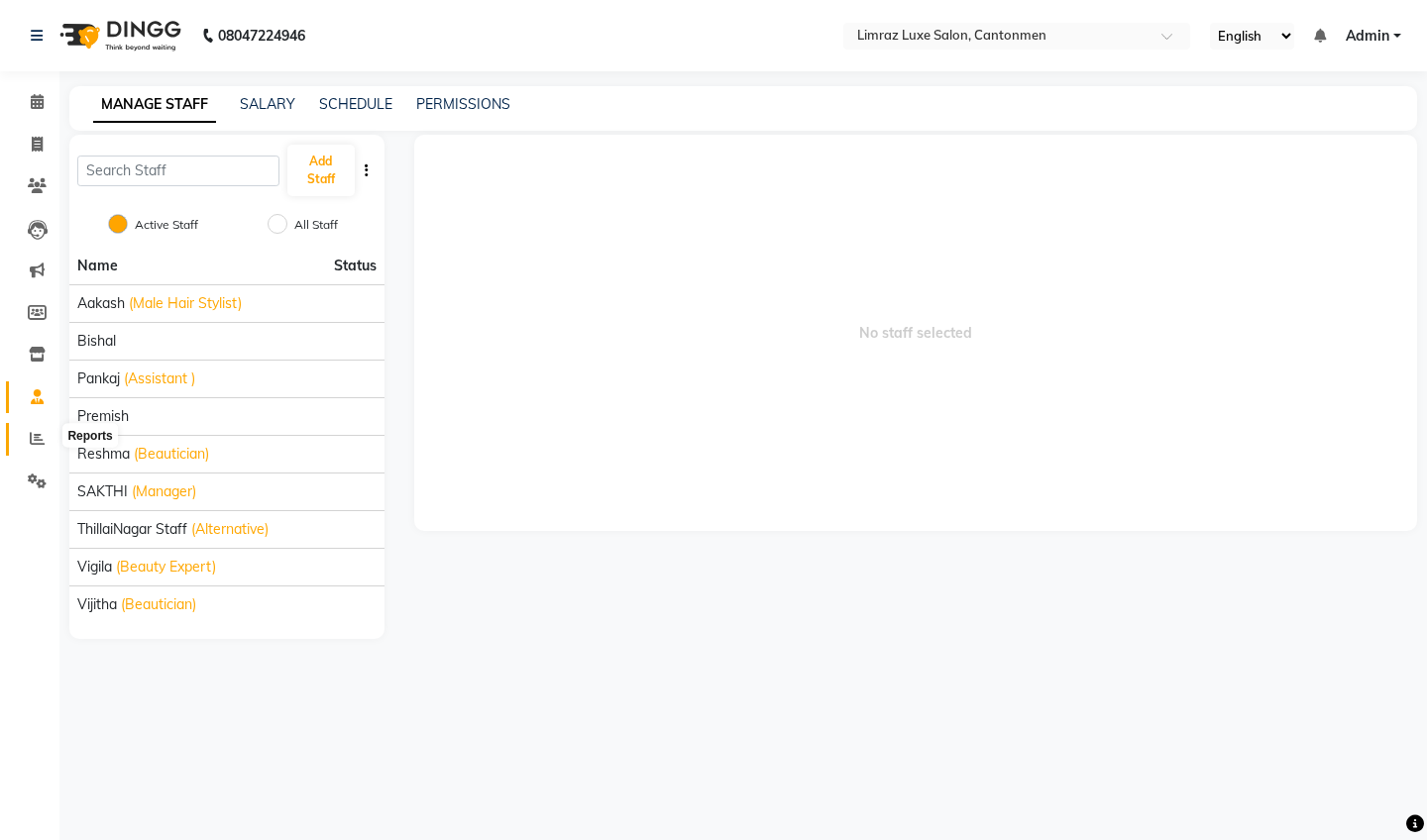 click 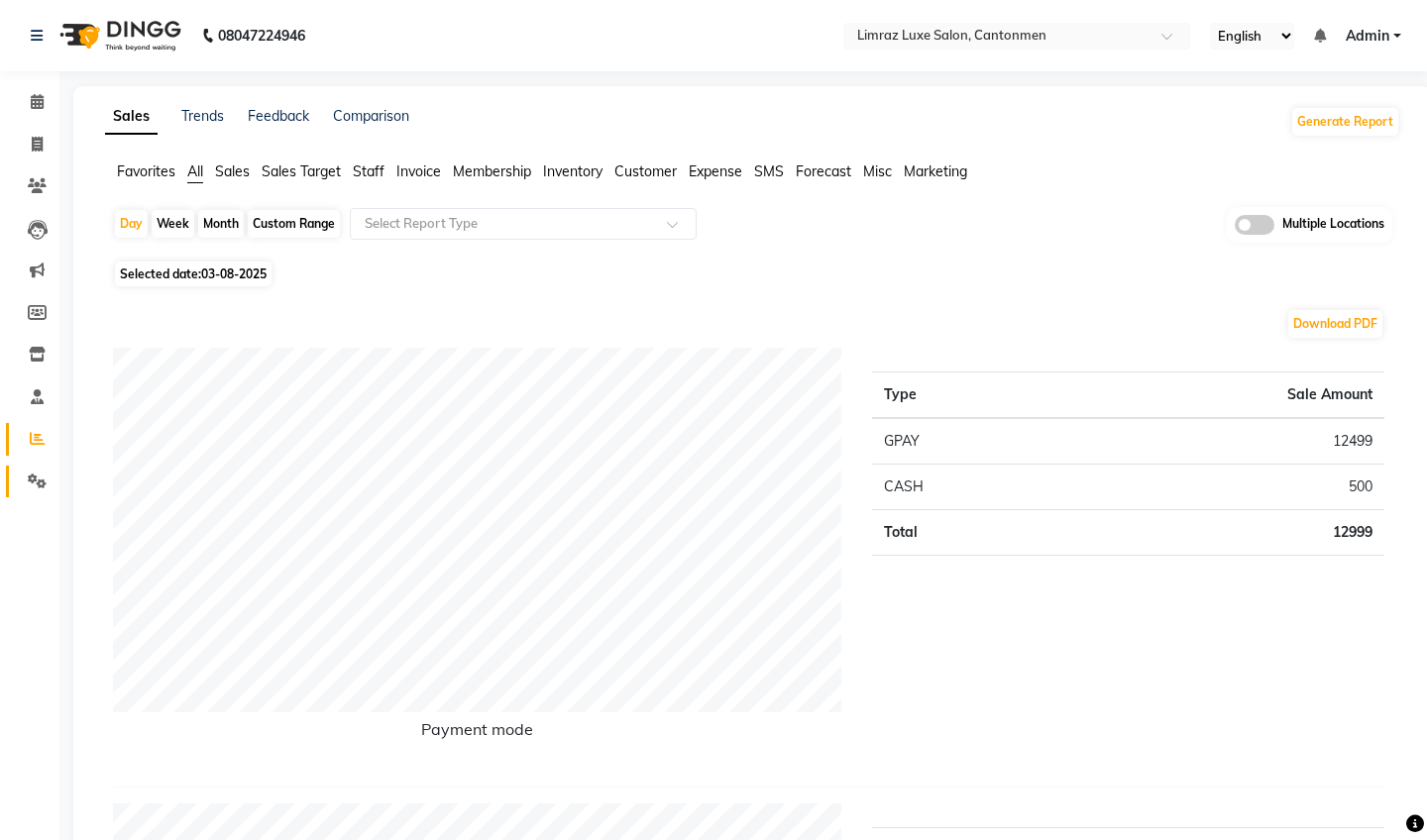 click on "Settings" 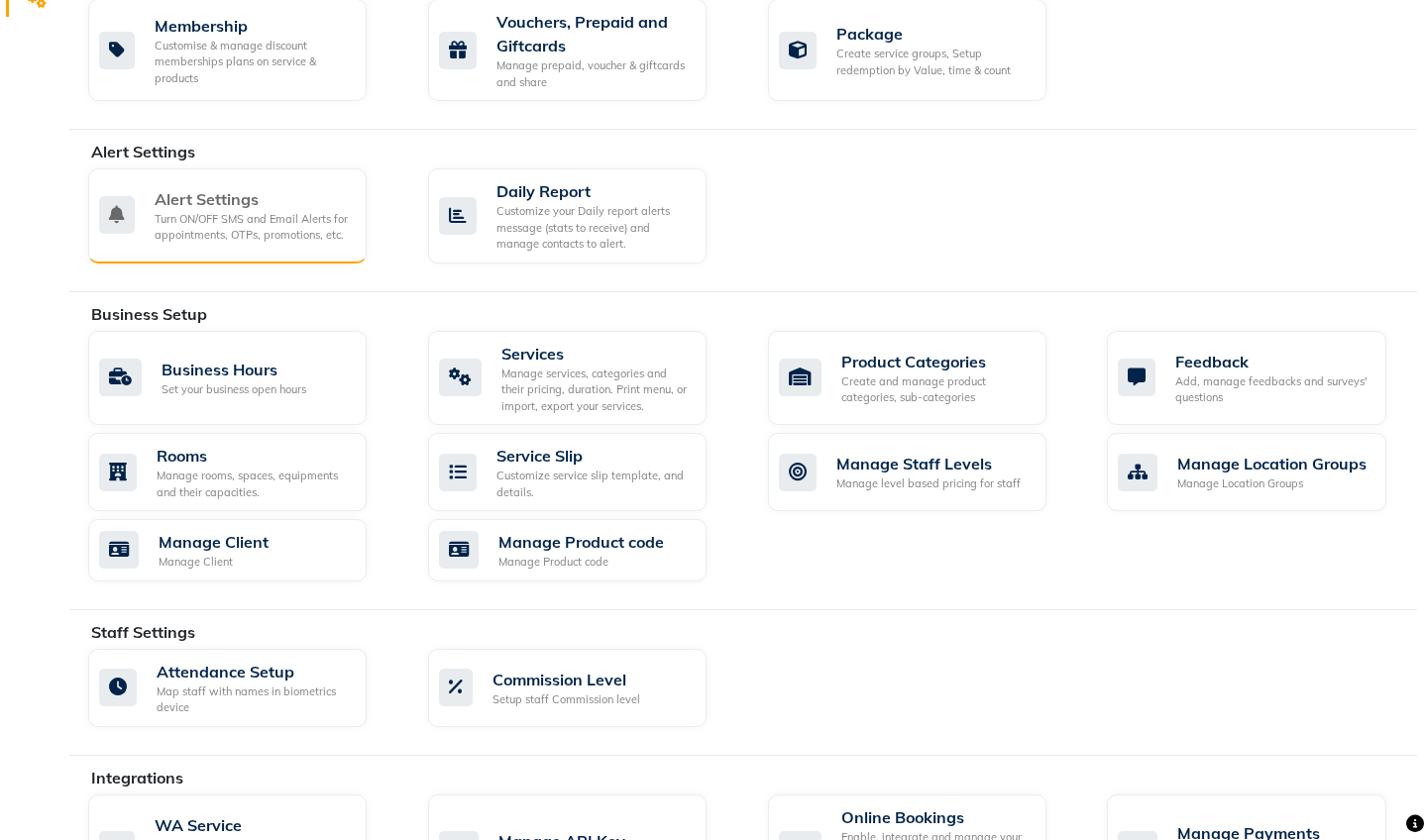 scroll, scrollTop: 480, scrollLeft: 0, axis: vertical 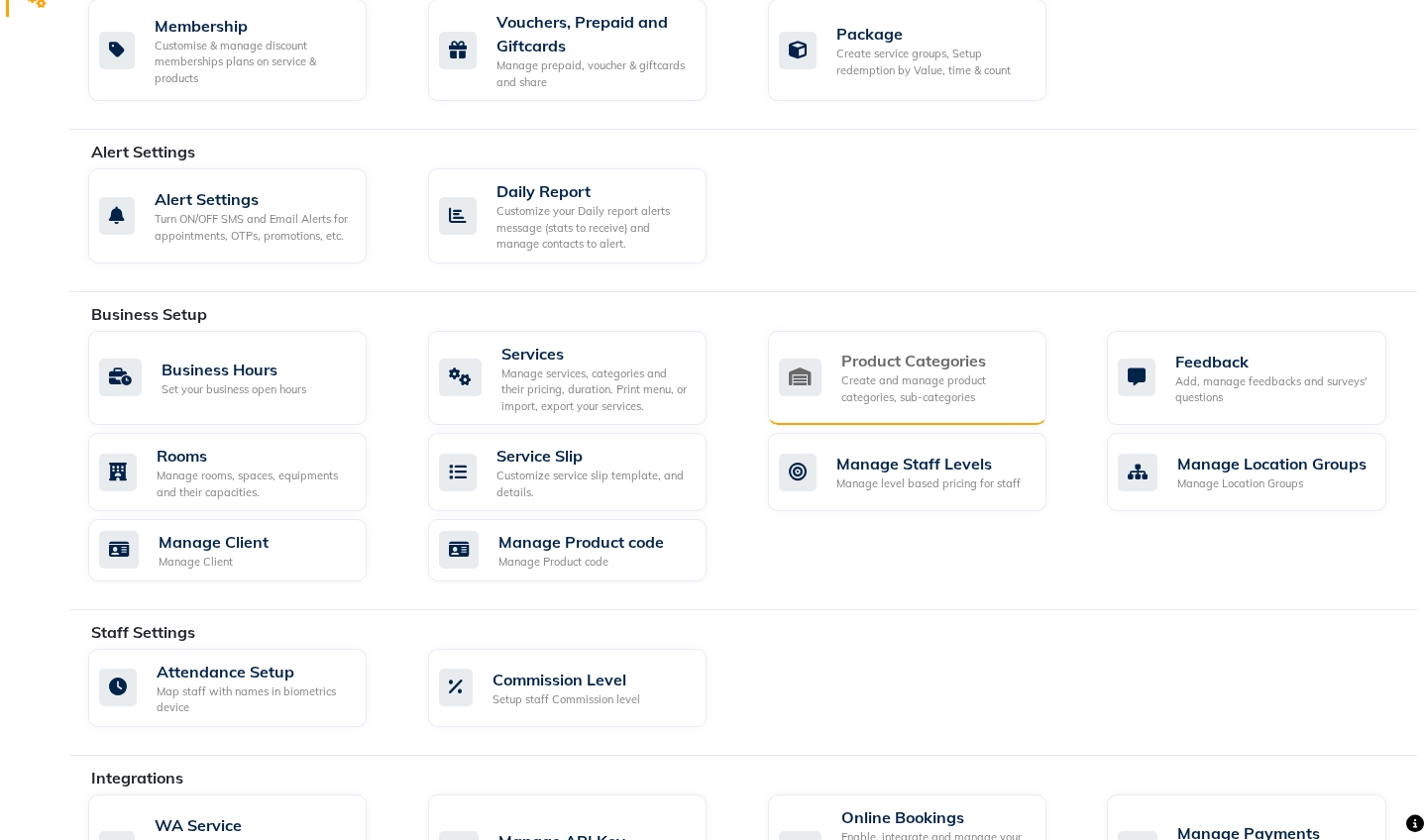 click on "Product Categories" 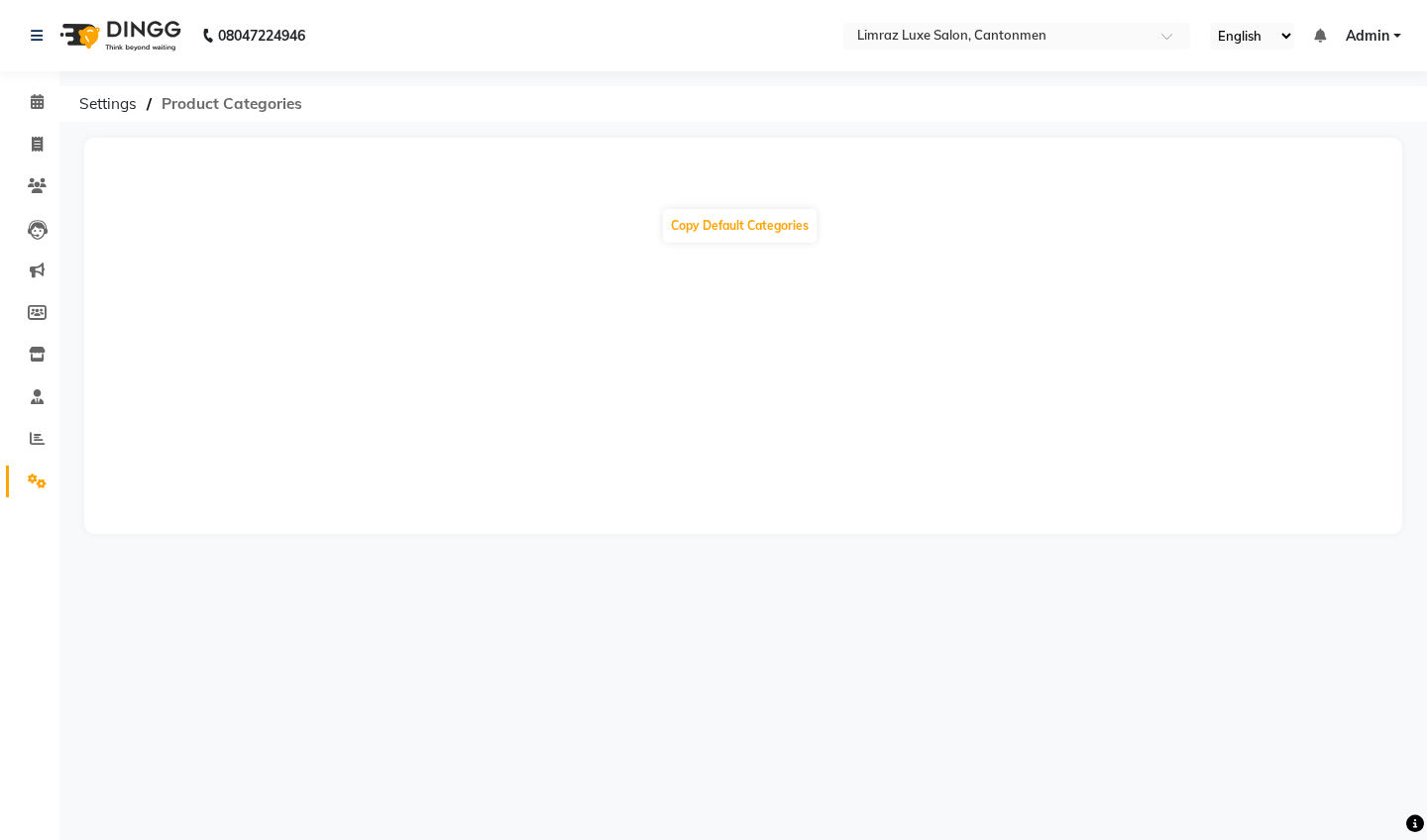 click on "Product Categories" 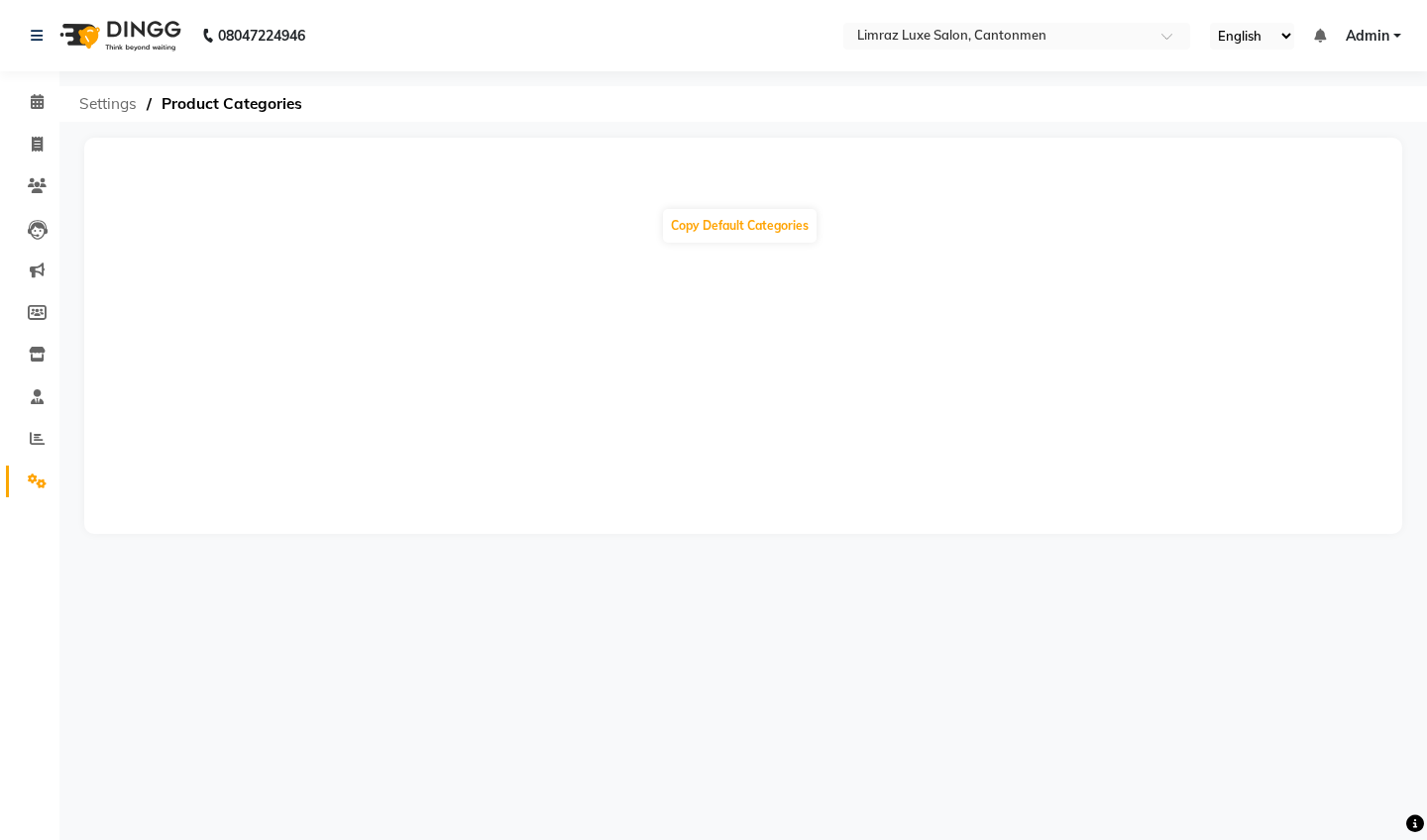 click on "Settings" 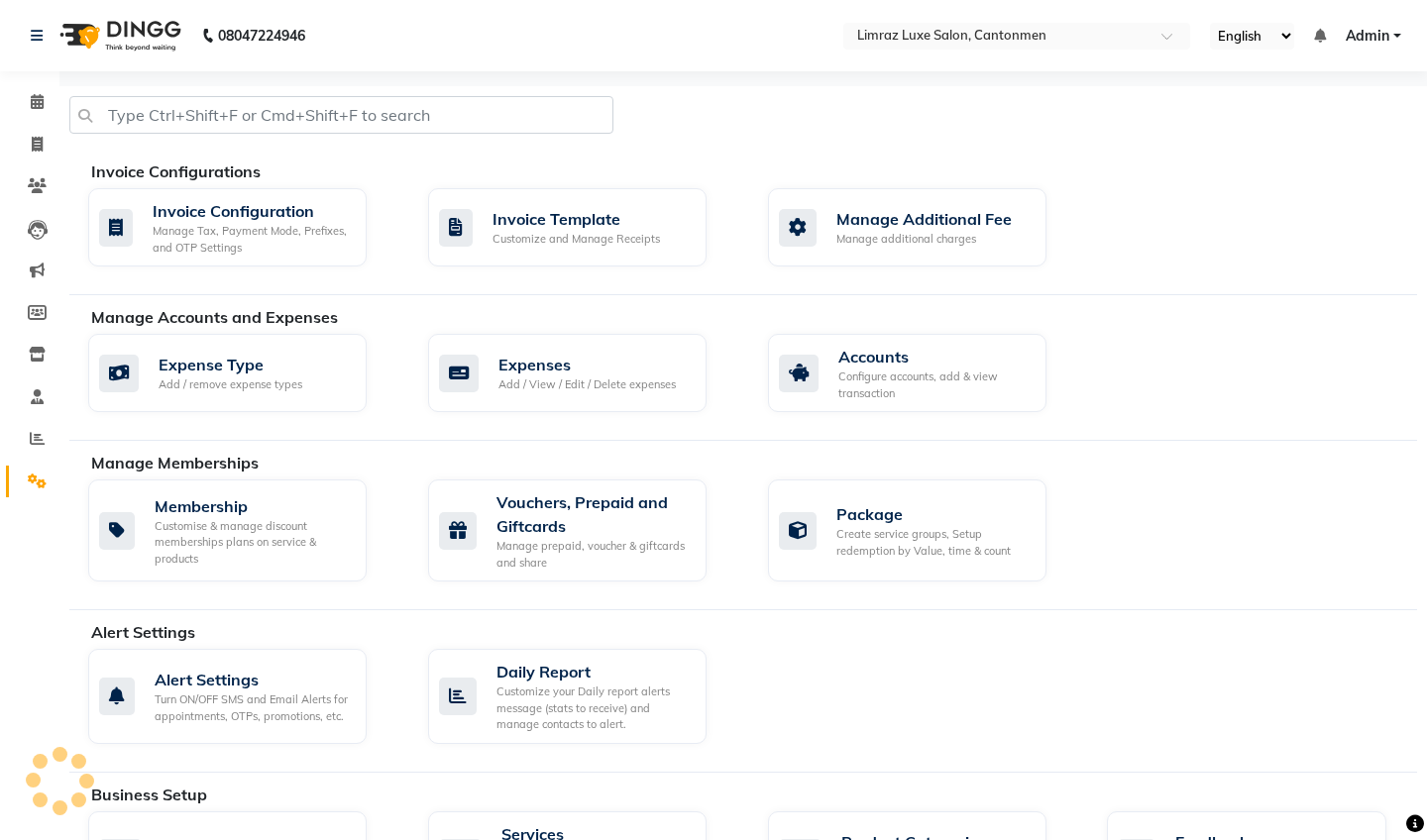 scroll, scrollTop: 0, scrollLeft: 0, axis: both 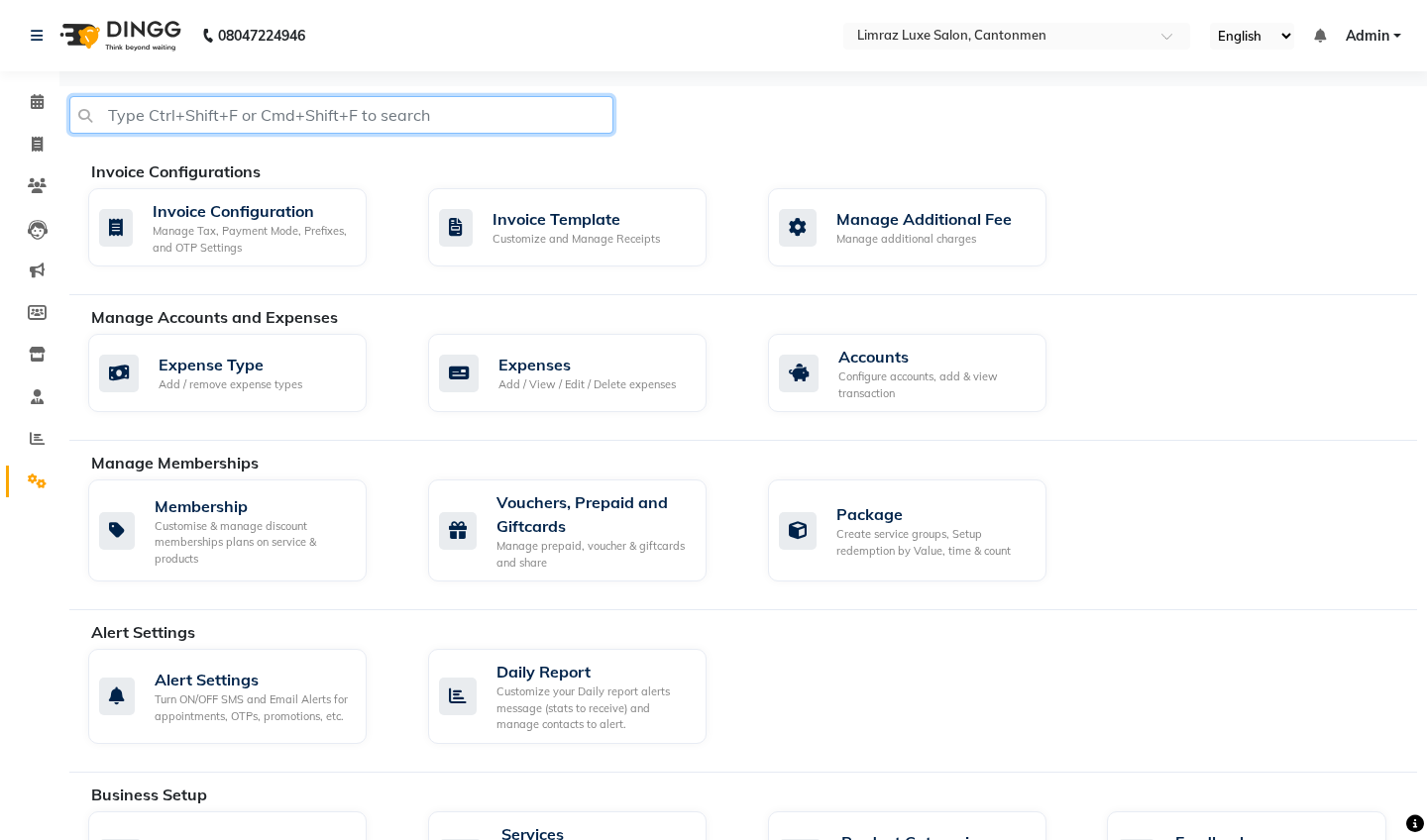 click 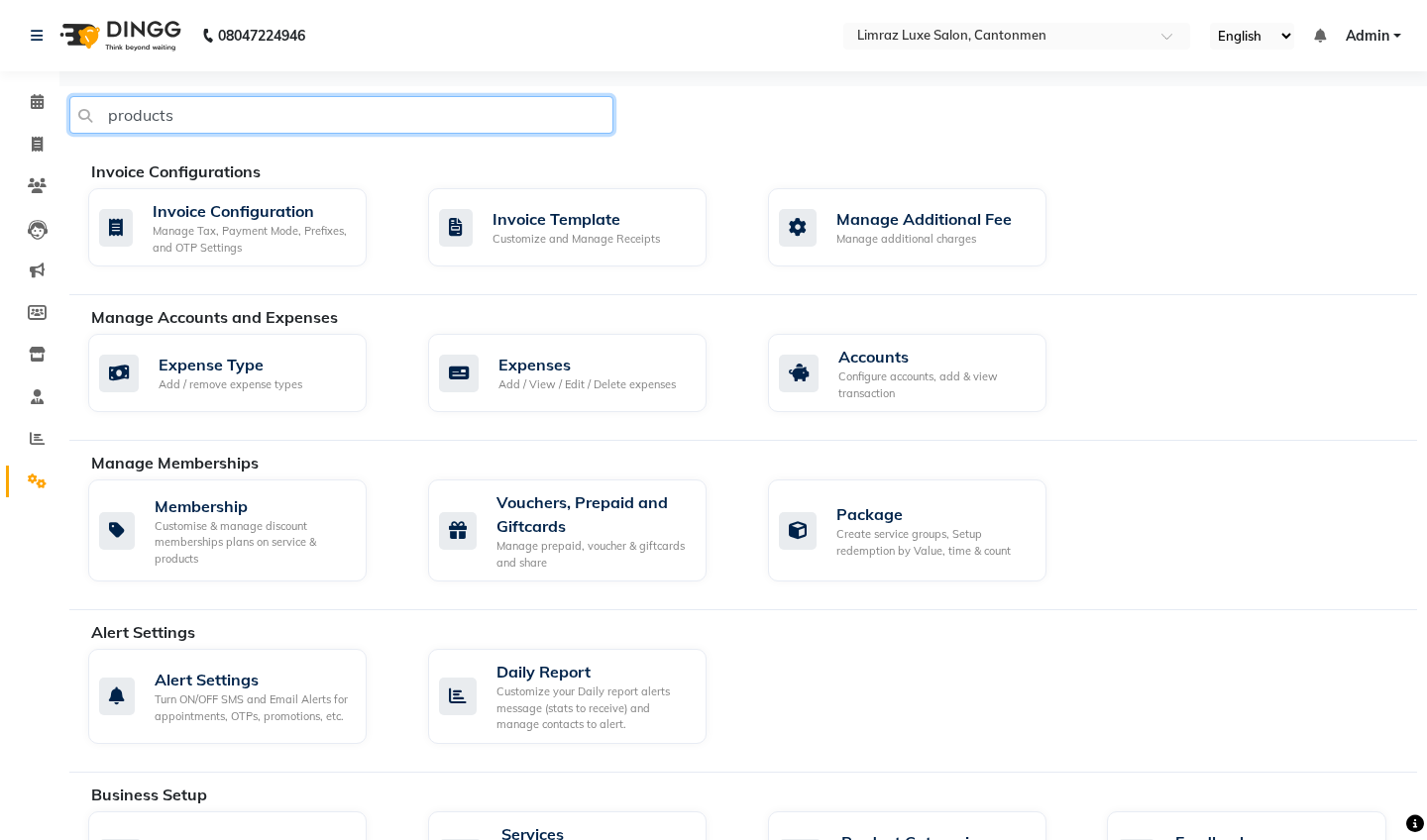 type on "products" 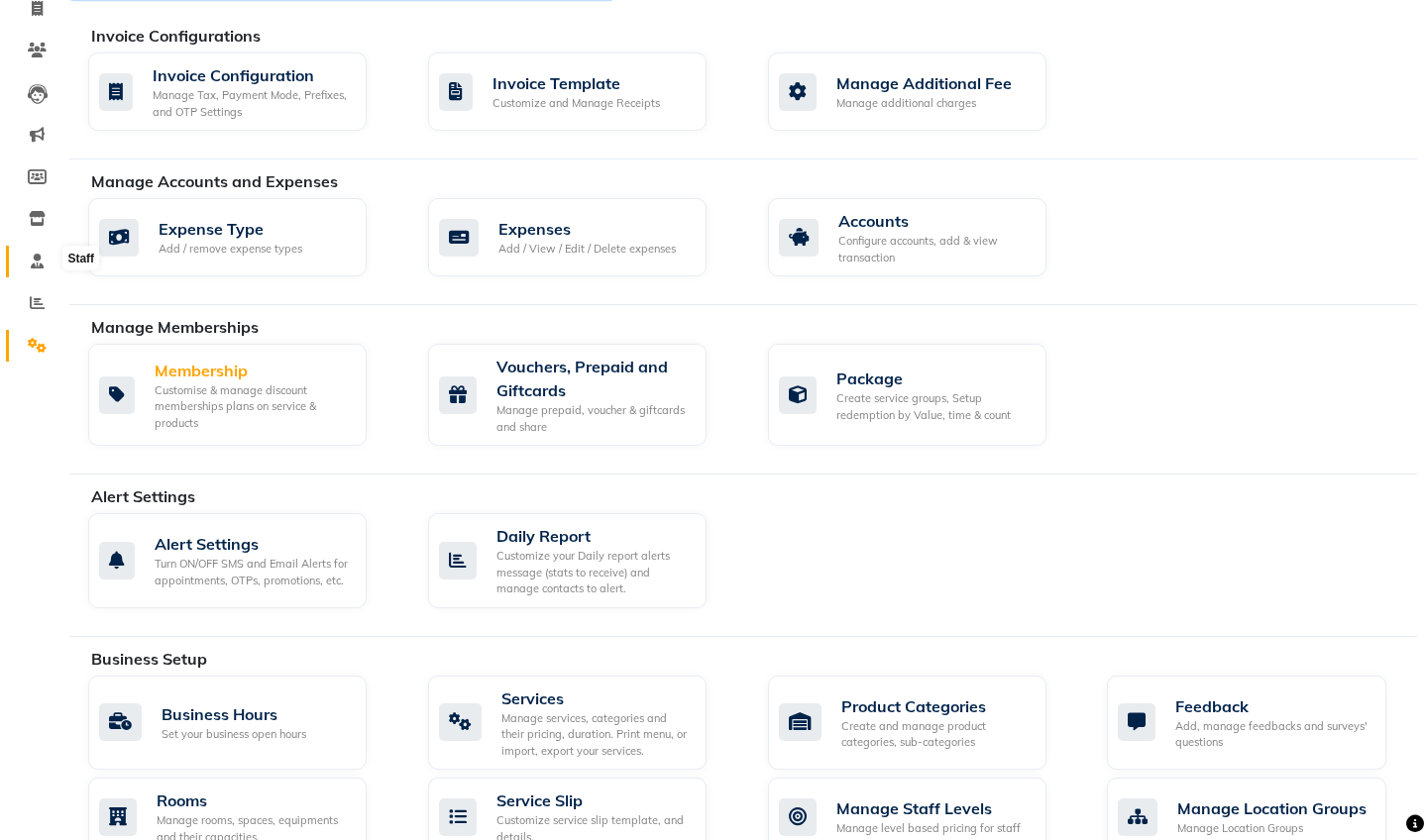scroll, scrollTop: 87, scrollLeft: 0, axis: vertical 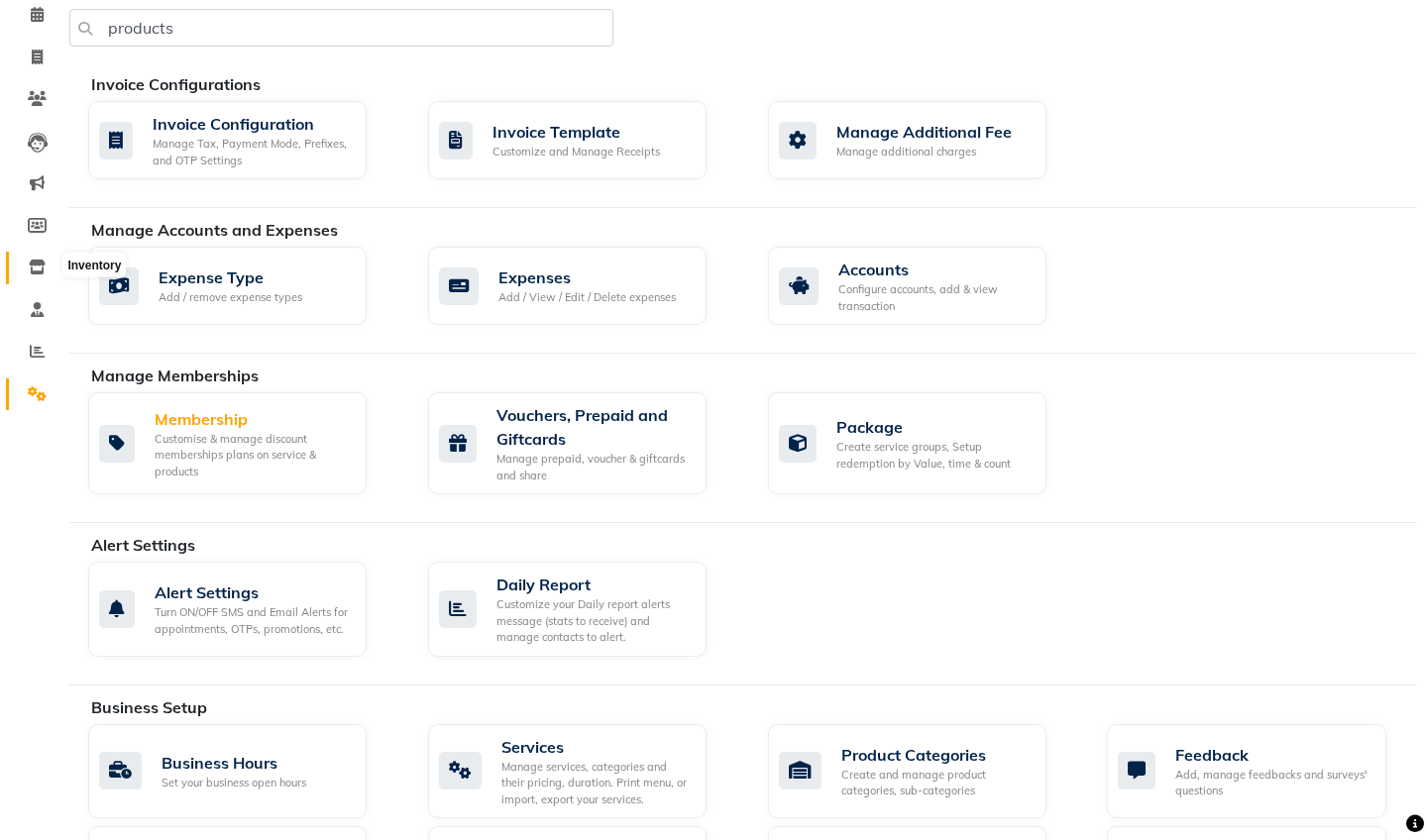 click 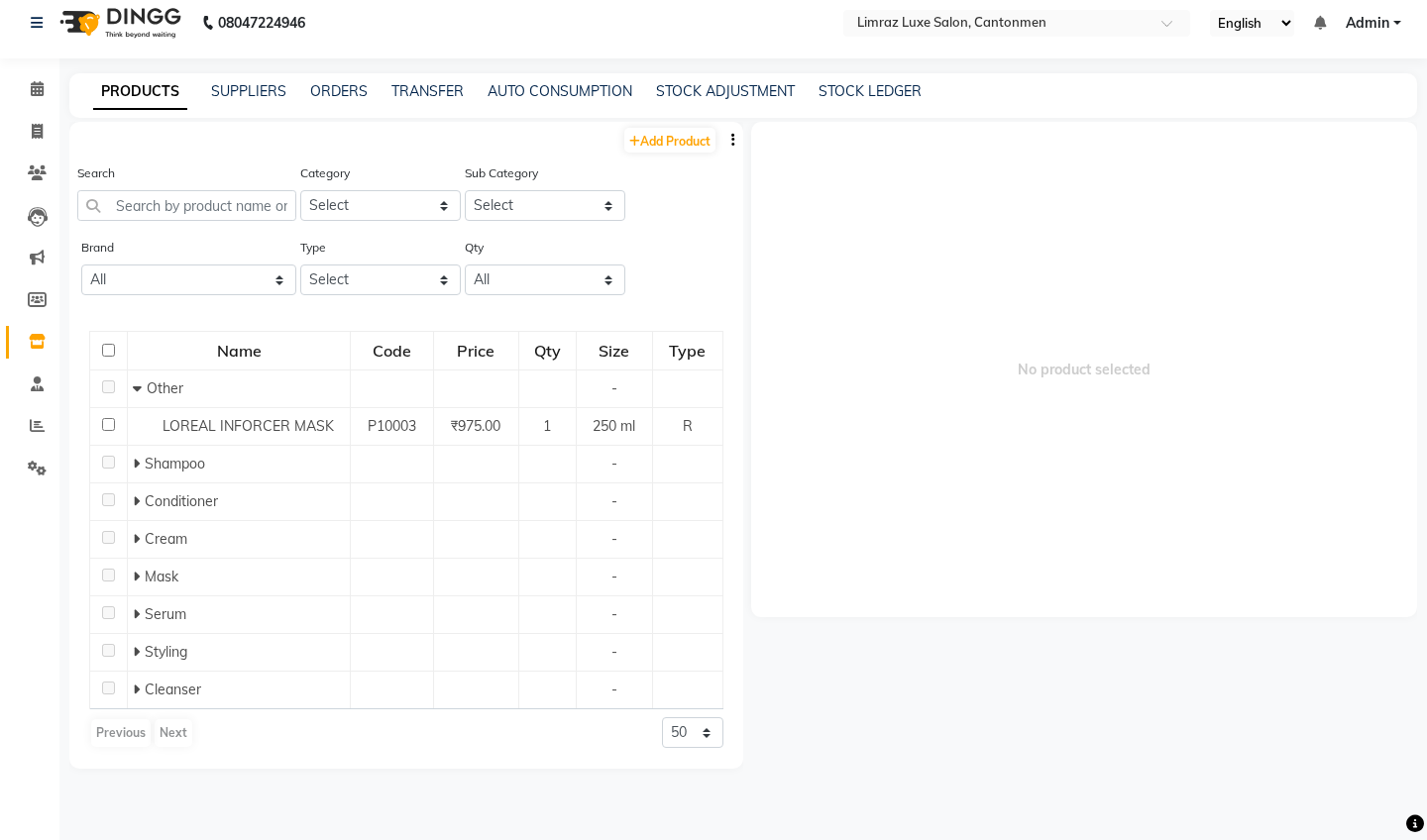 scroll, scrollTop: 13, scrollLeft: 0, axis: vertical 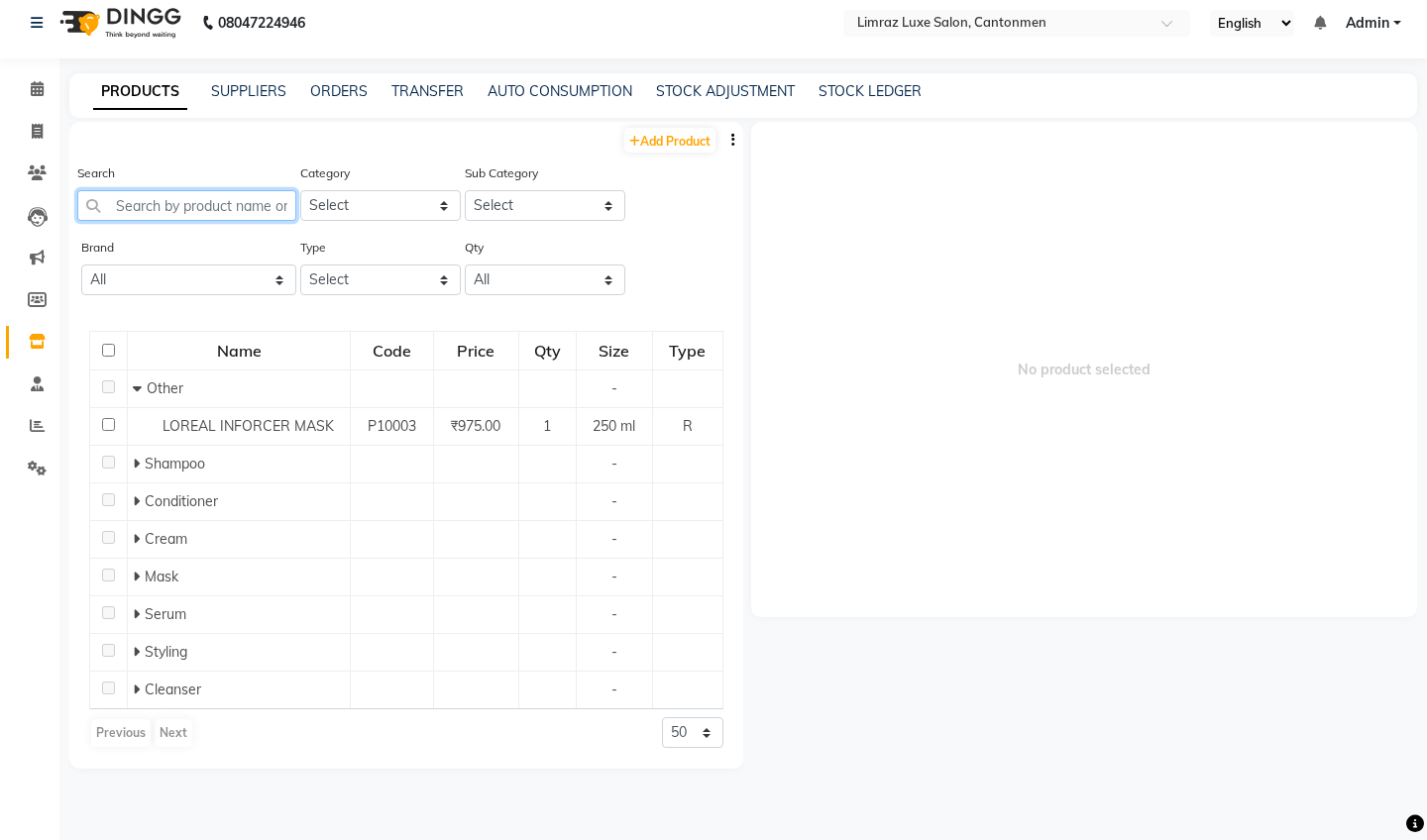 click 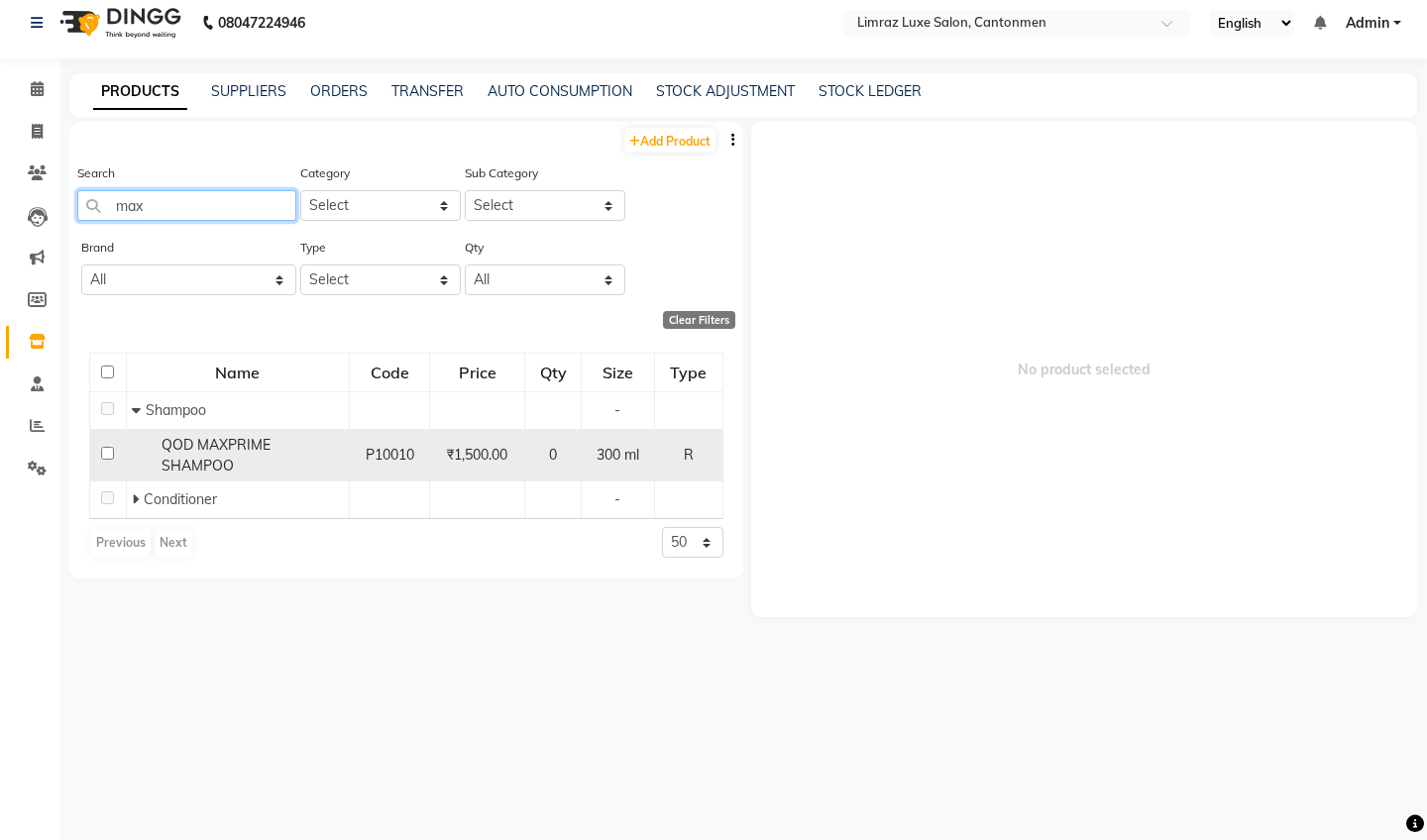 type on "max" 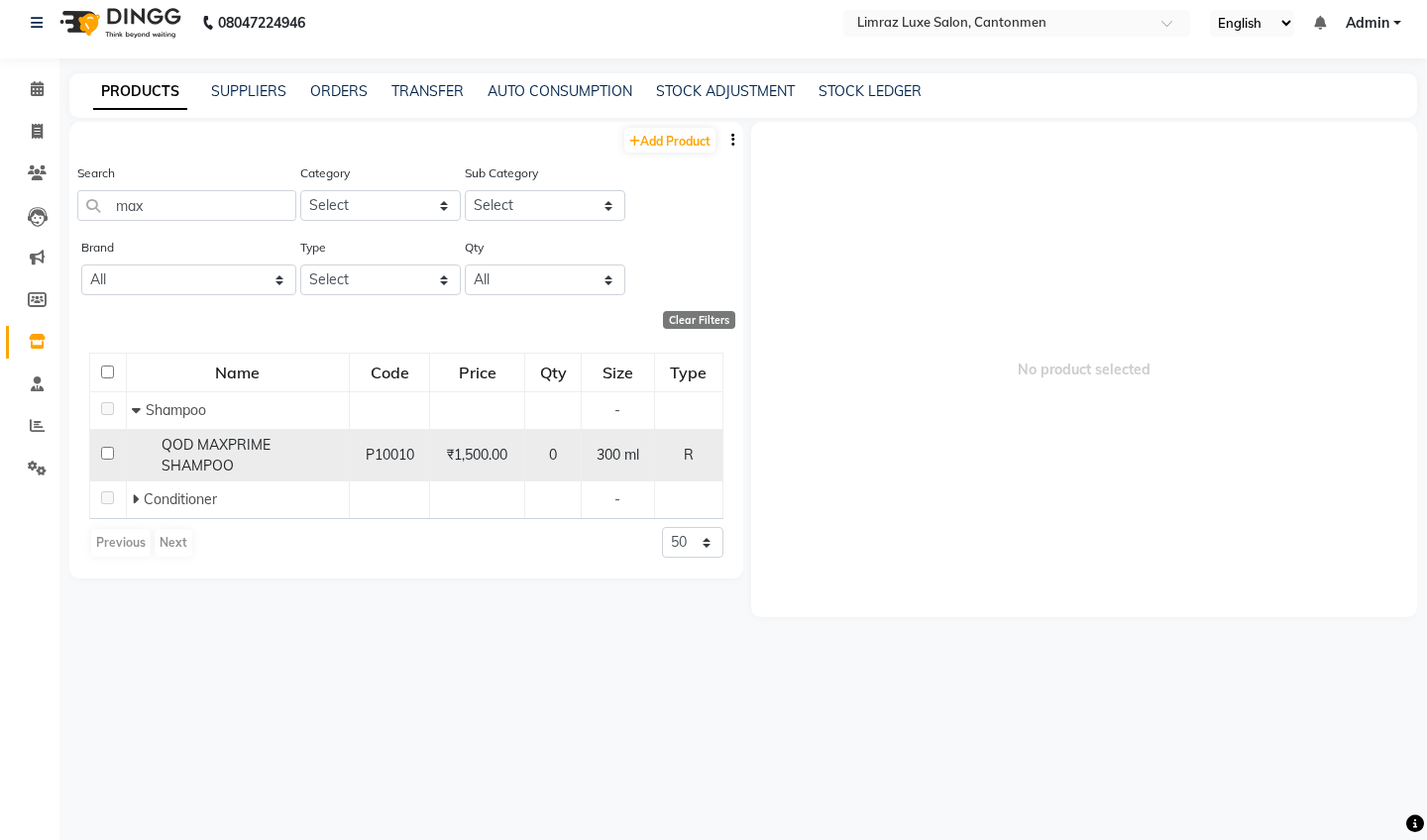 click on "₹1,500.00" 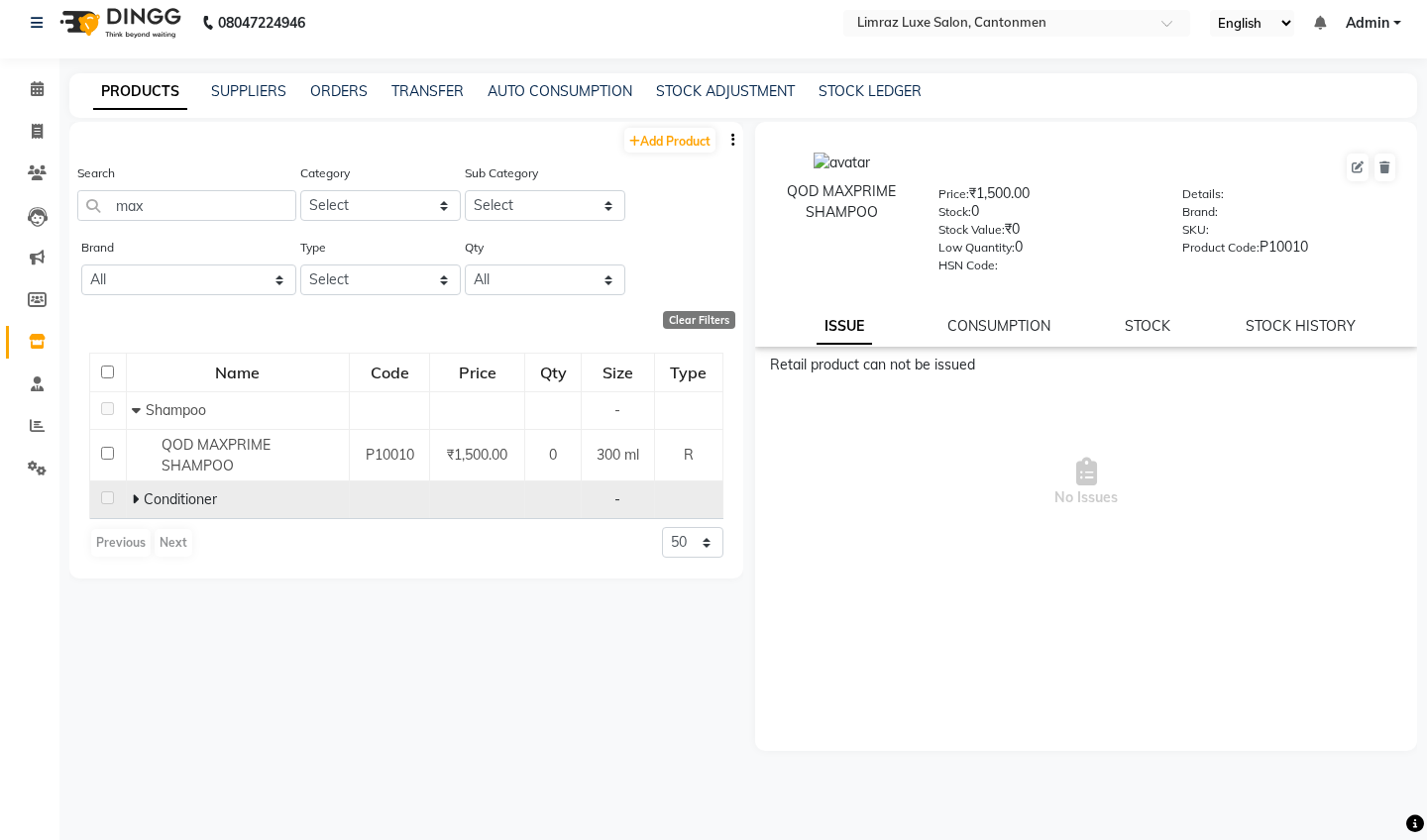 click 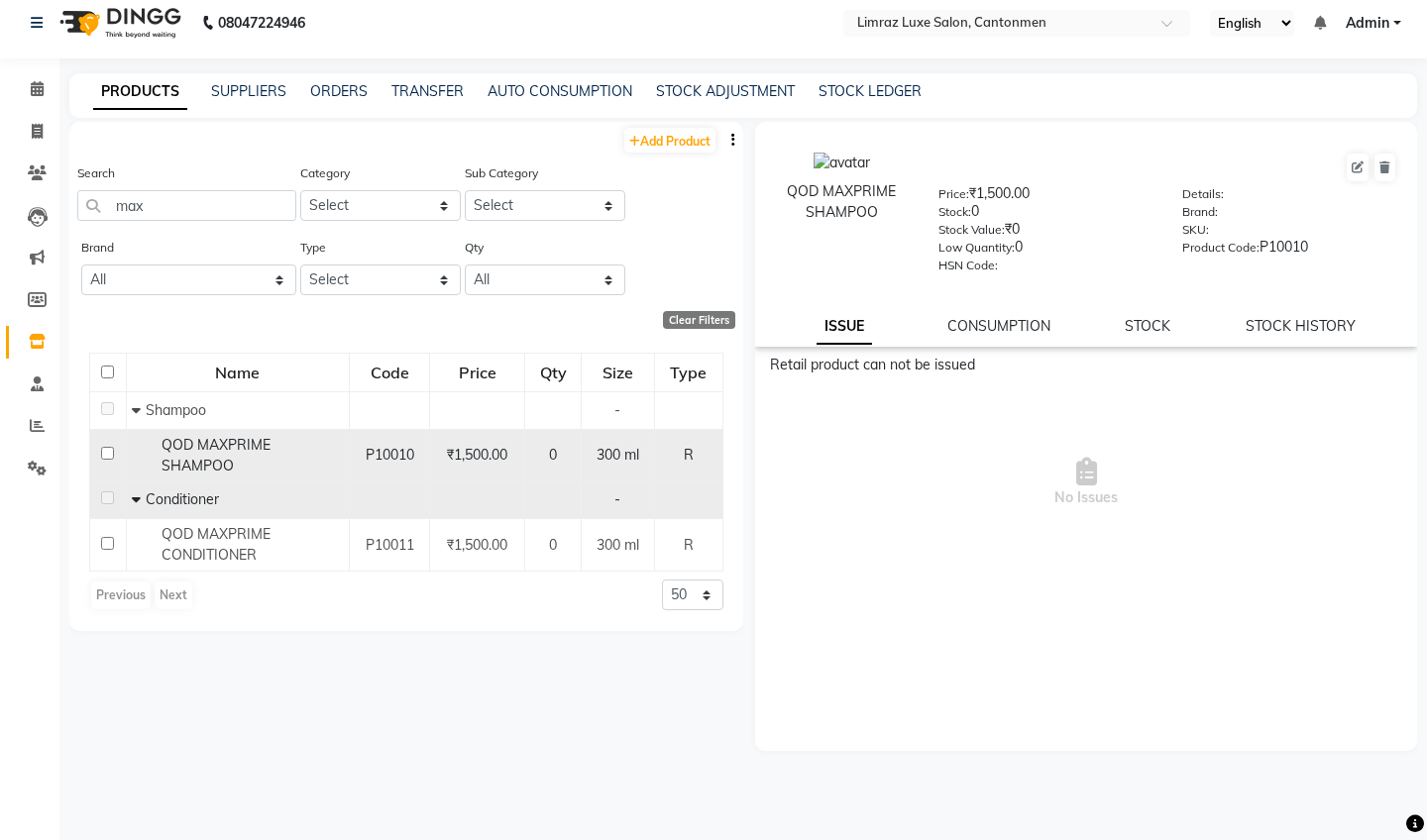 click on "₹1,500.00" 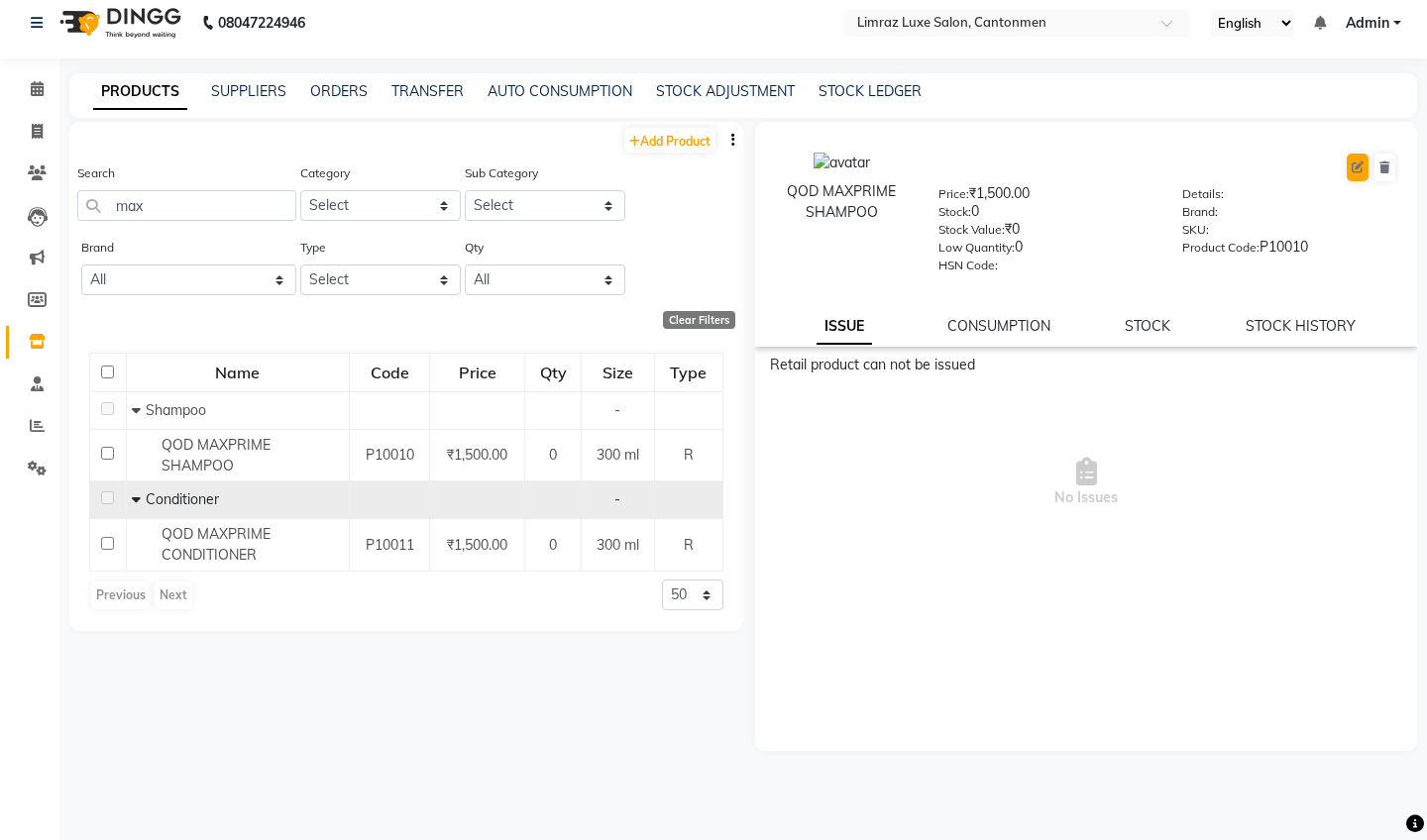 click 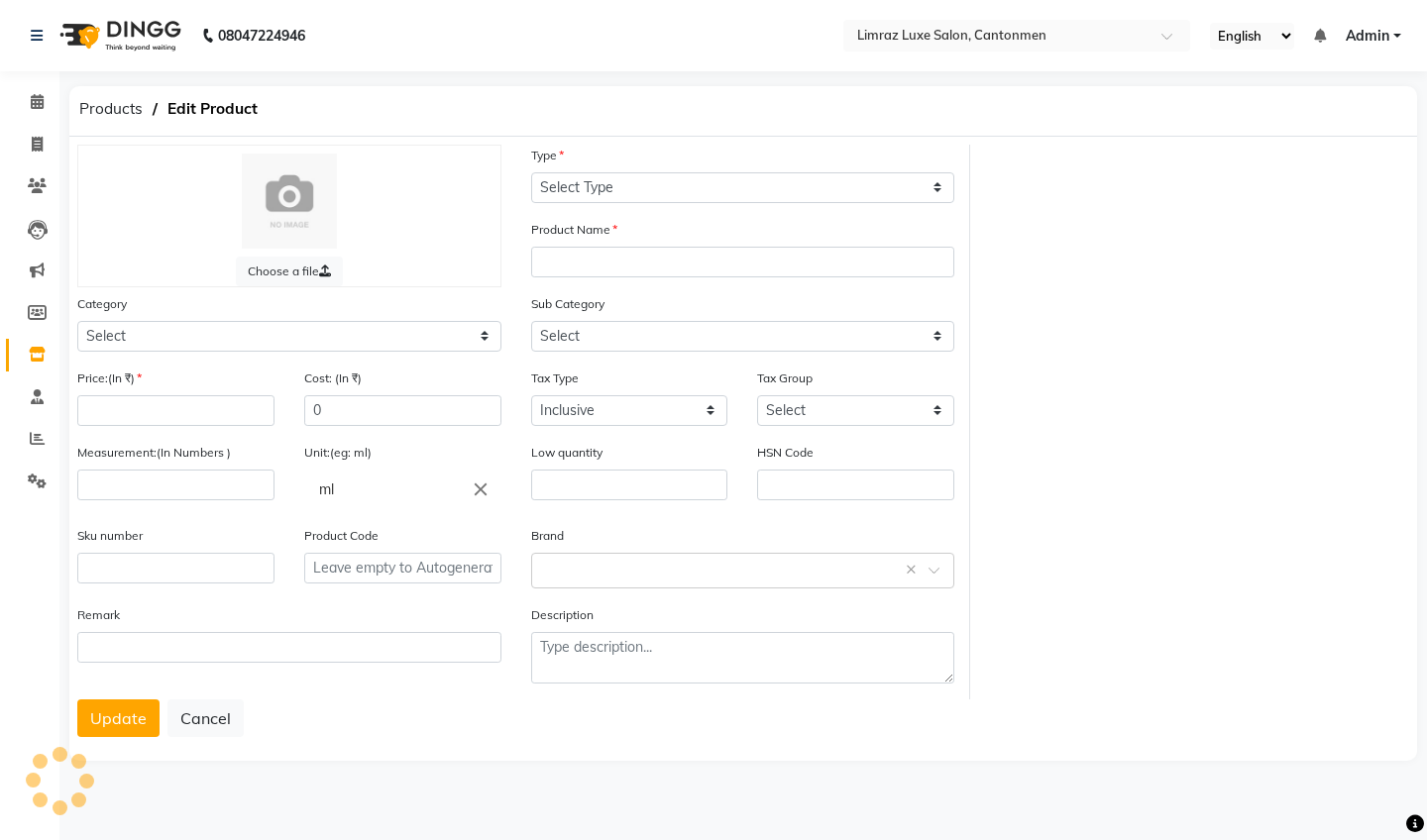 scroll, scrollTop: 0, scrollLeft: 0, axis: both 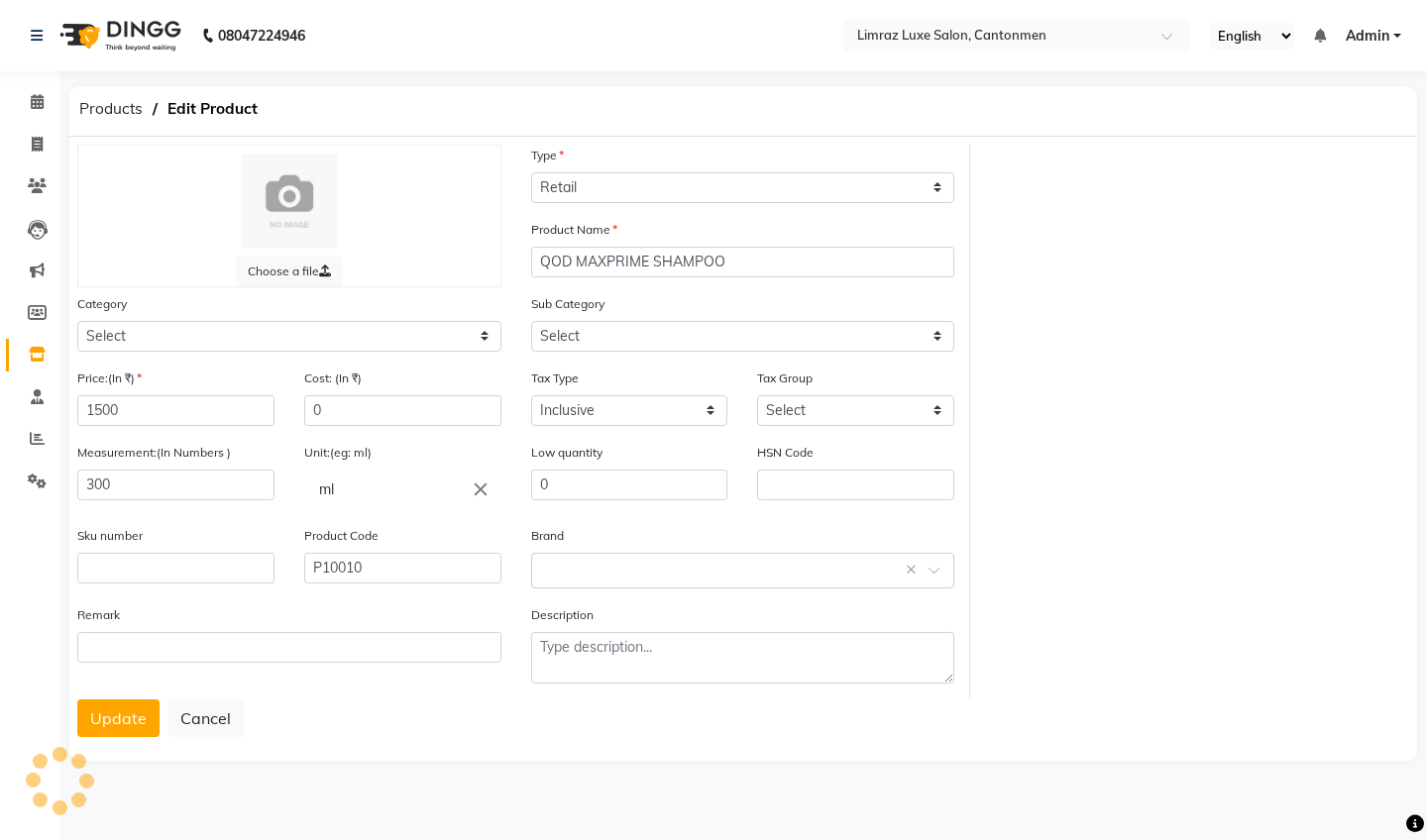 select on "1100" 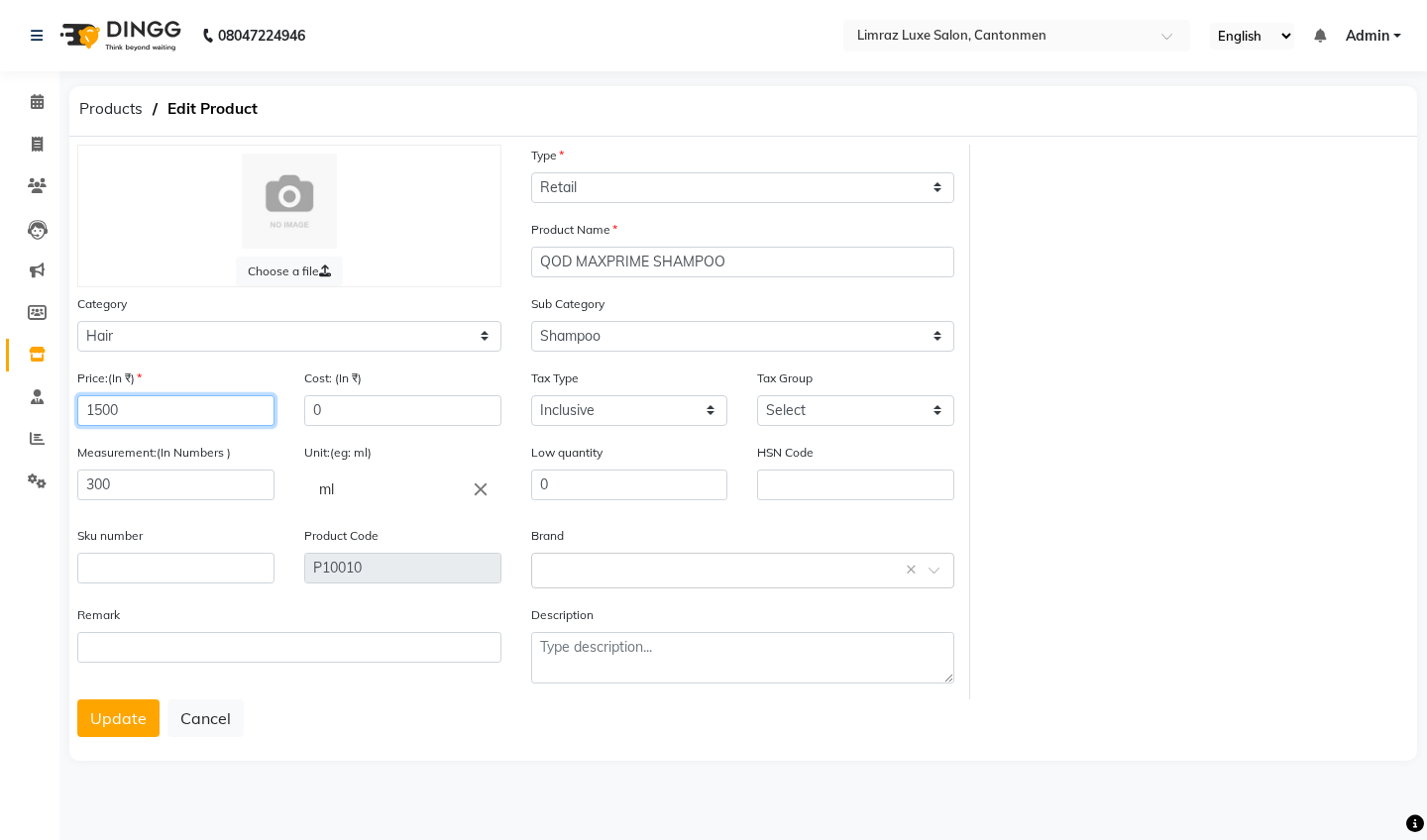 click on "1500" 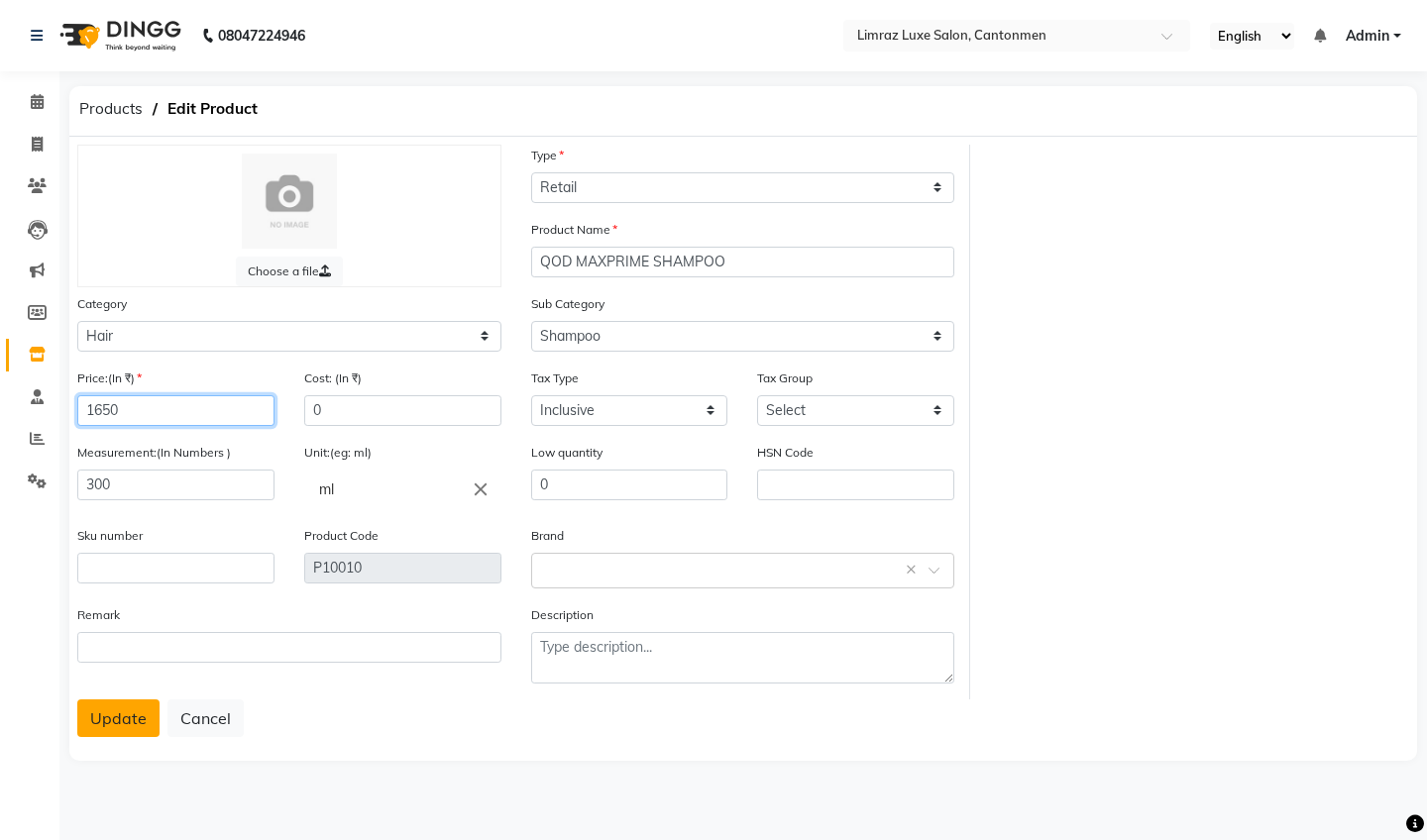 type on "1650" 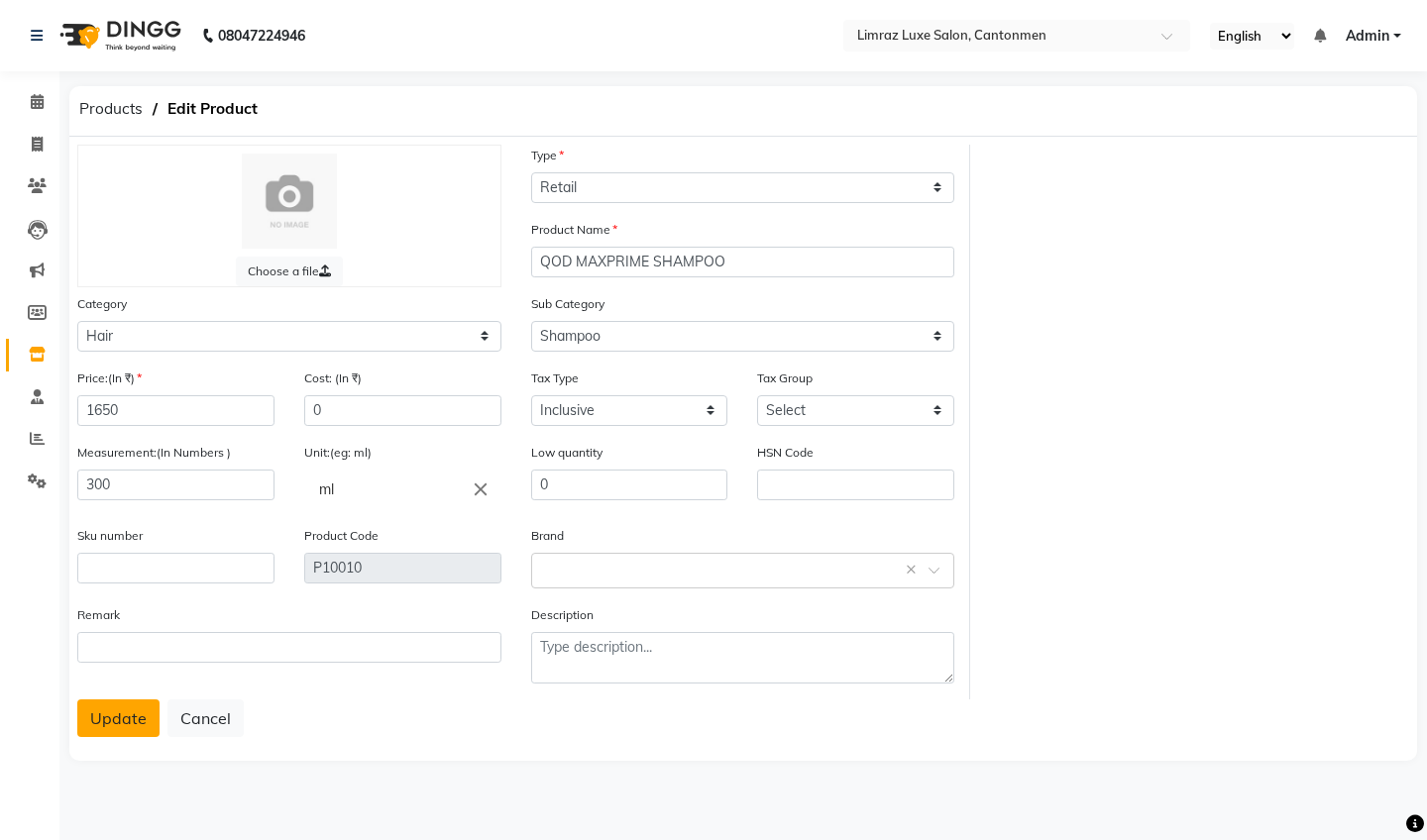 click on "Update" 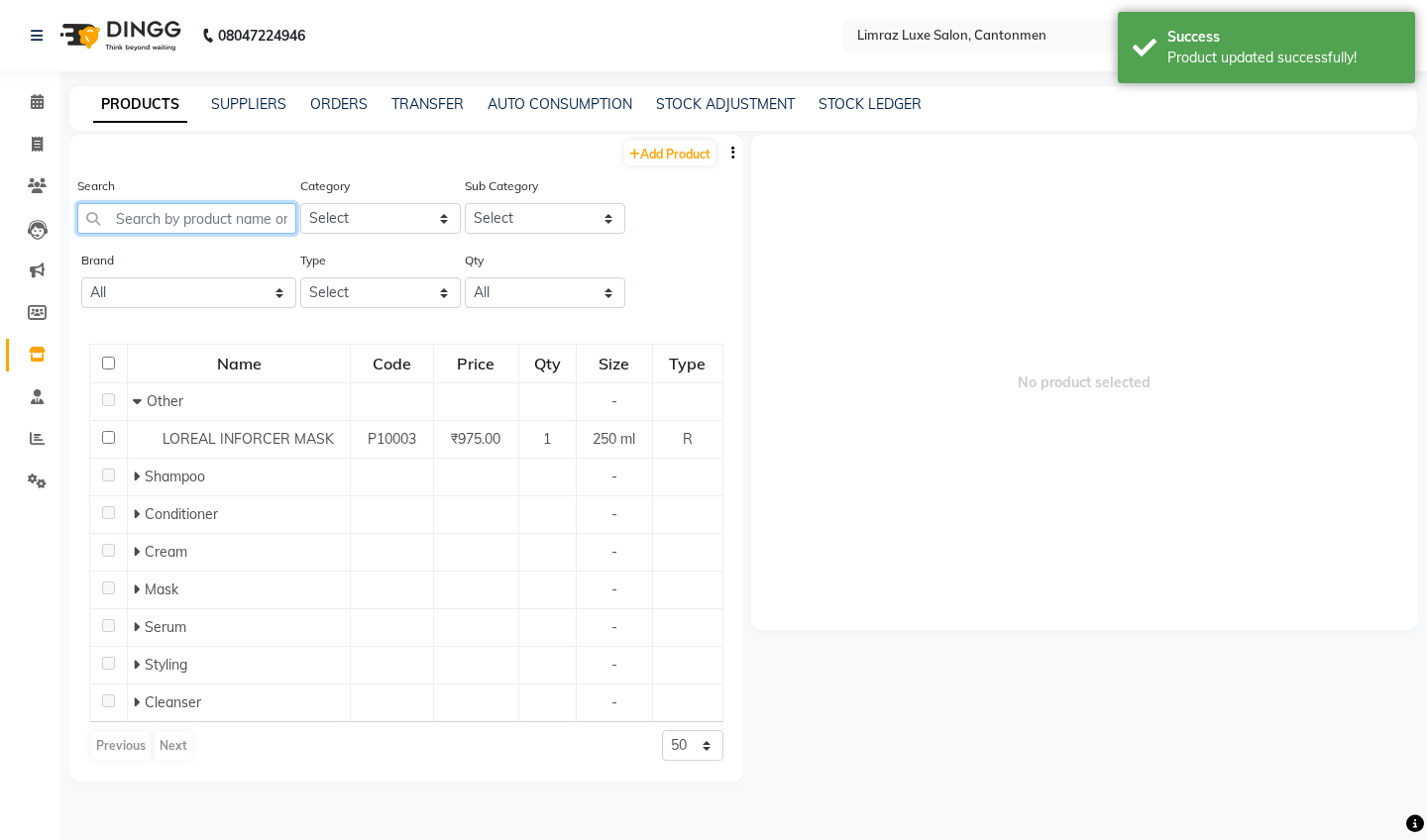 click 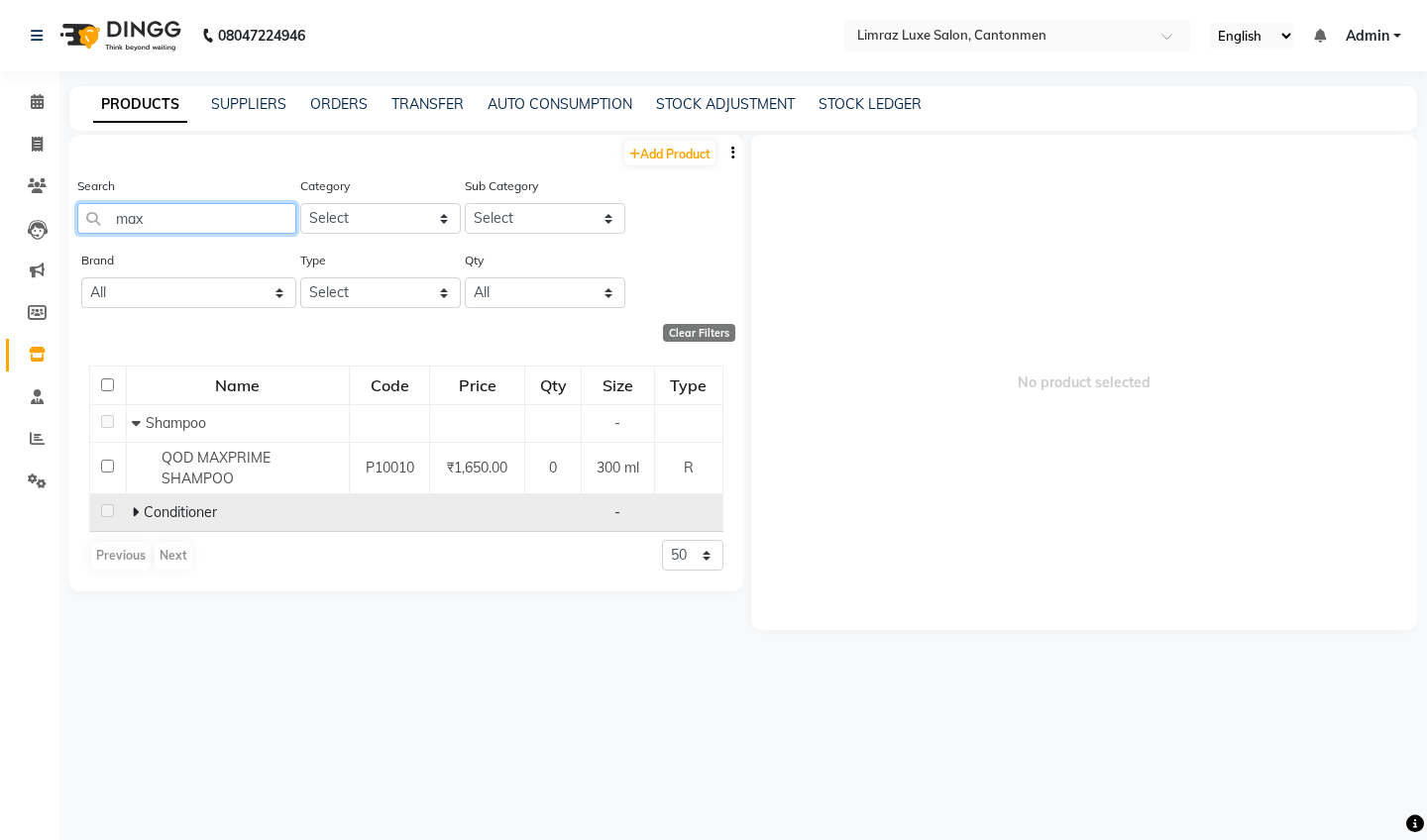type on "max" 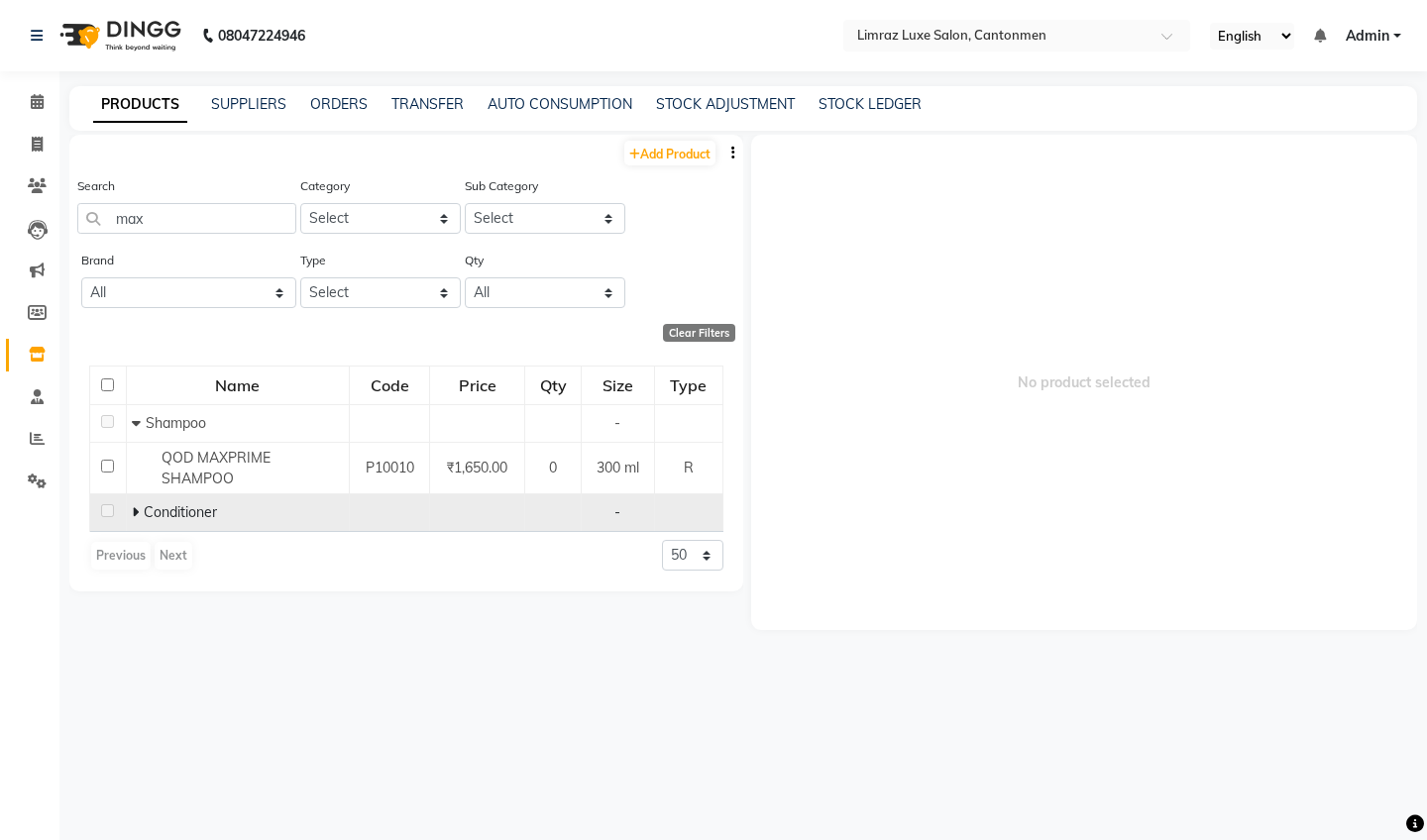 click on "Conditioner" 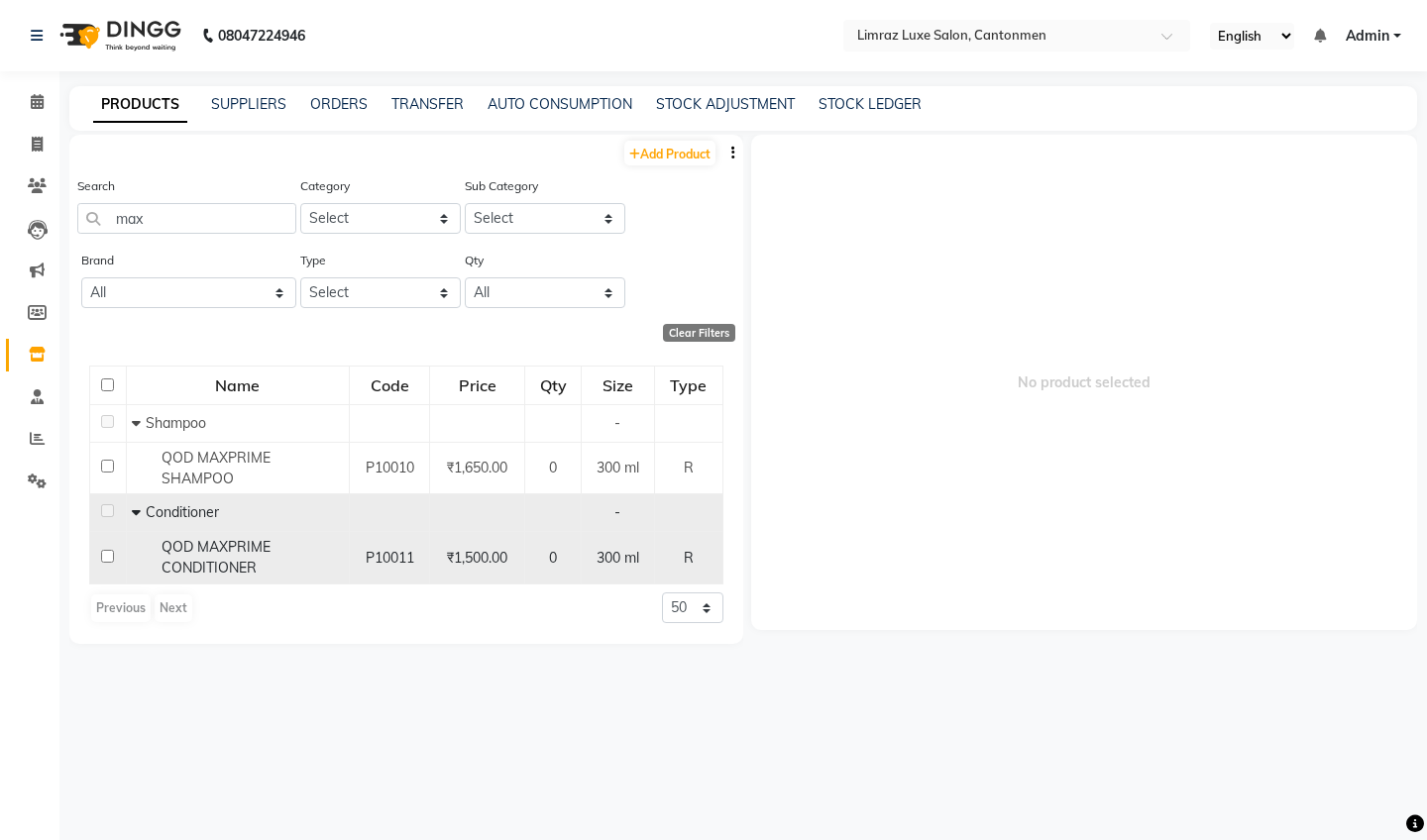 click on "0" 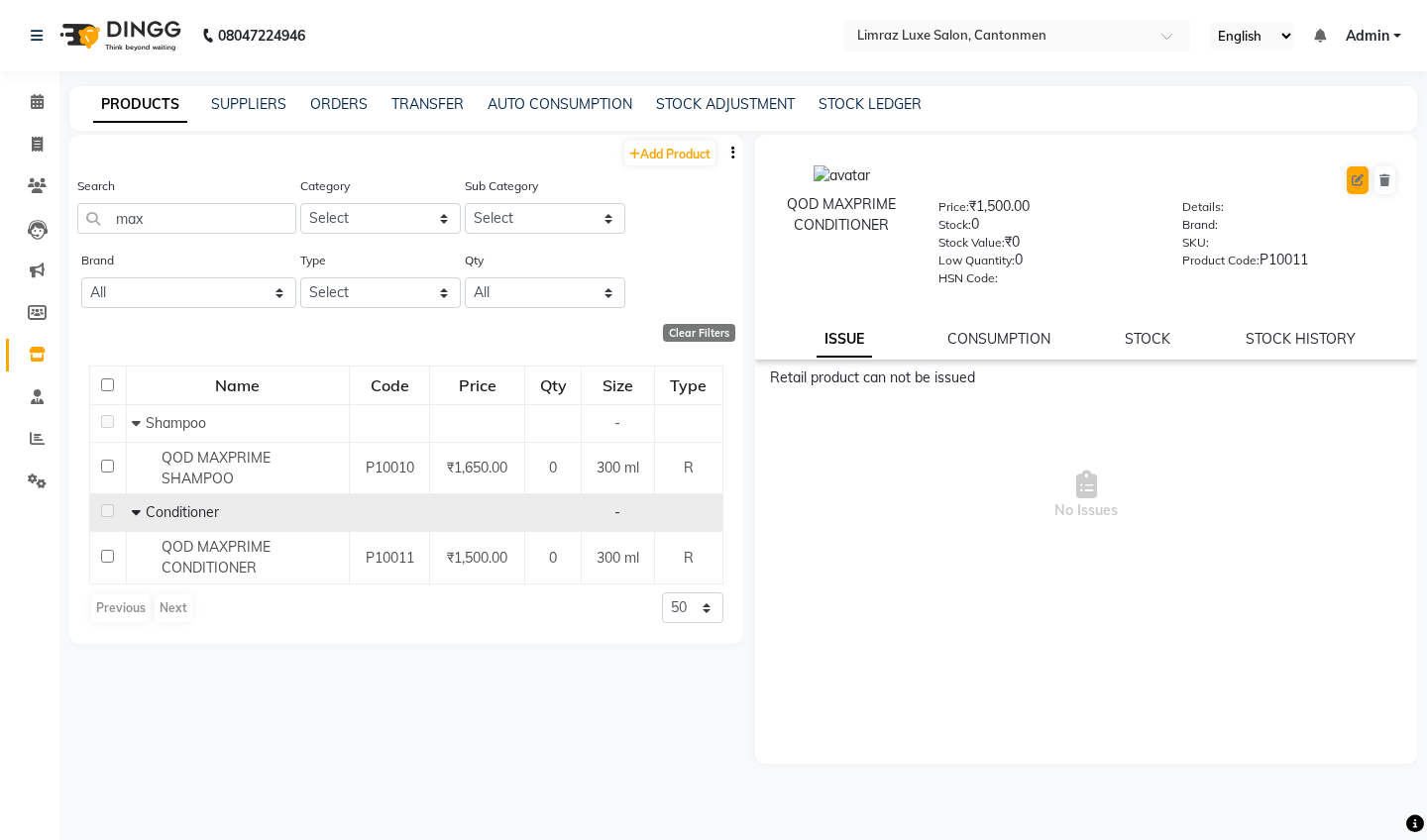 click 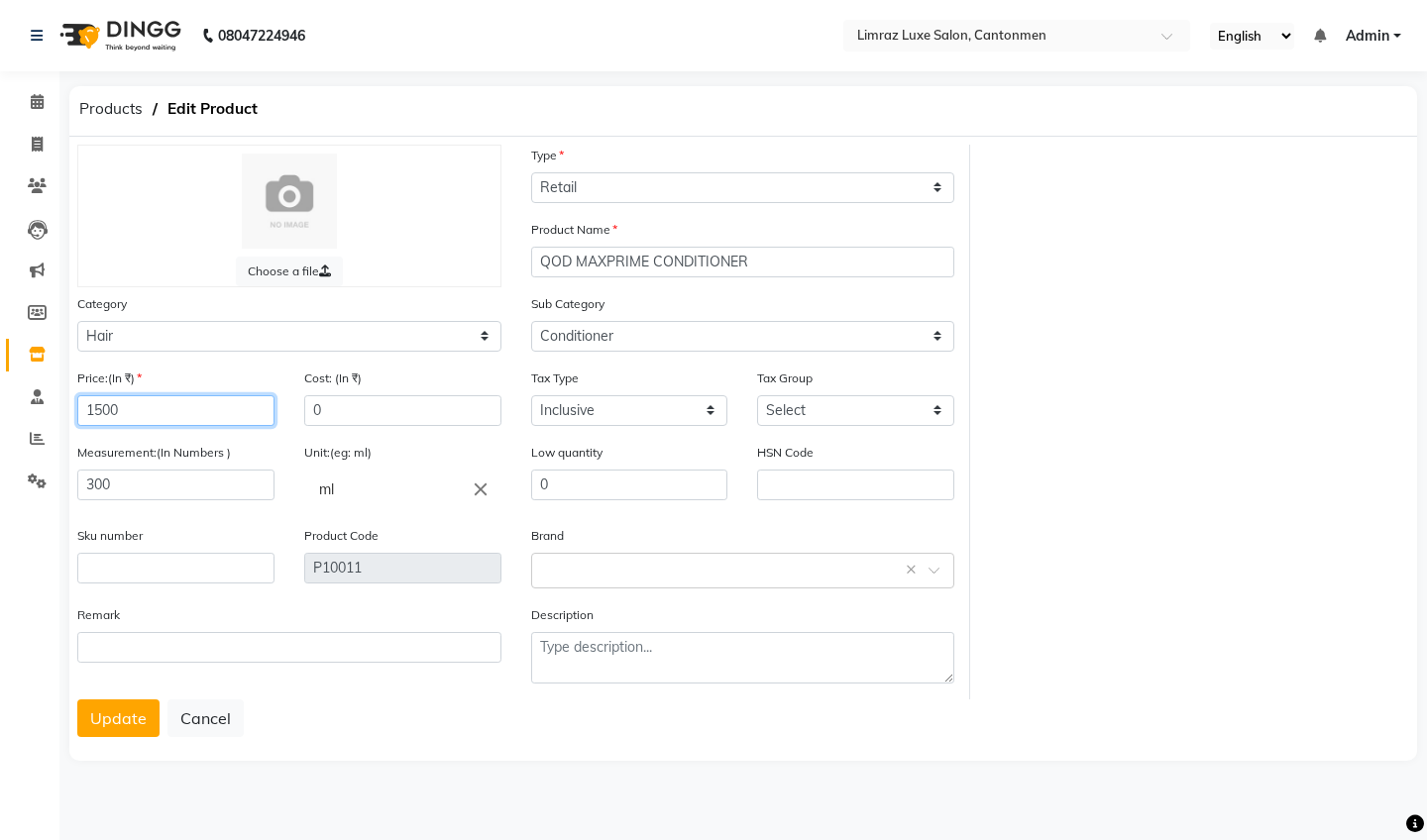 drag, startPoint x: 152, startPoint y: 410, endPoint x: 0, endPoint y: 402, distance: 152.21038 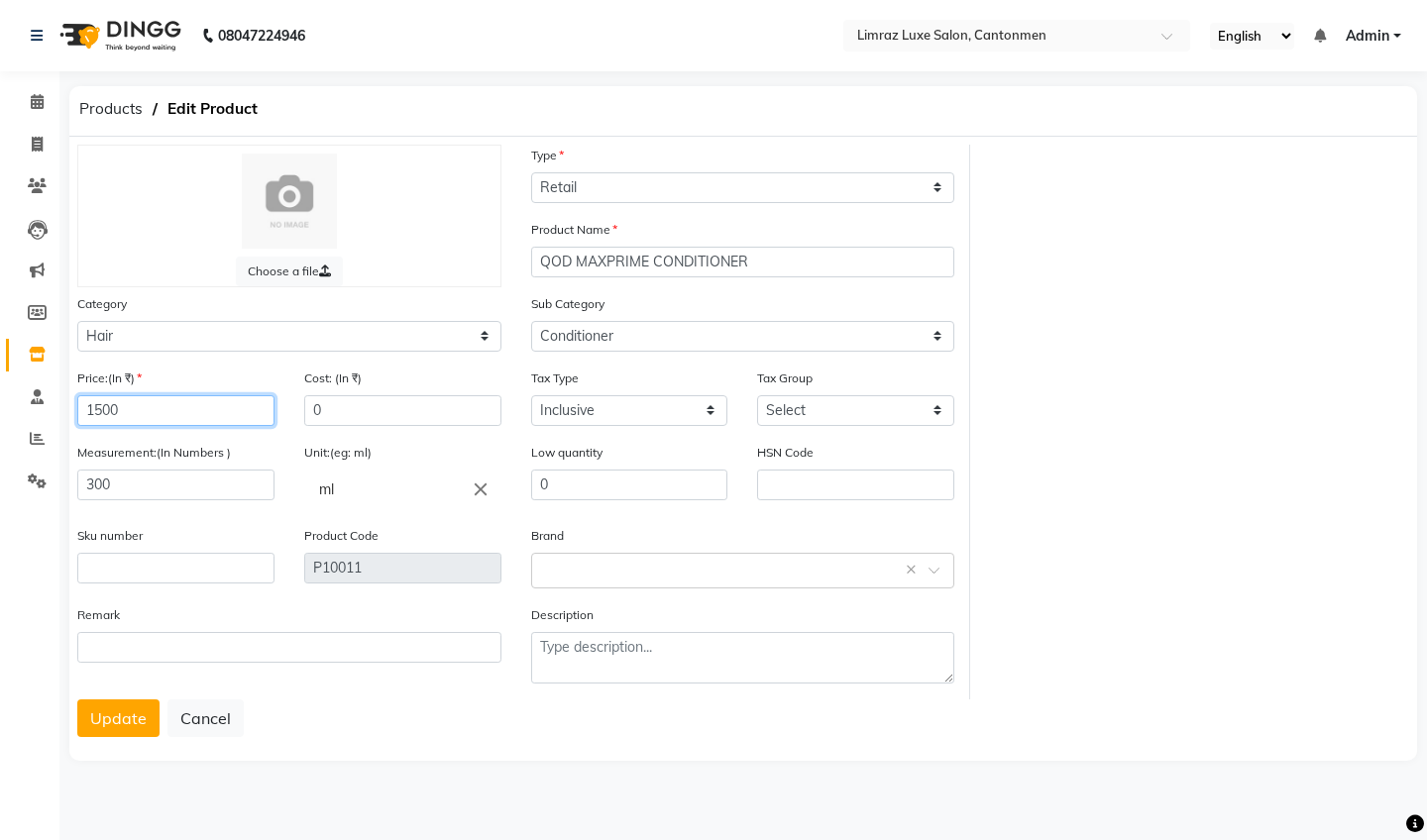 click on "08047224946 Select Location × Limraz Luxe Salon, Cantonmen English ENGLISH Español العربية मराठी हिंदी ગુજરાતી தமிழ் 中文 Notifications nothing to show Admin Manage Profile Change Password Sign out  Version:3.15.11  ☀ LIMRAZ LUXE SALON, Cantonmen ☀ LIMRAZ LUXE SALON, Thillai Nagar  Calendar  Invoice  Clients  Leads   Marketing  Members  Inventory  Staff  Reports  Settings Completed InProgress Upcoming Dropped Tentative Check-In Confirm Bookings Generate Report Segments Page Builder  Products   Edit Product   Choose a file Type Select Type Both Retail Consumable Product Name QOD MAXPRIME CONDITIONER Category Select Hair Skin Makeup Personal Care Appliances Beard Waxing Disposable Threading Hands and Feet Beauty Planet Botox Cadiveu Casmara Cheryls Loreal Olaplex Other Sub Category Select Shampoo Conditioner Cream Mask Oil Serum Color Appliances Treatment Styling Kit & Combo Other Price:(In ₹) 1500 Cost: (In ₹) 0 Tax Type Select Inclusive Exclusive" 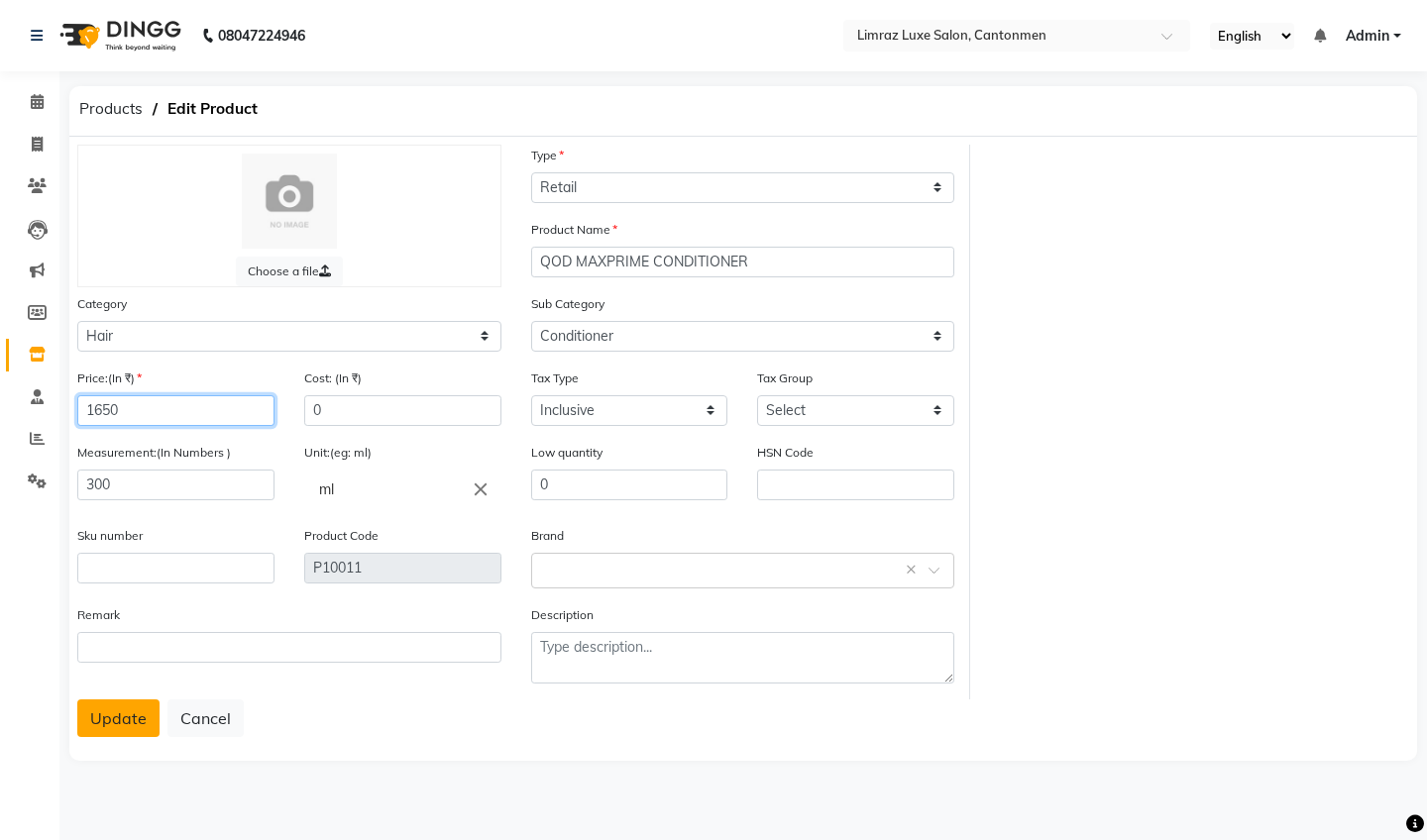 type on "1650" 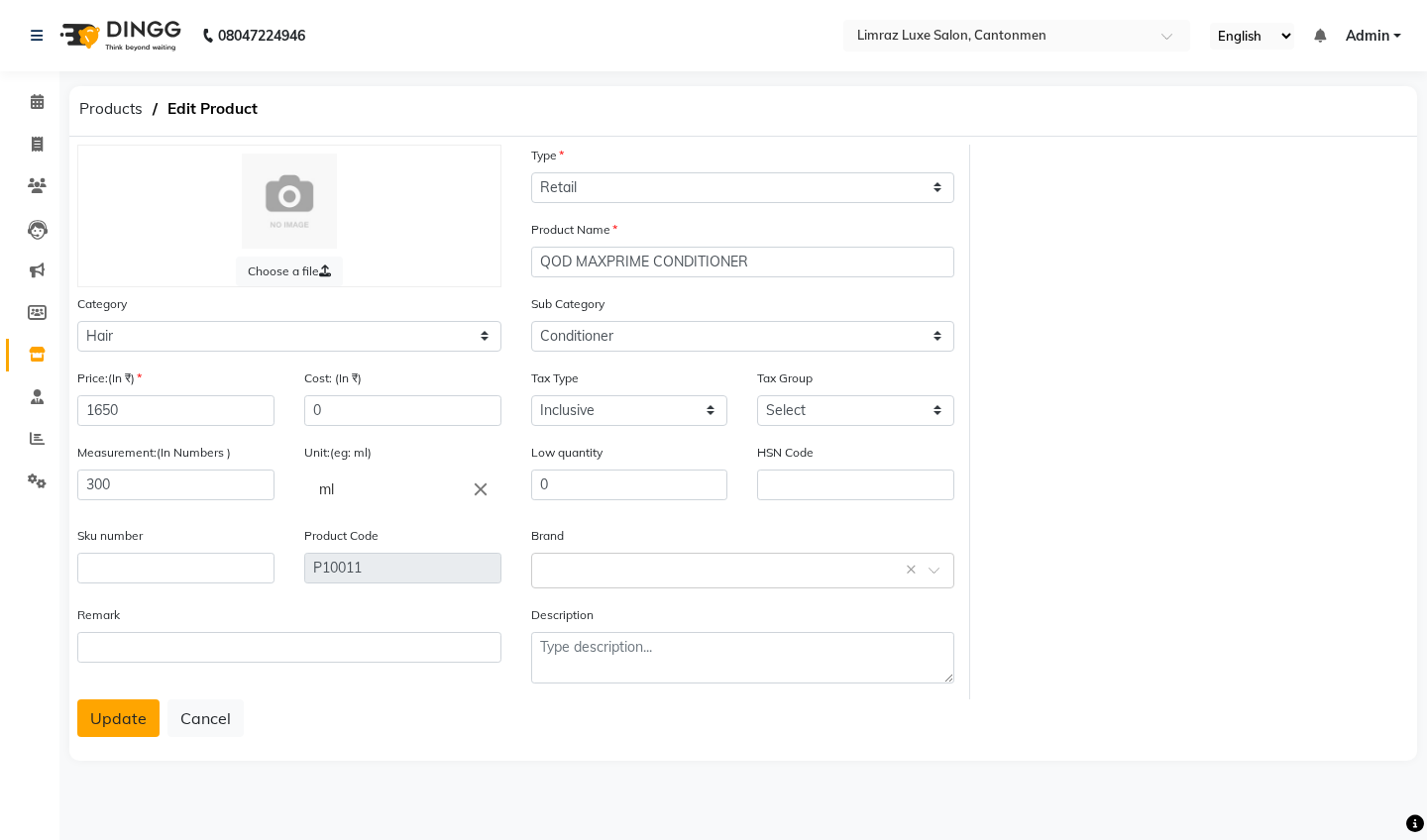 click on "Update" 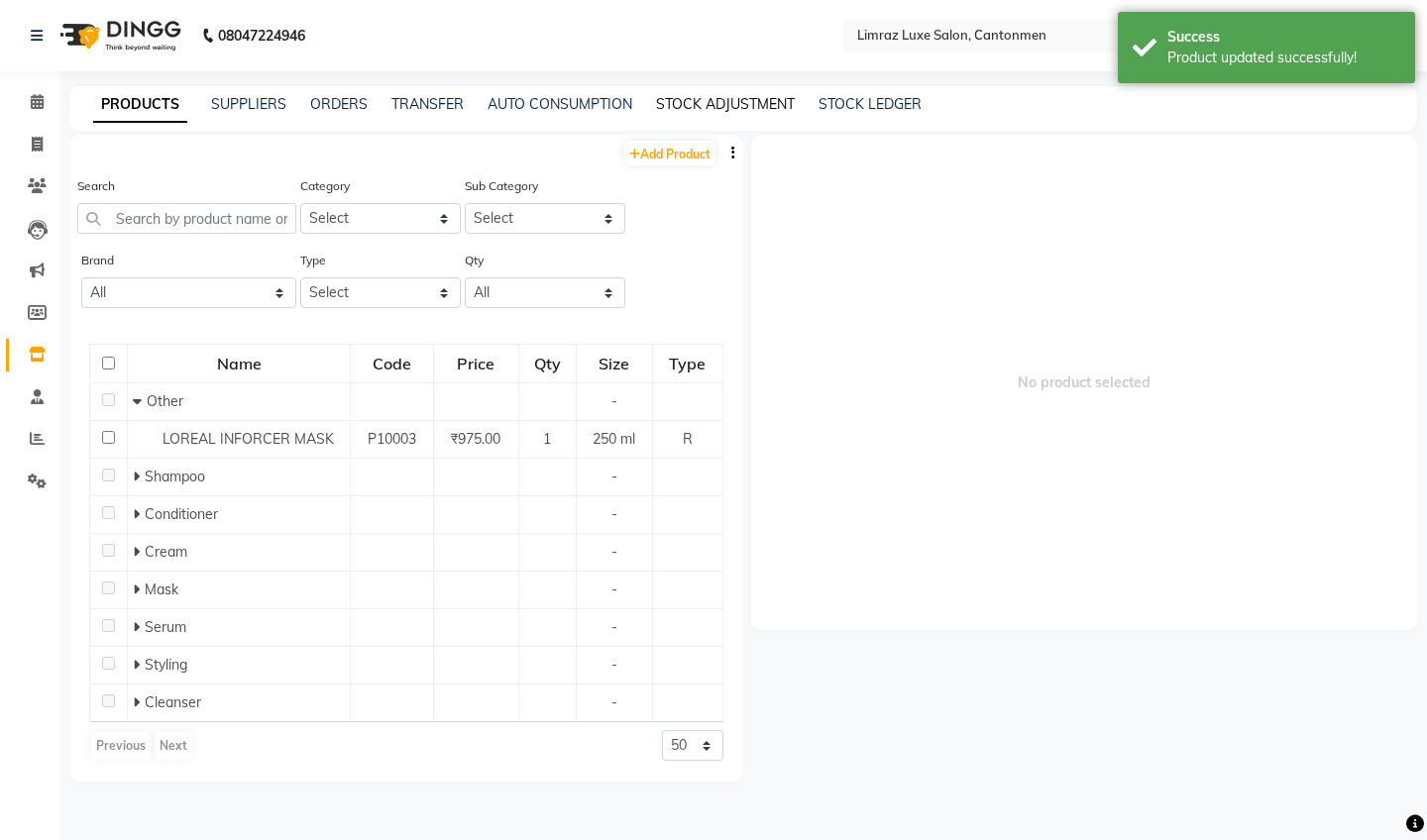 click on "STOCK ADJUSTMENT" 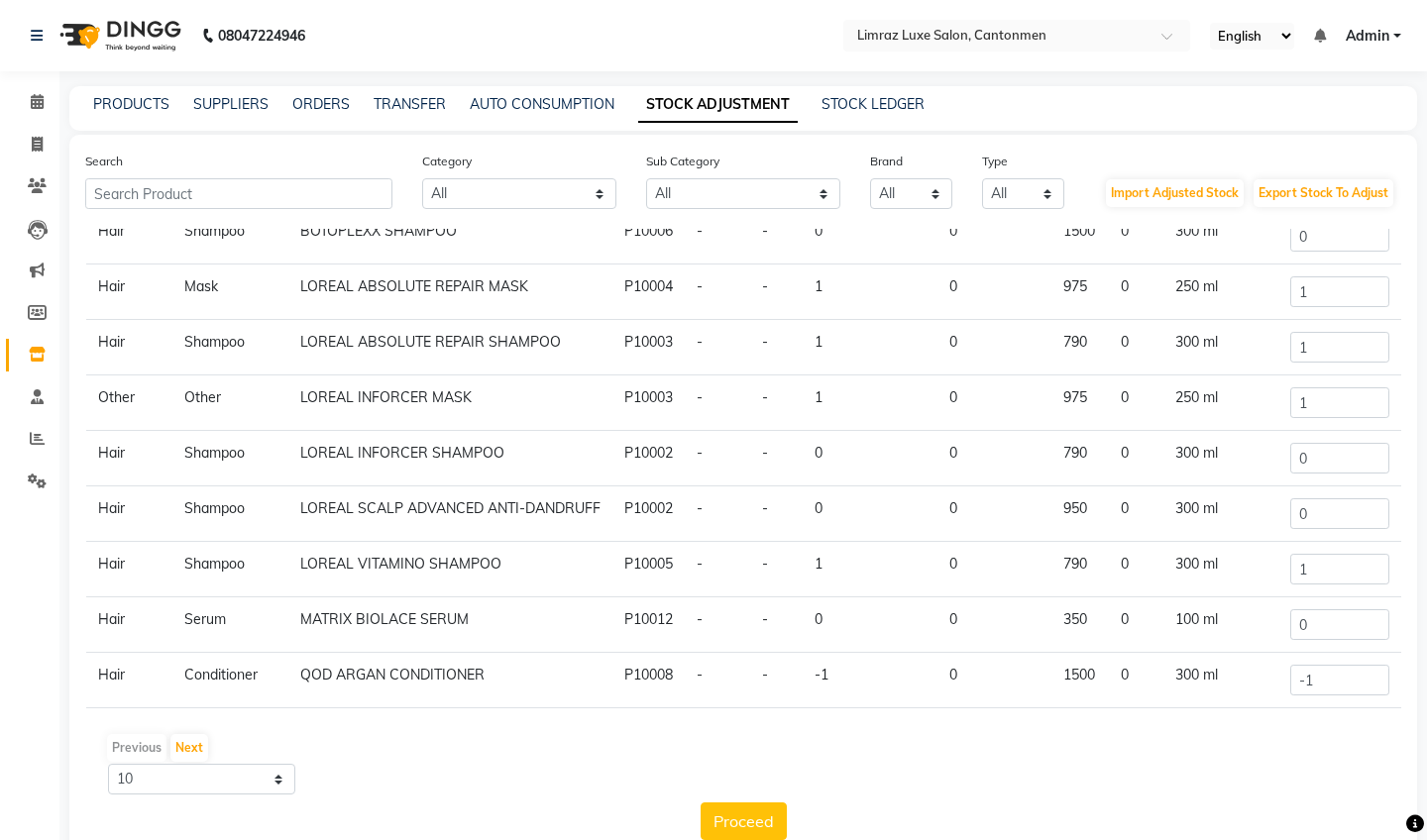scroll, scrollTop: 155, scrollLeft: 0, axis: vertical 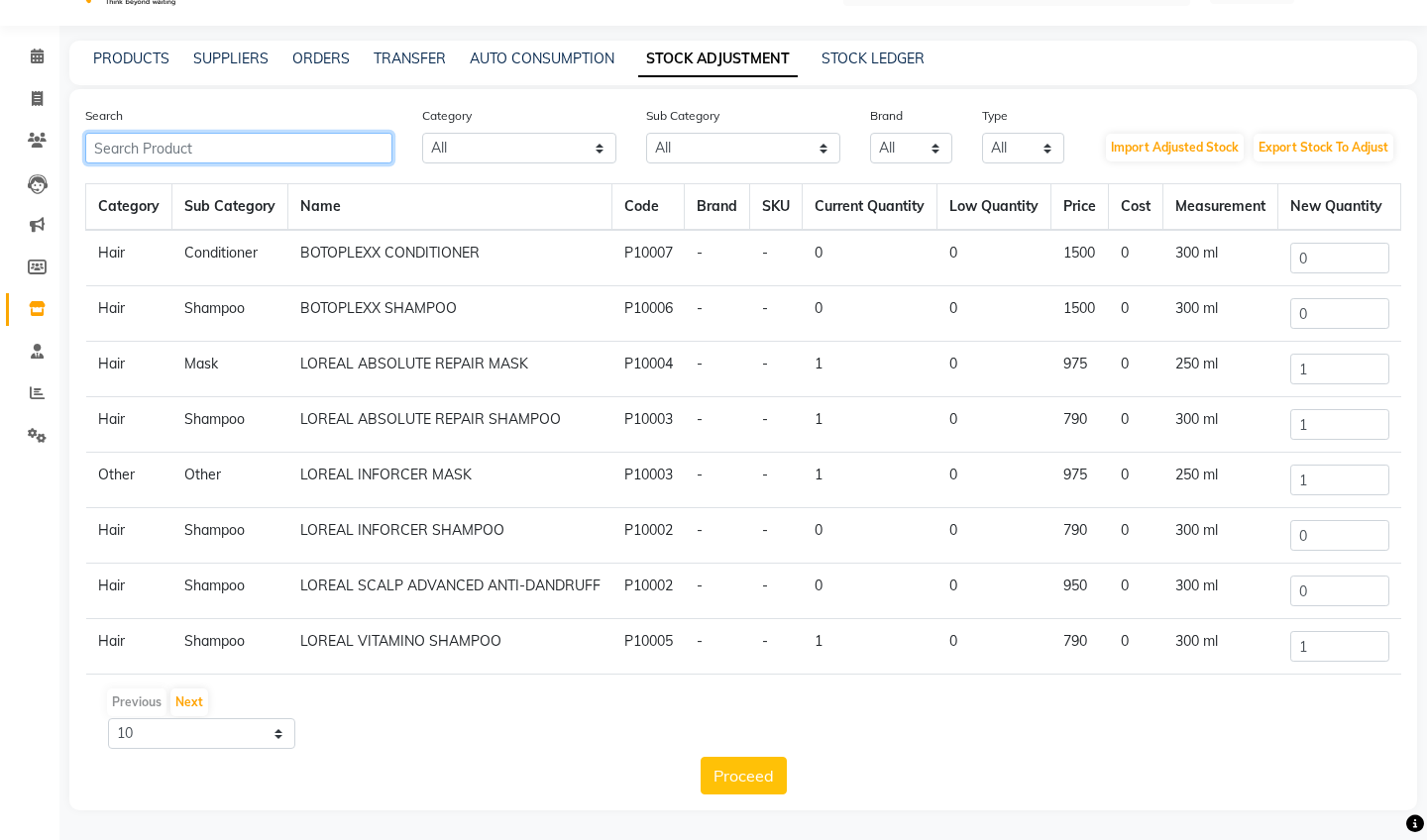 click 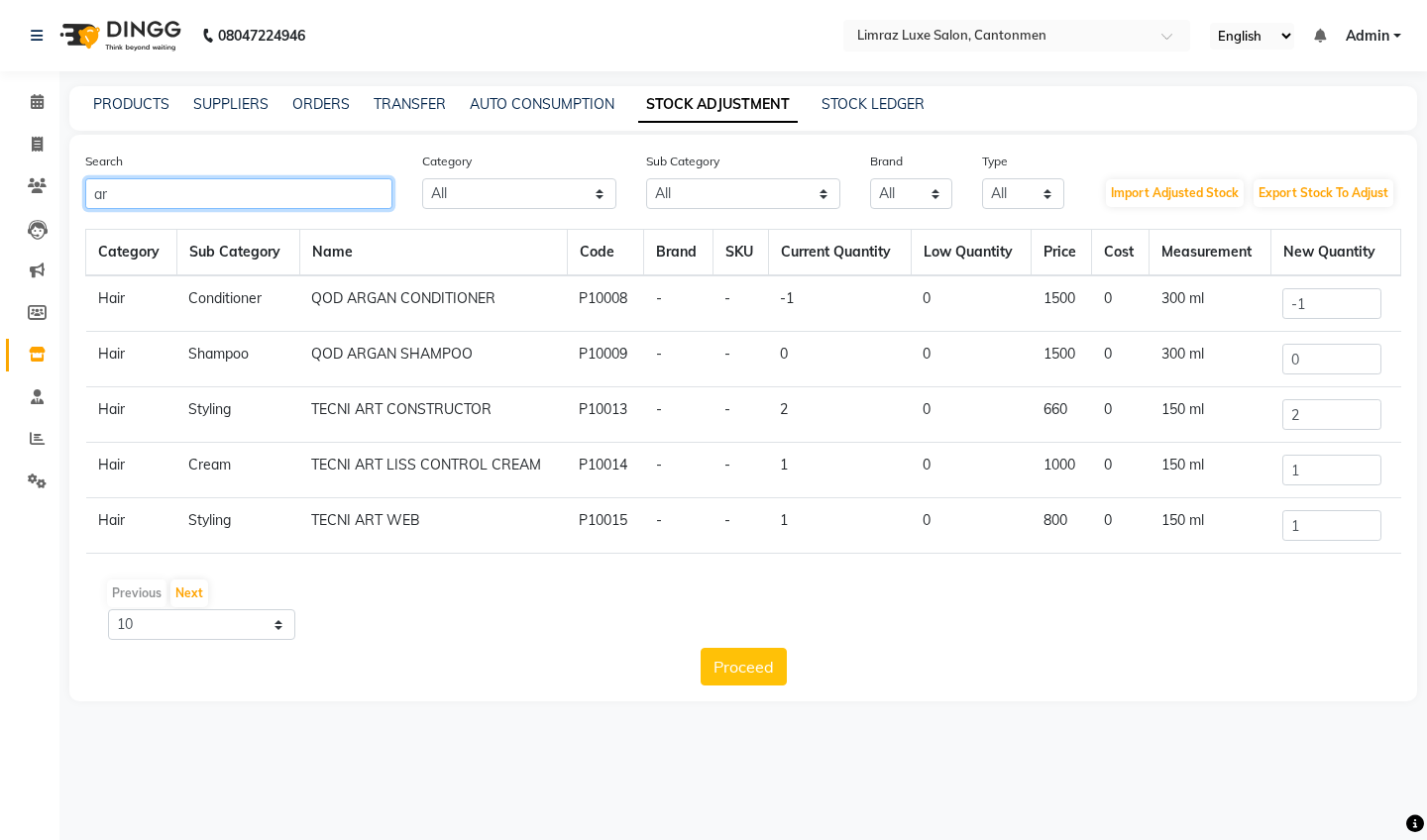 scroll, scrollTop: 0, scrollLeft: 0, axis: both 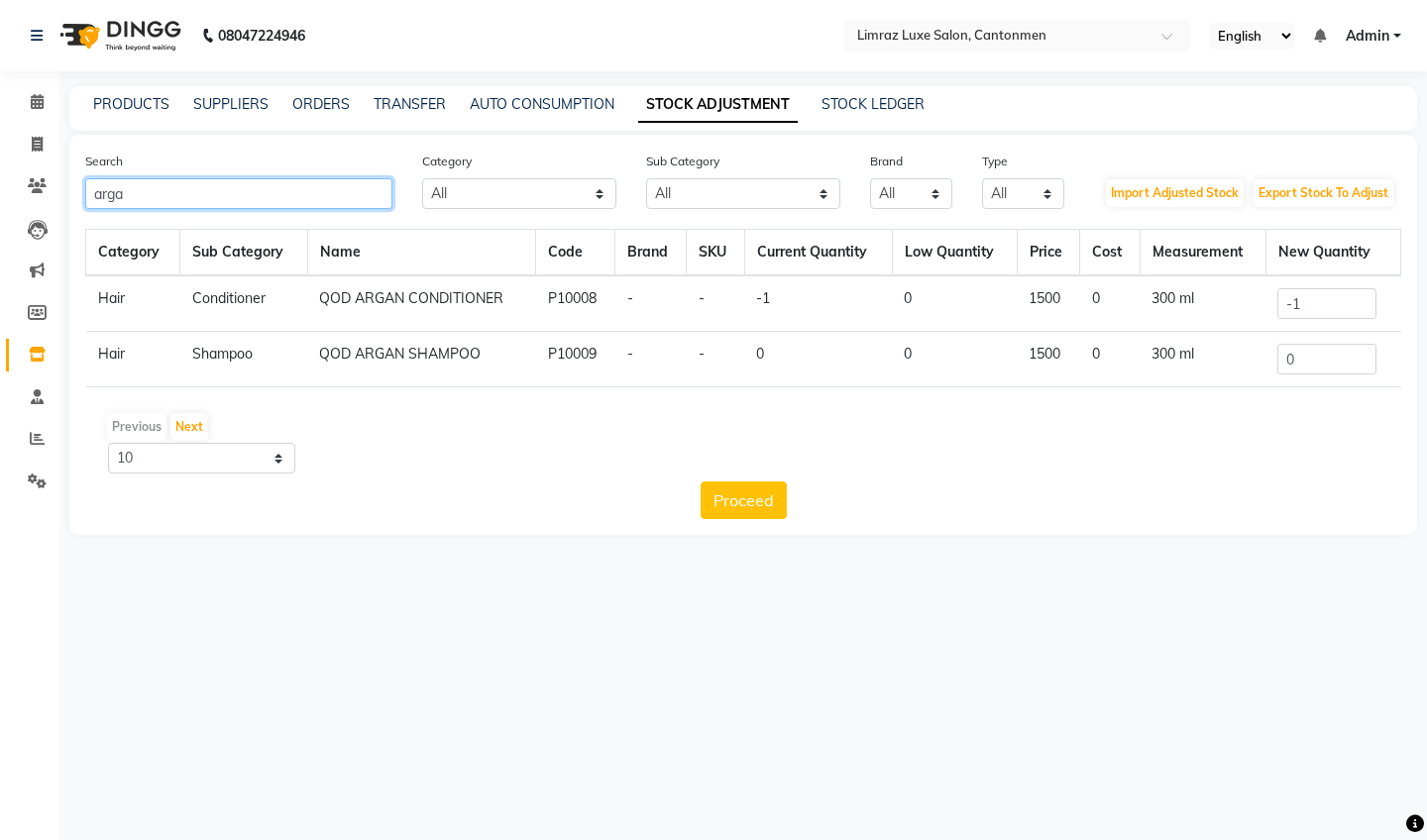 type on "arga" 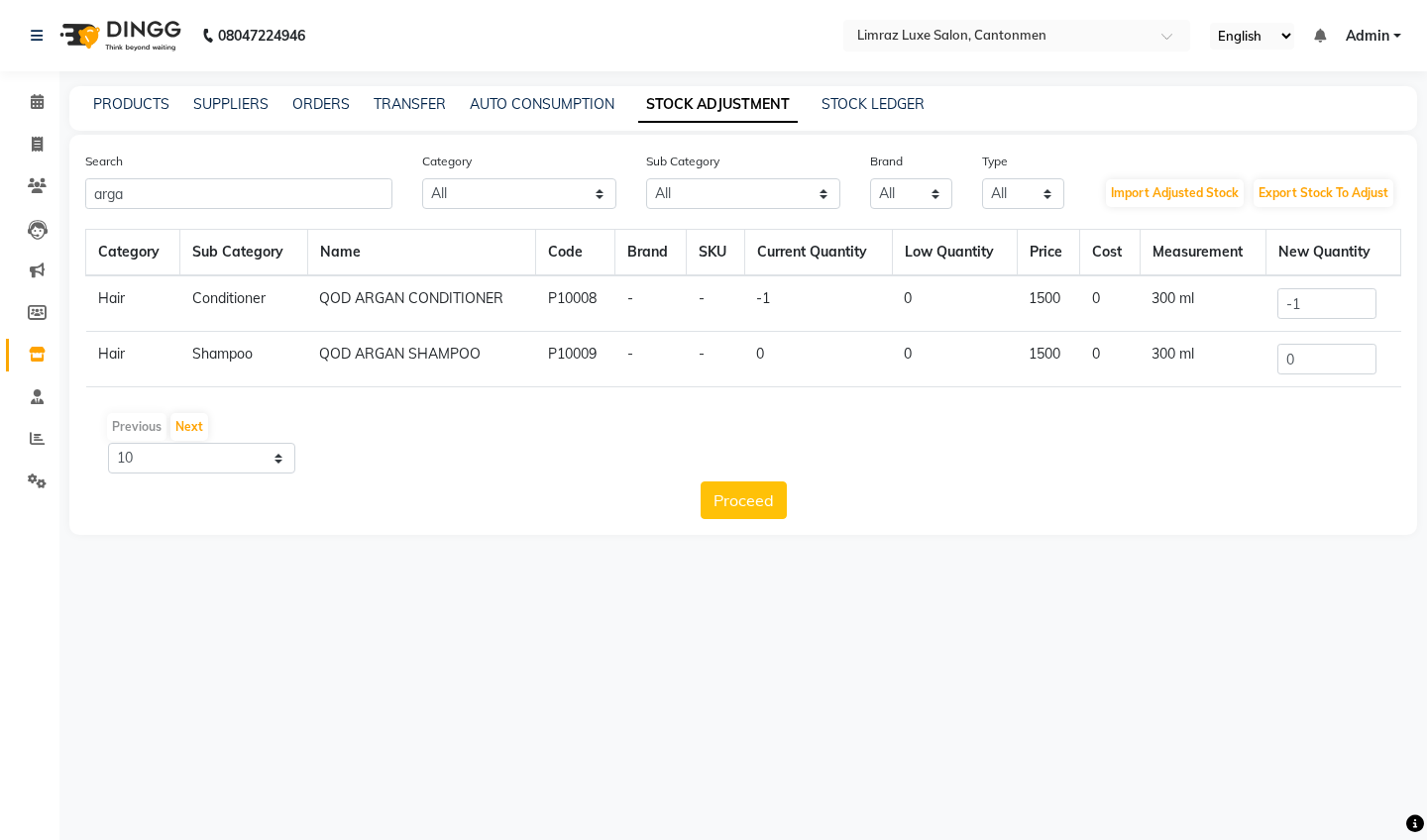 click on "1500" 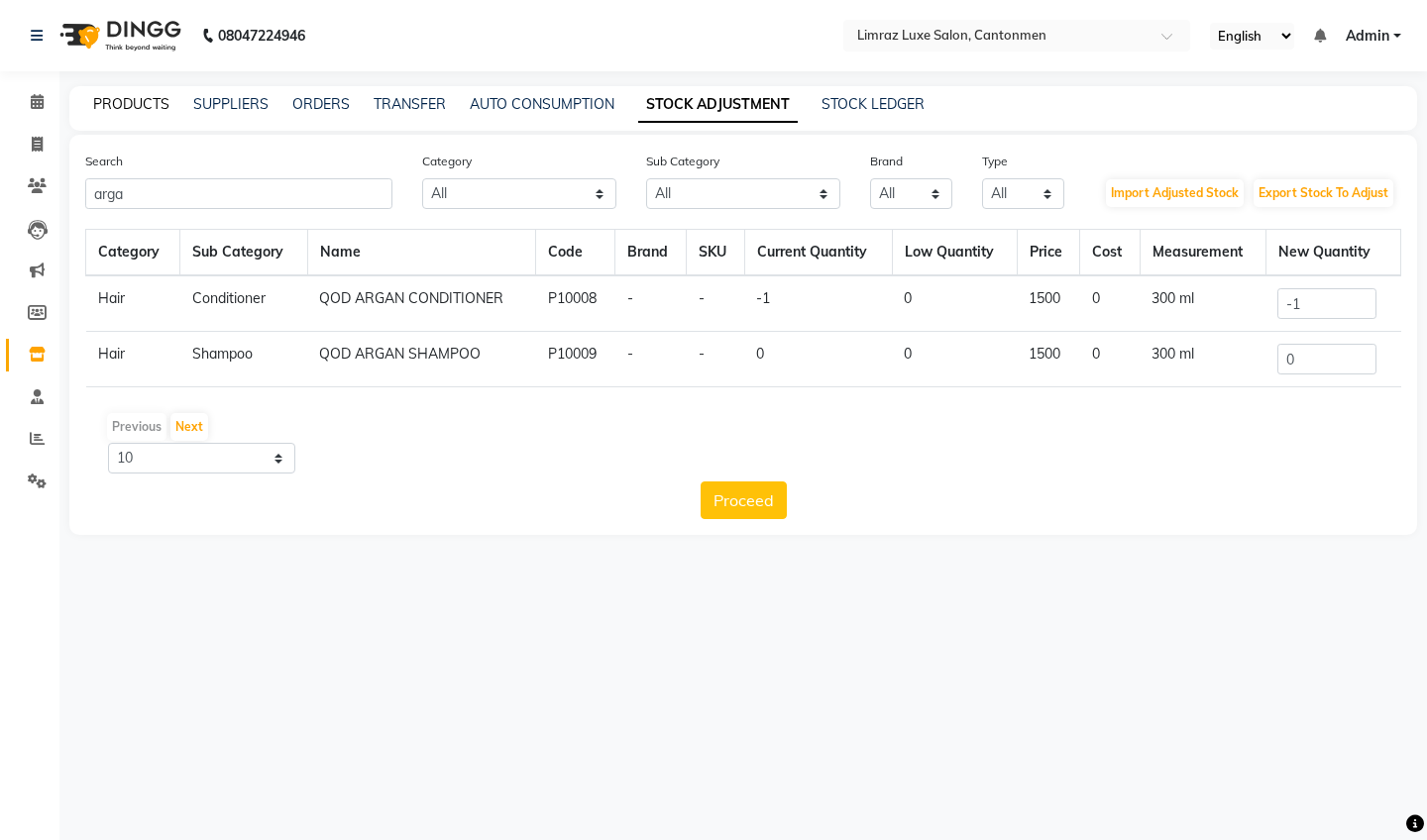 click on "PRODUCTS" 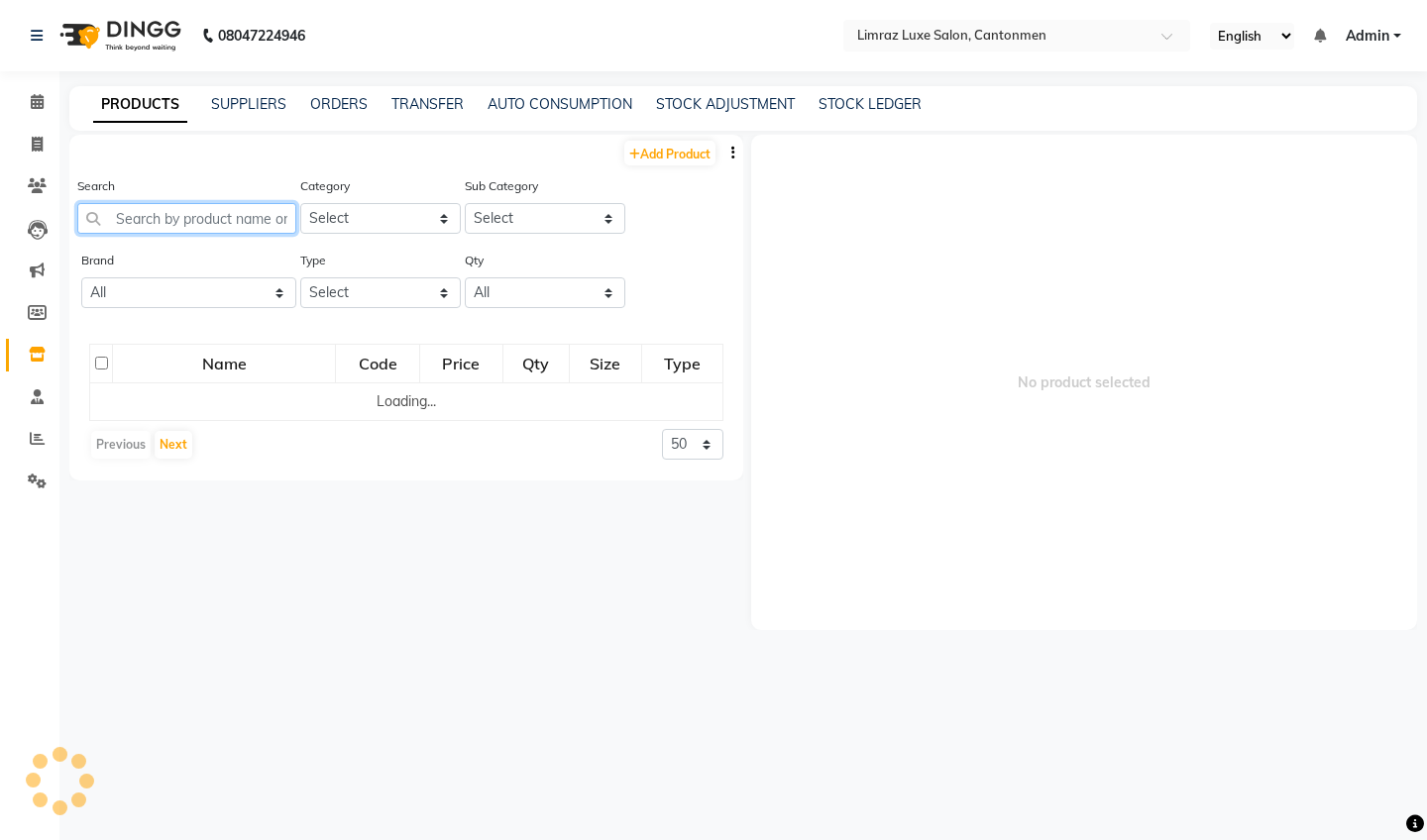 click 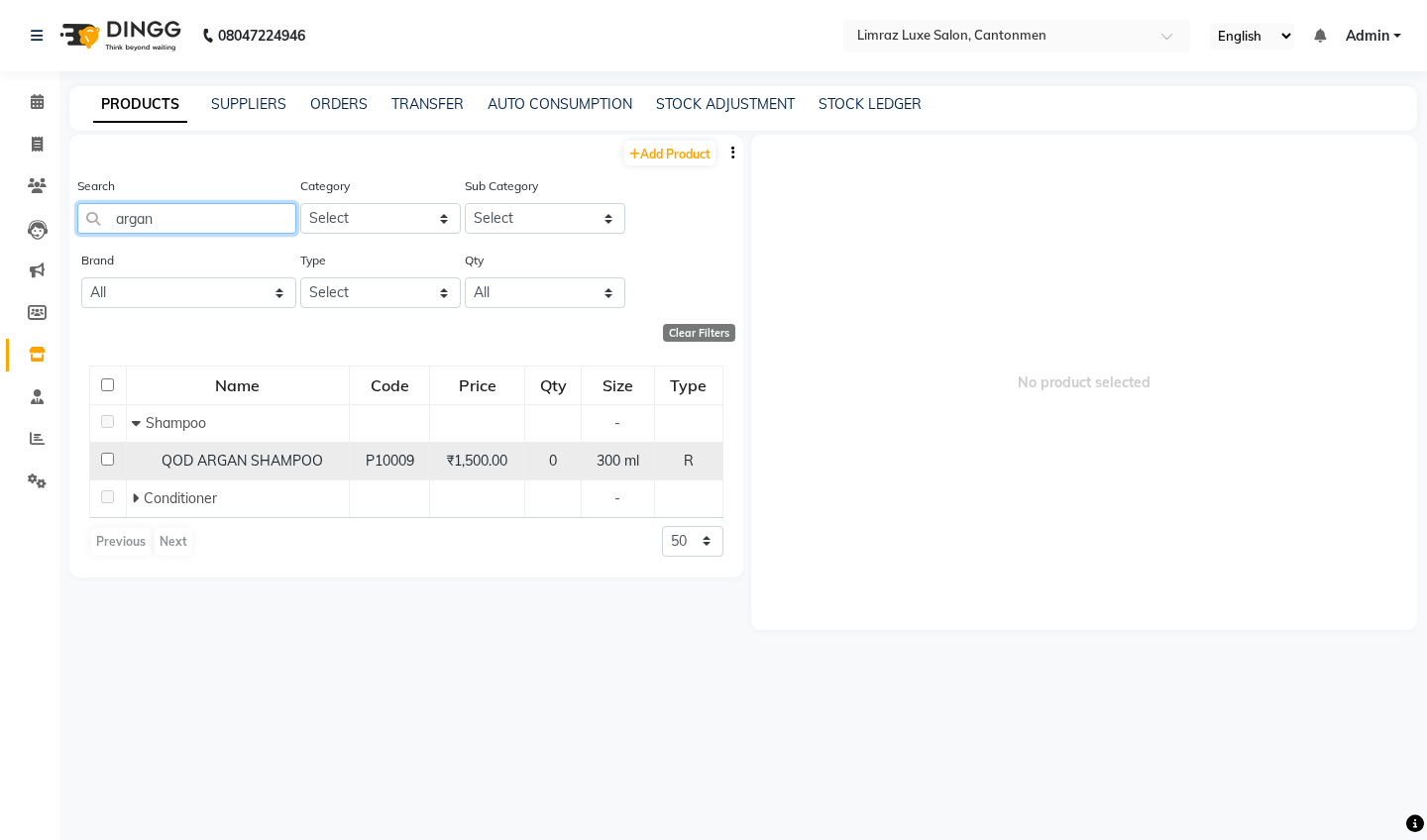 type on "argan" 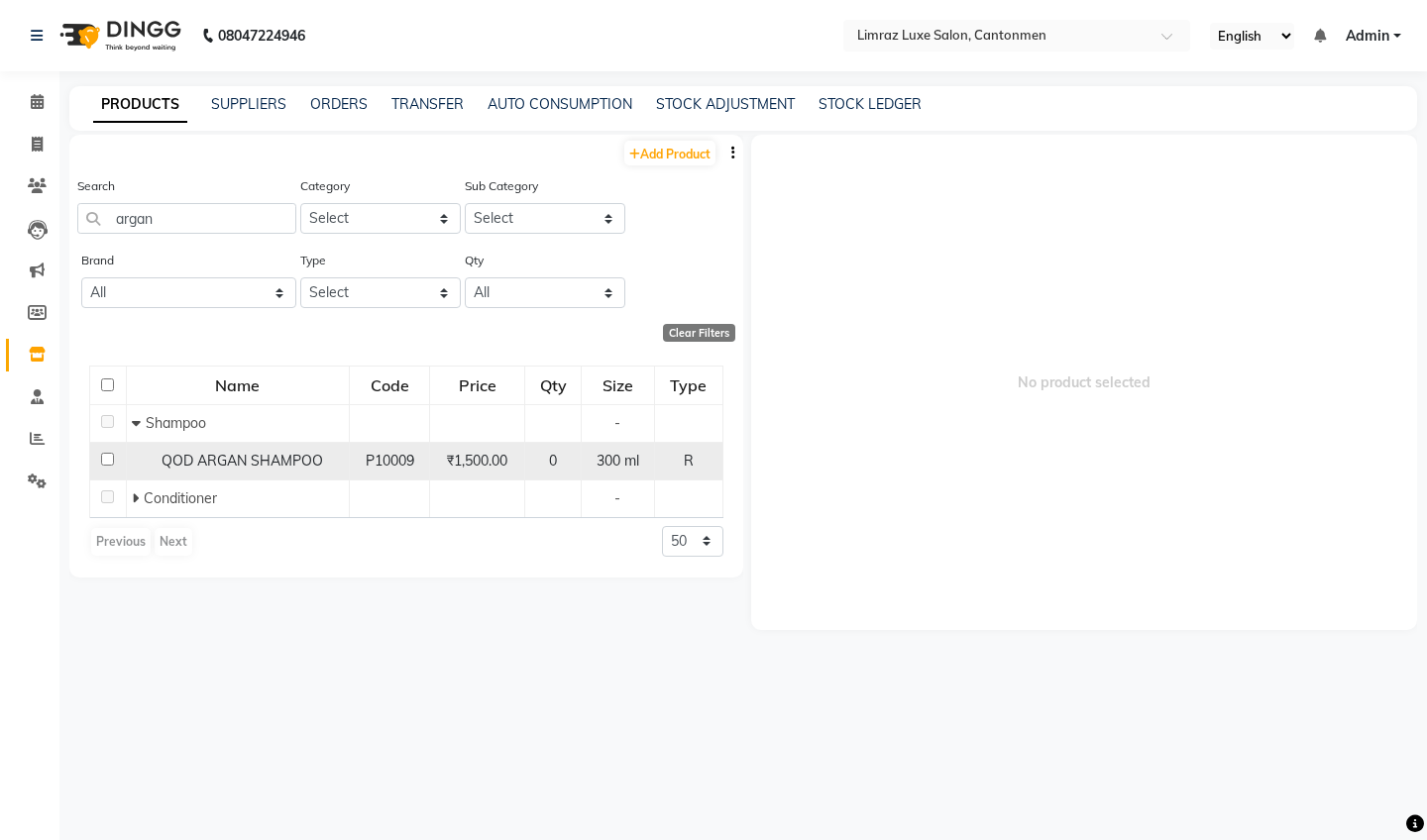 click on "₹1,500.00" 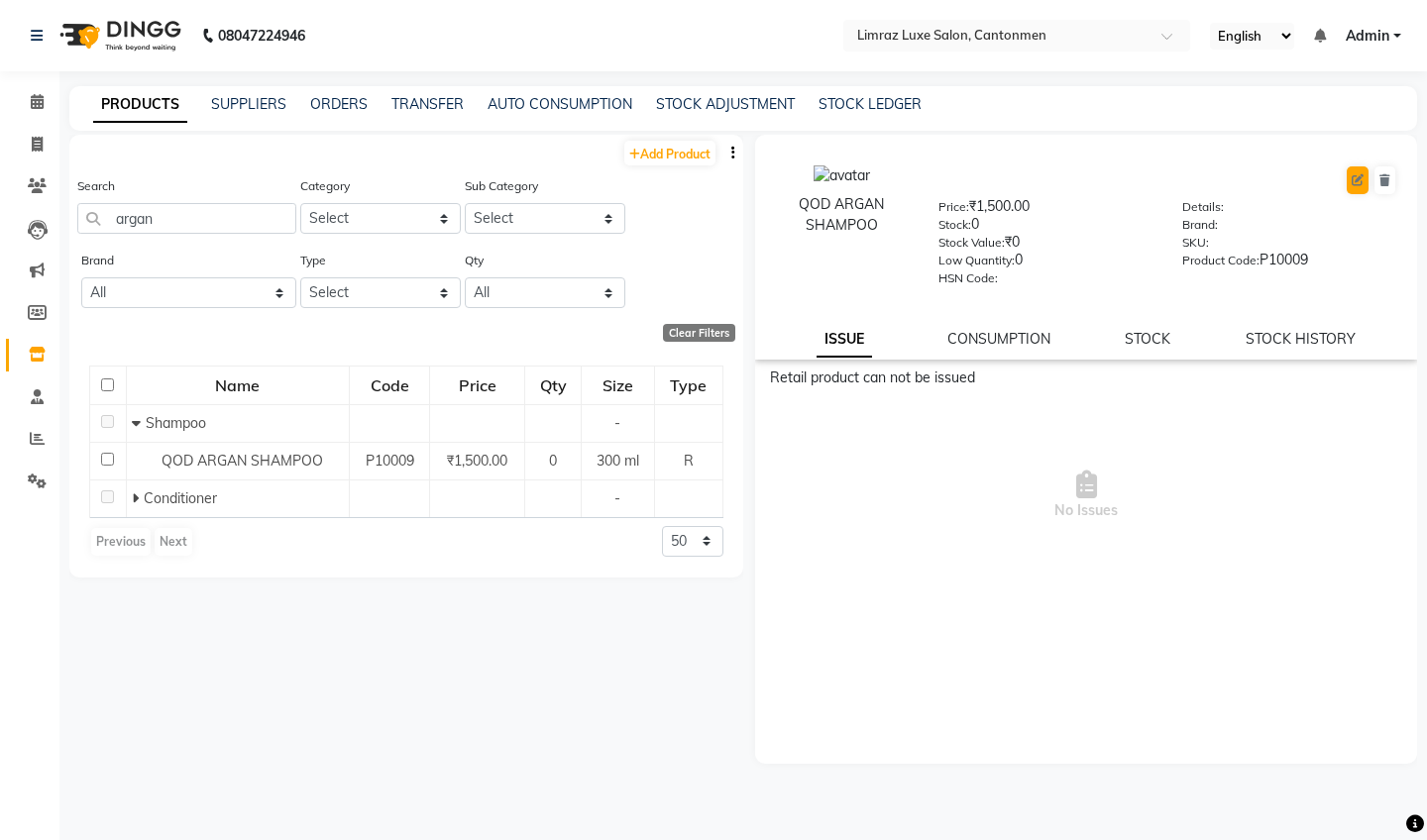 click 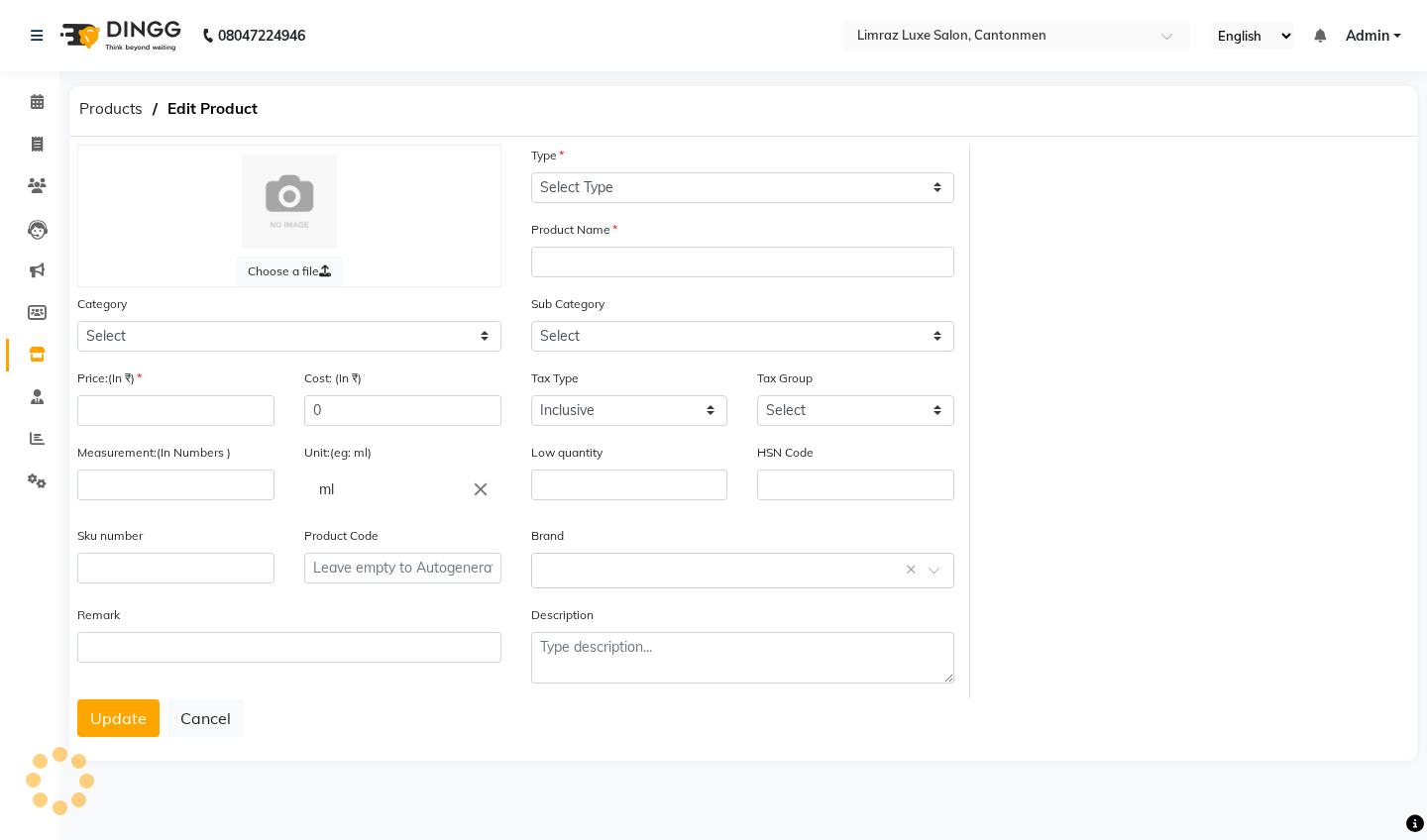 select on "R" 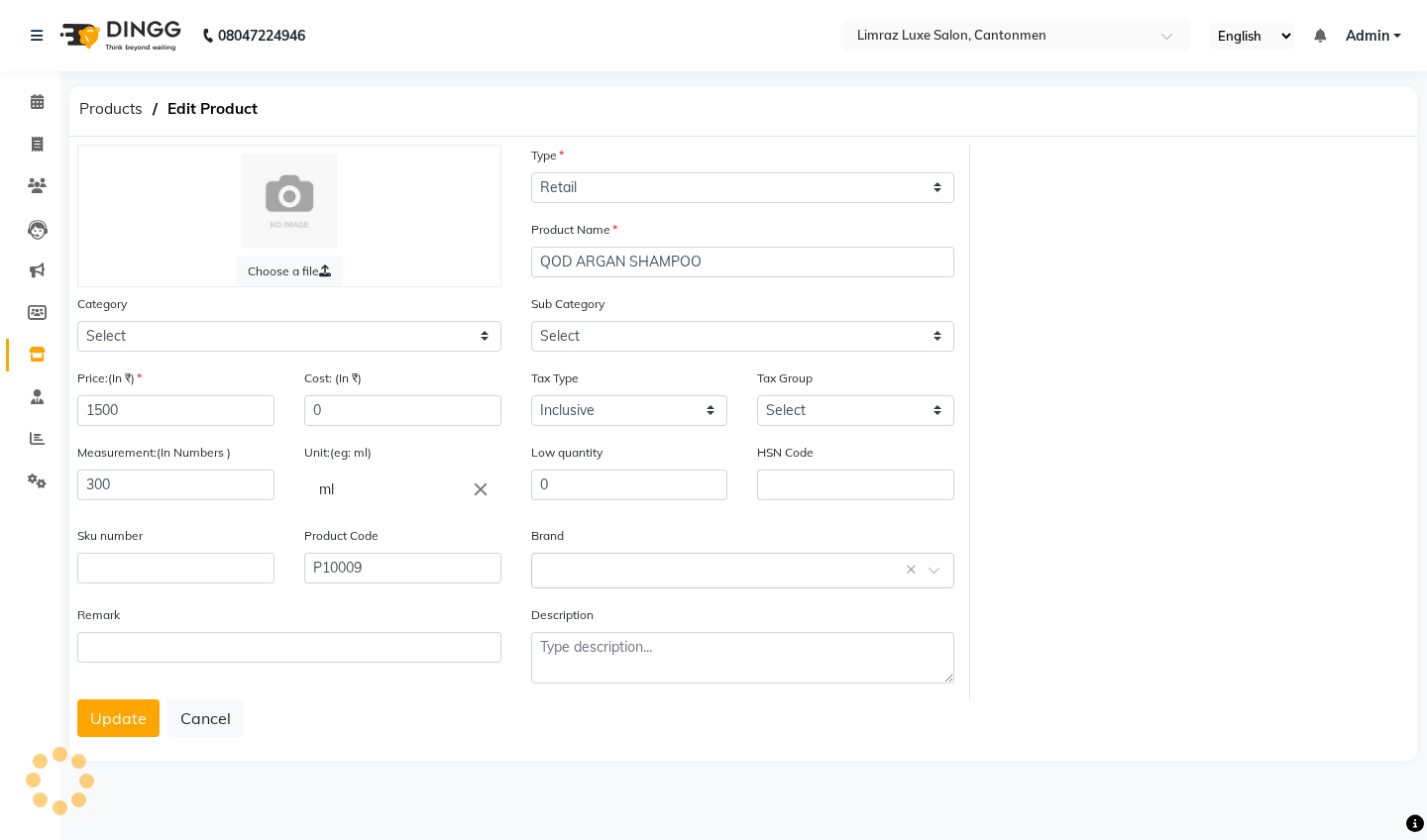 select on "1100" 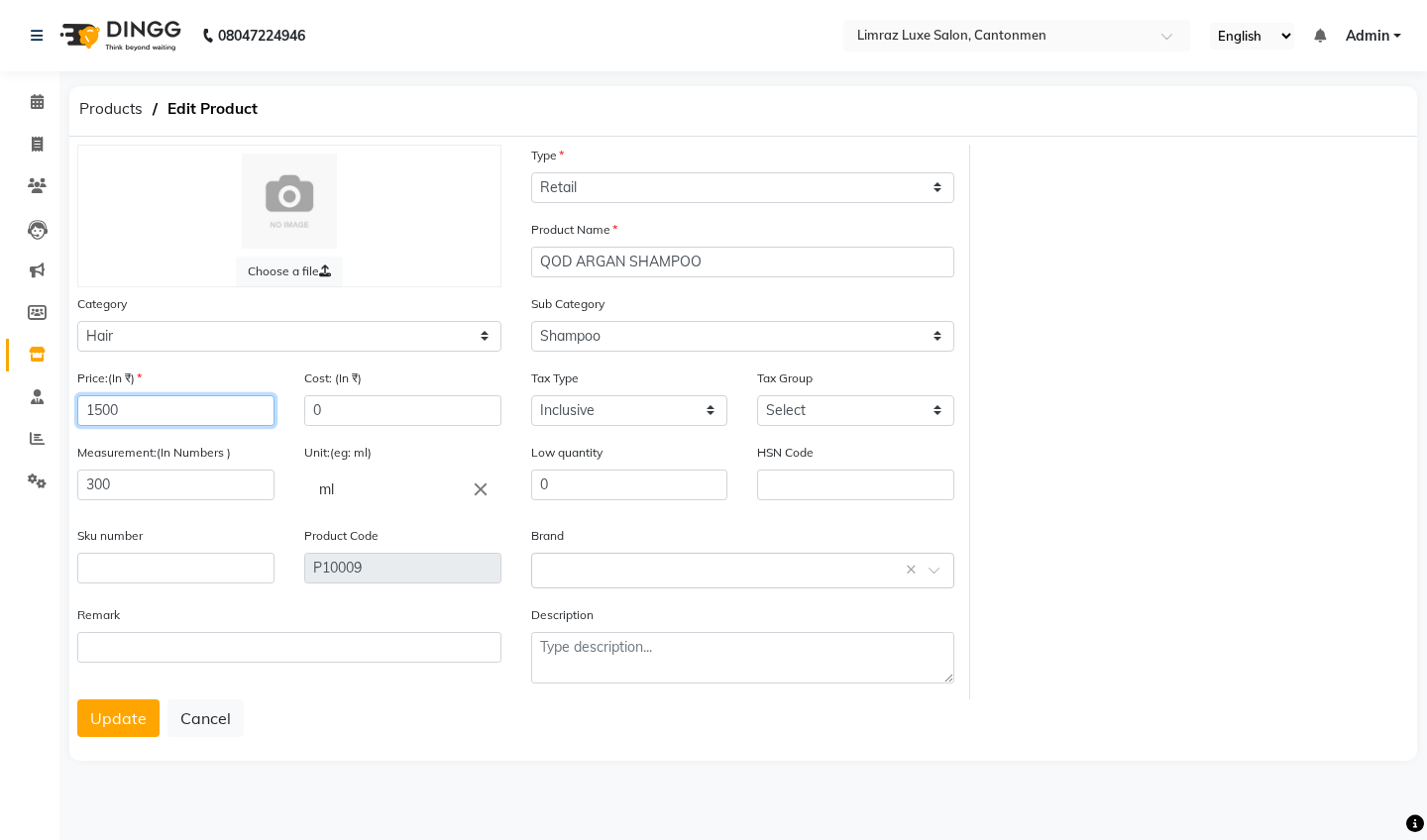 click on "1500" 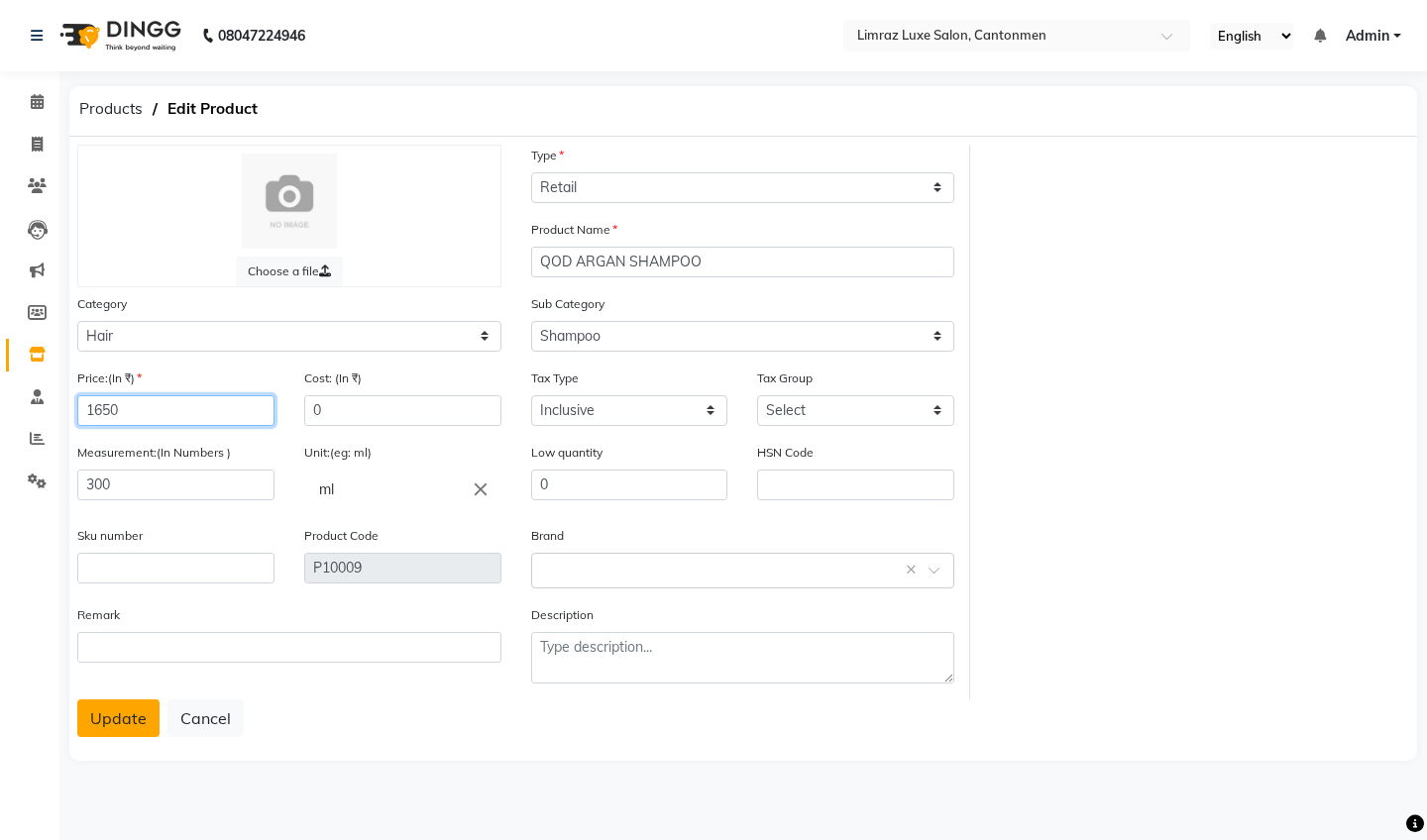 type on "1650" 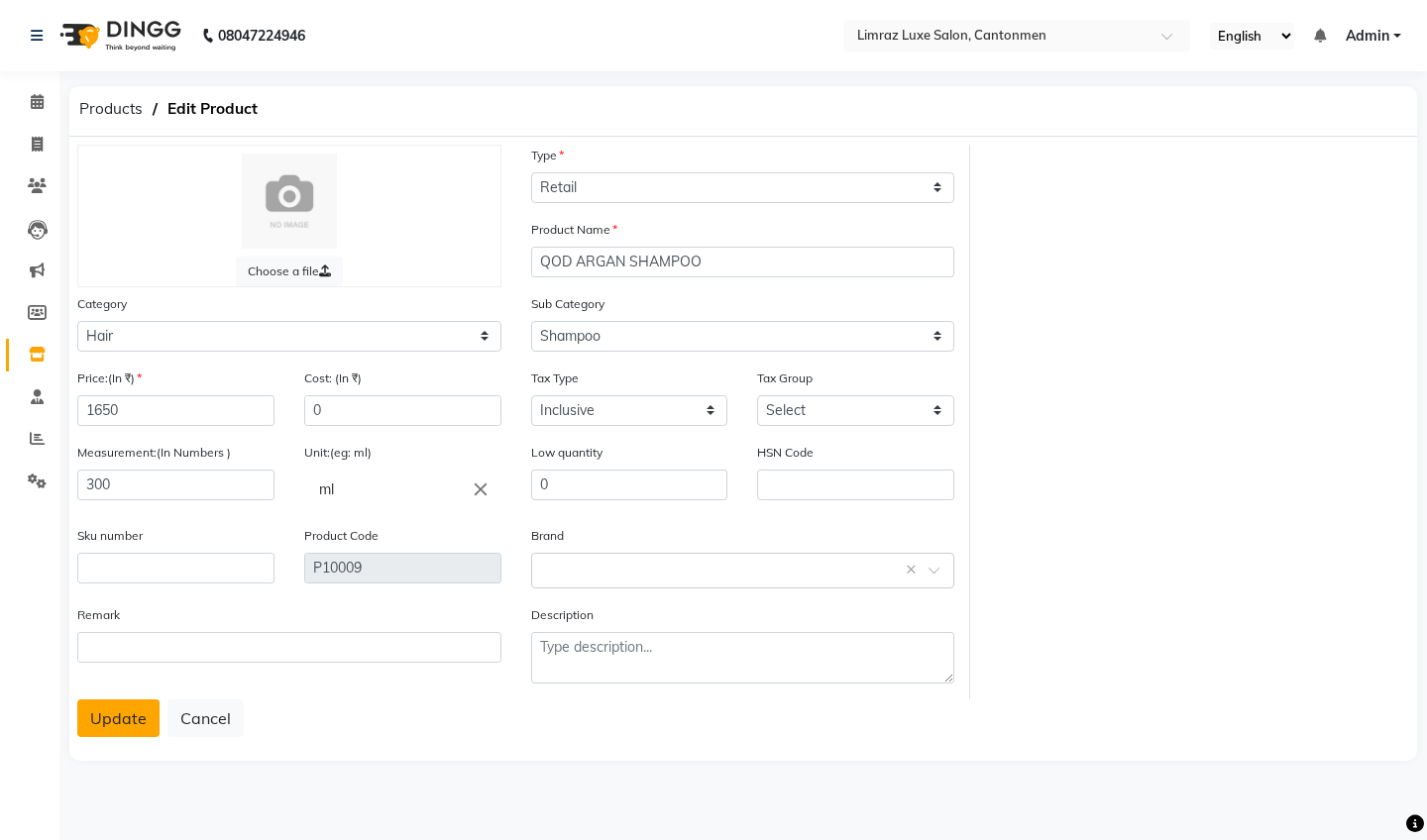 click on "Update" 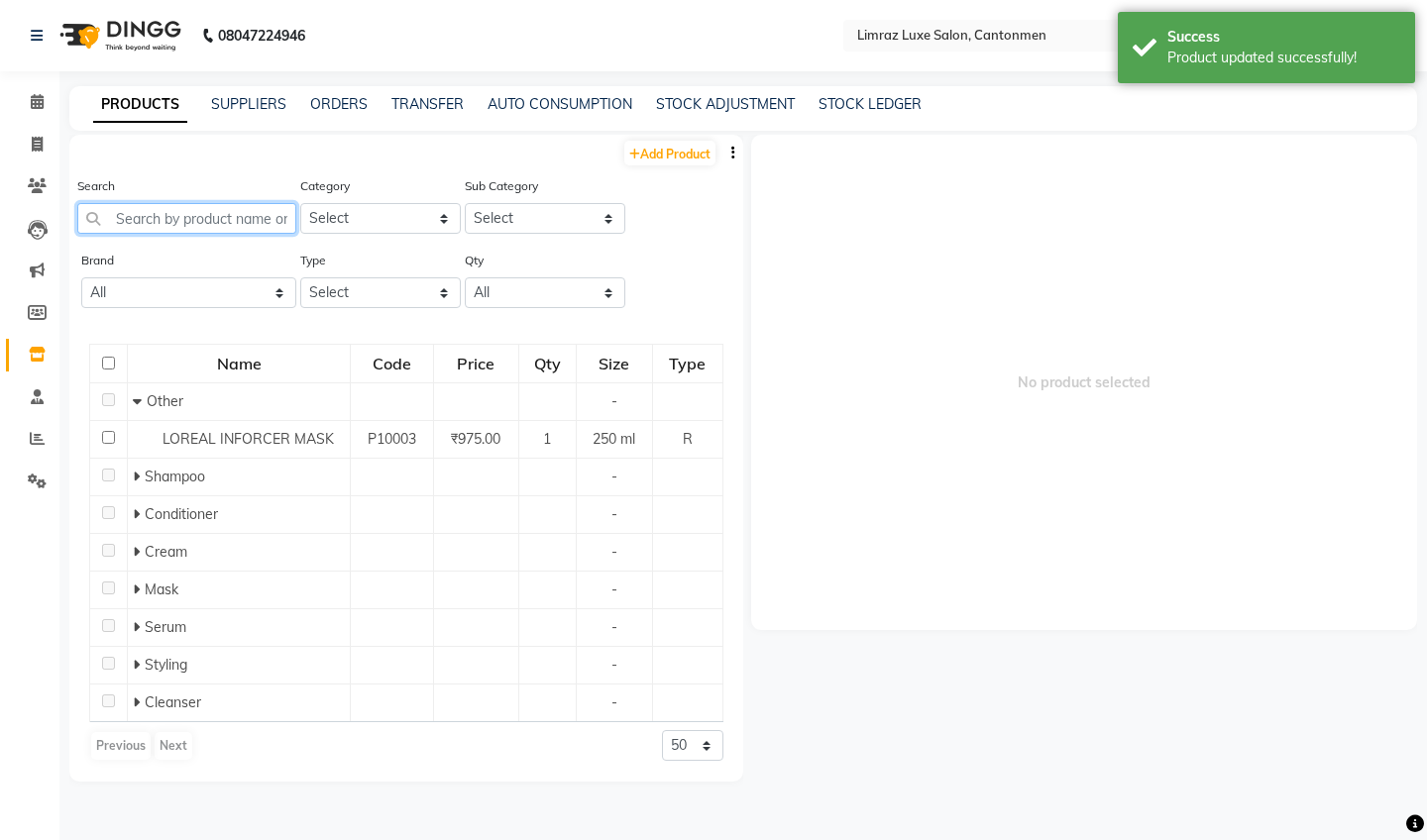 click 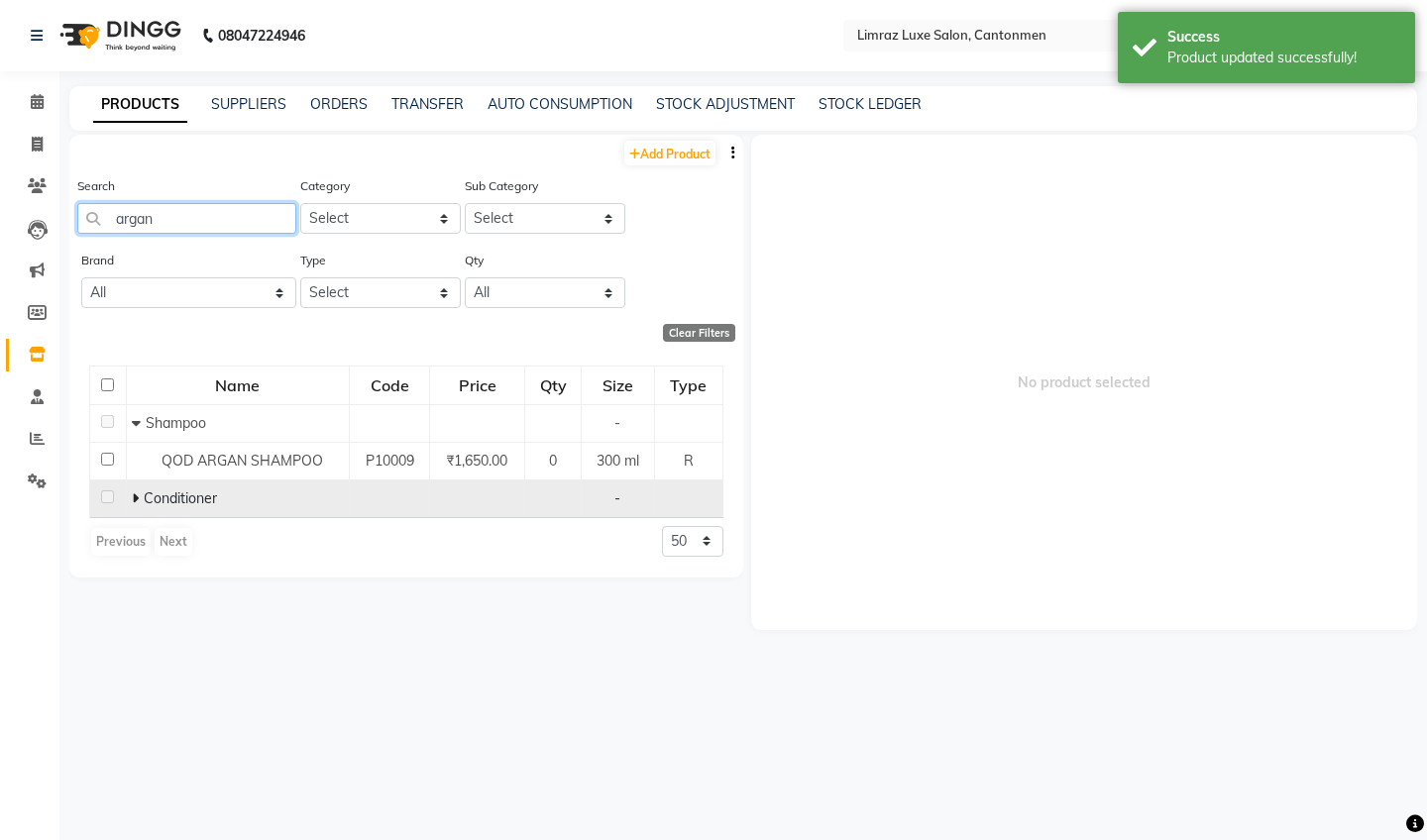 type on "argan" 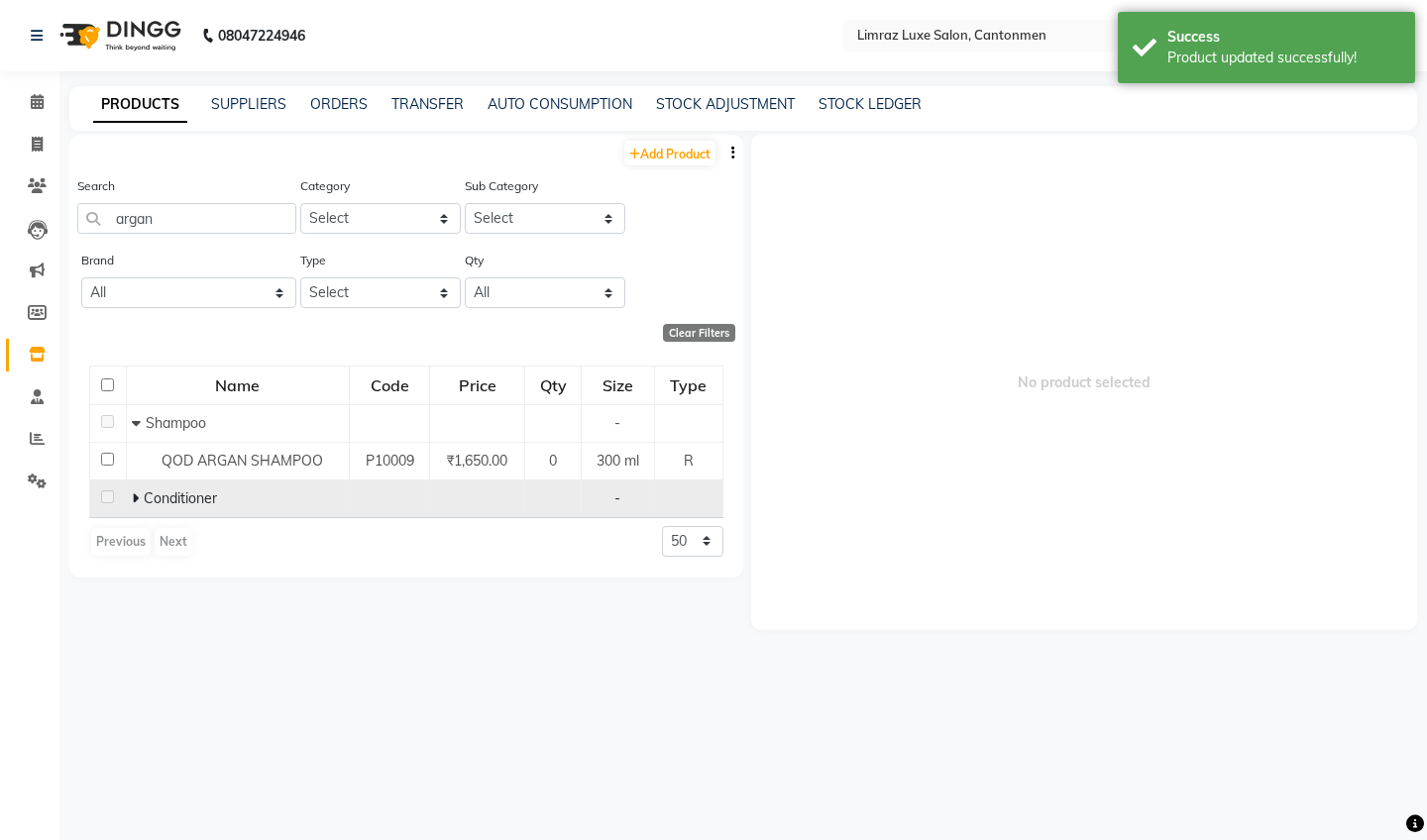 click on "Conditioner" 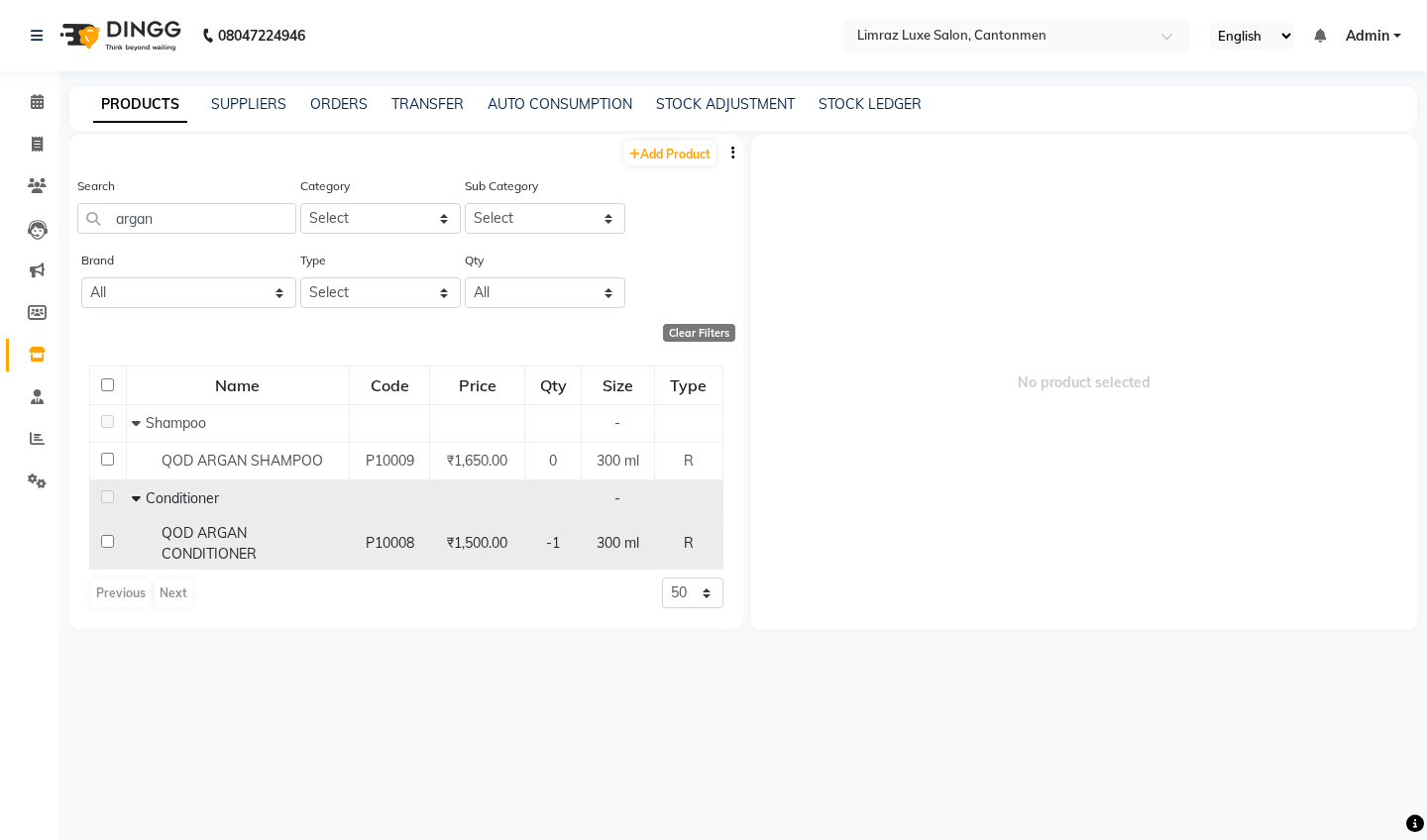 click on "QOD ARGAN CONDITIONER" 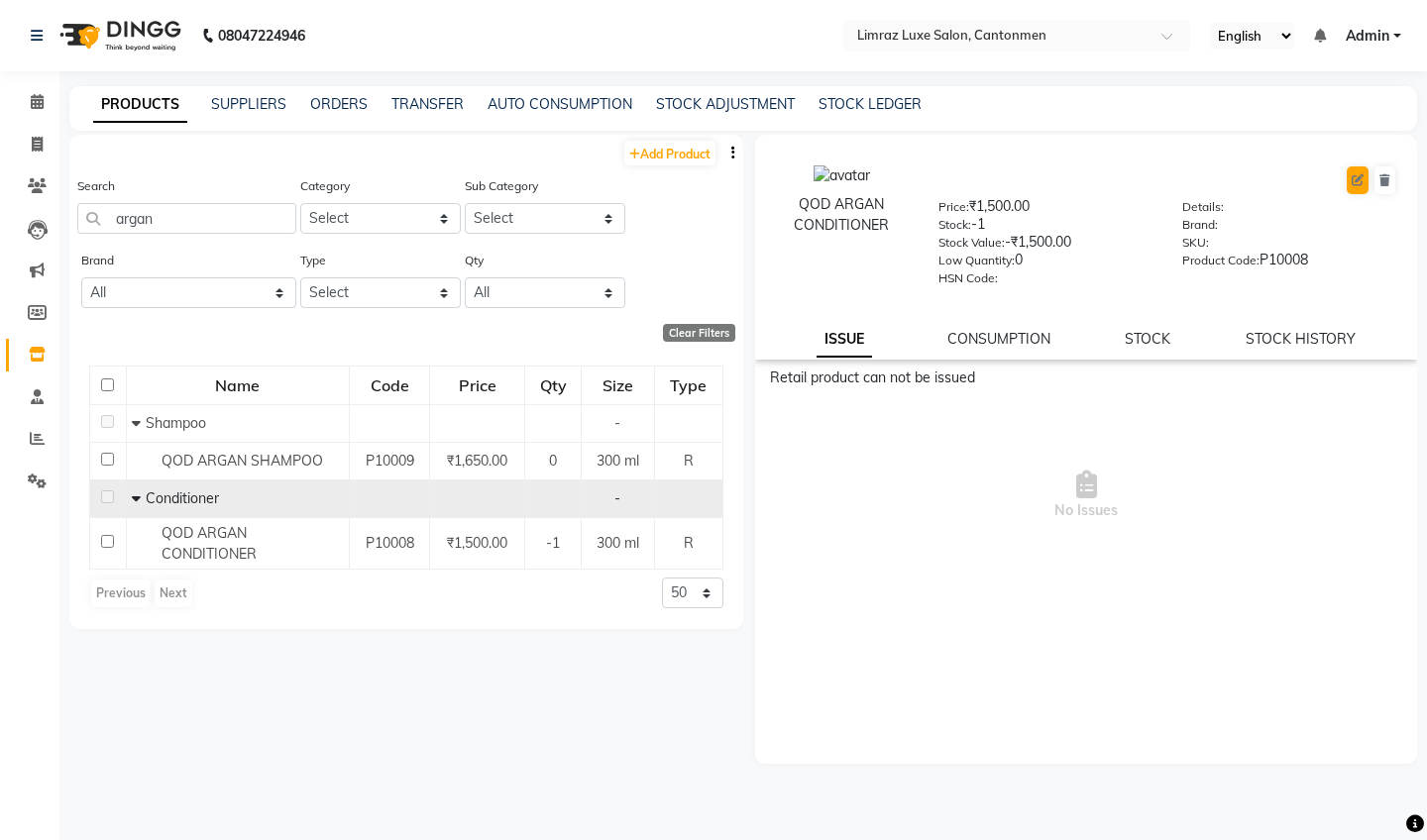 click 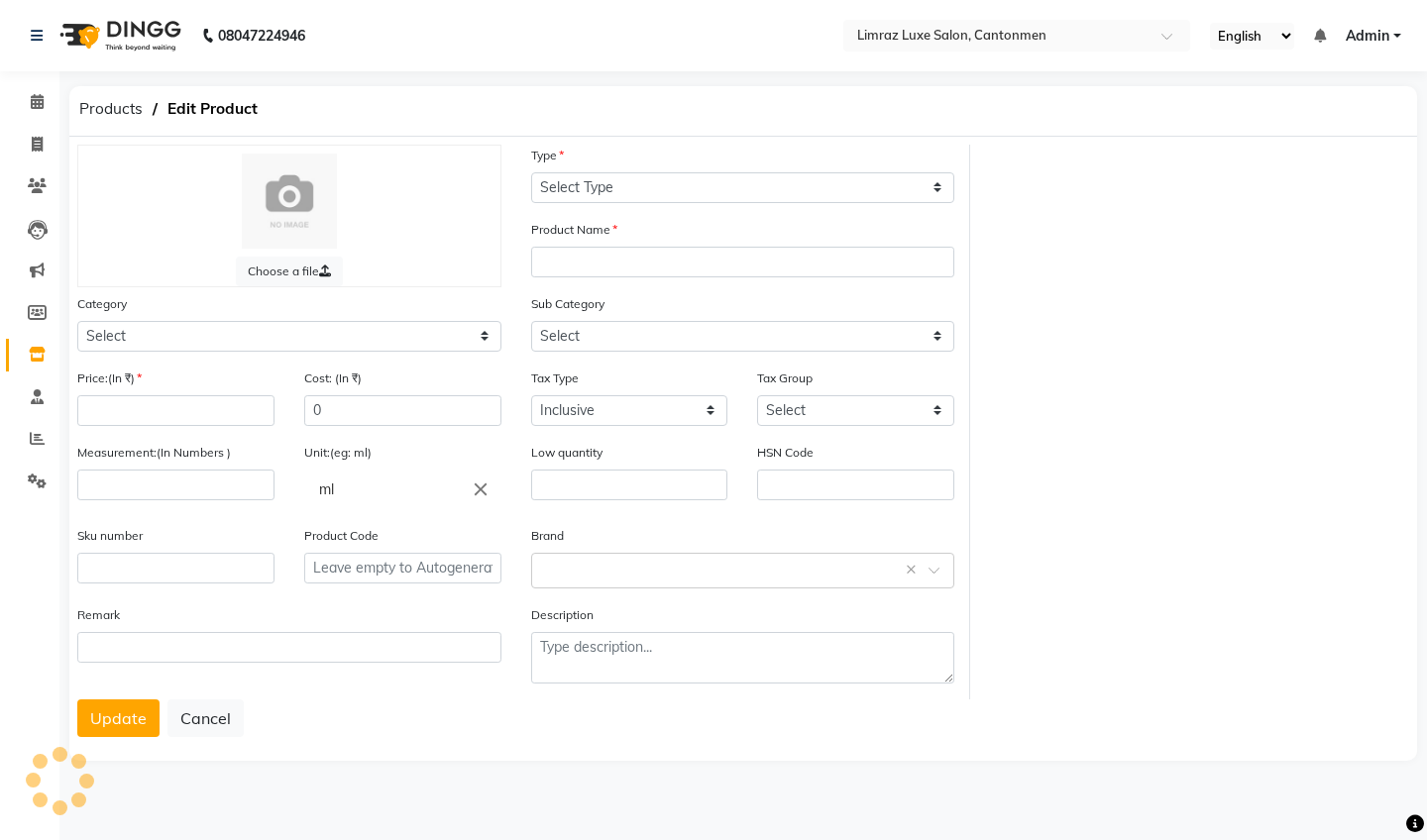select on "R" 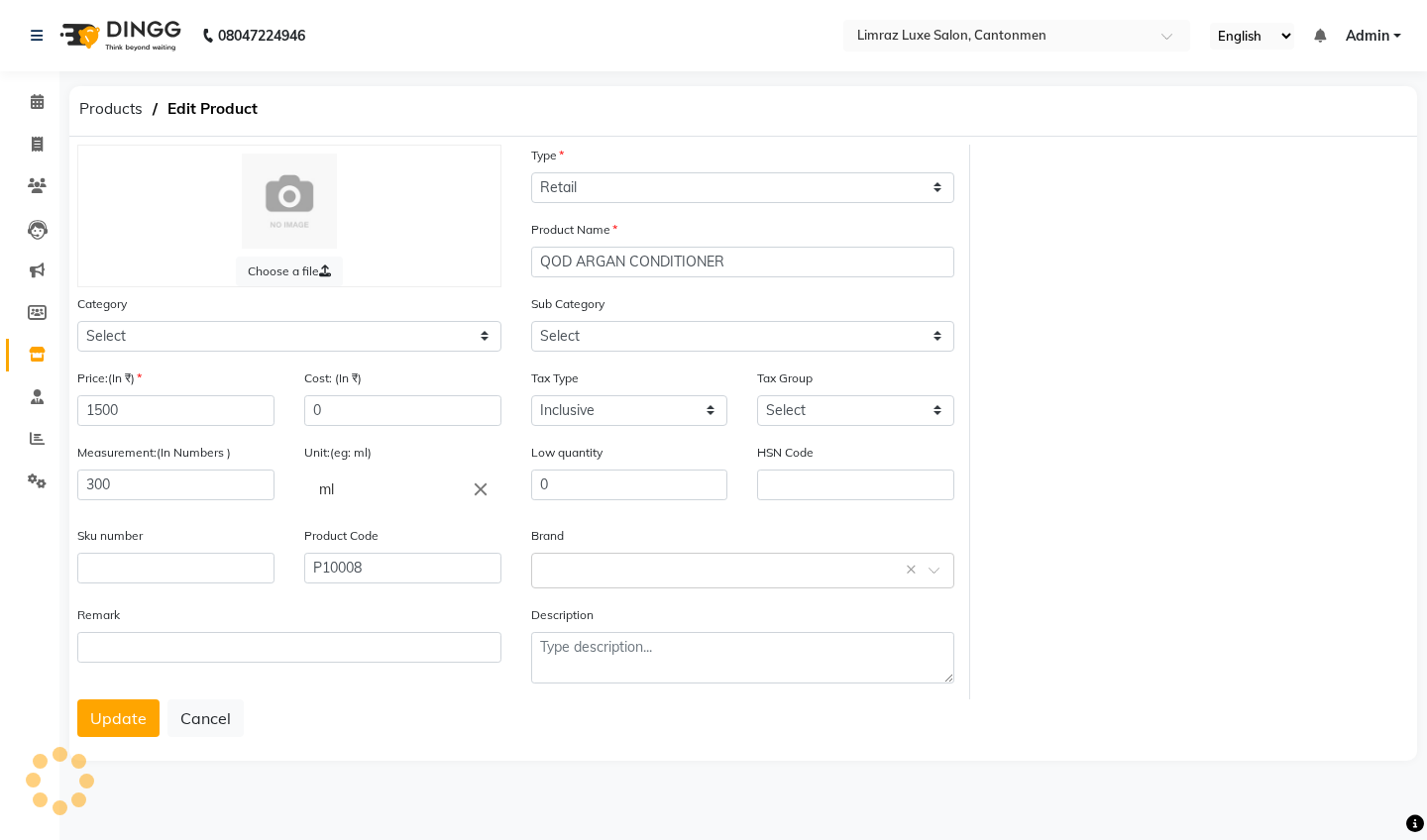 select on "1100" 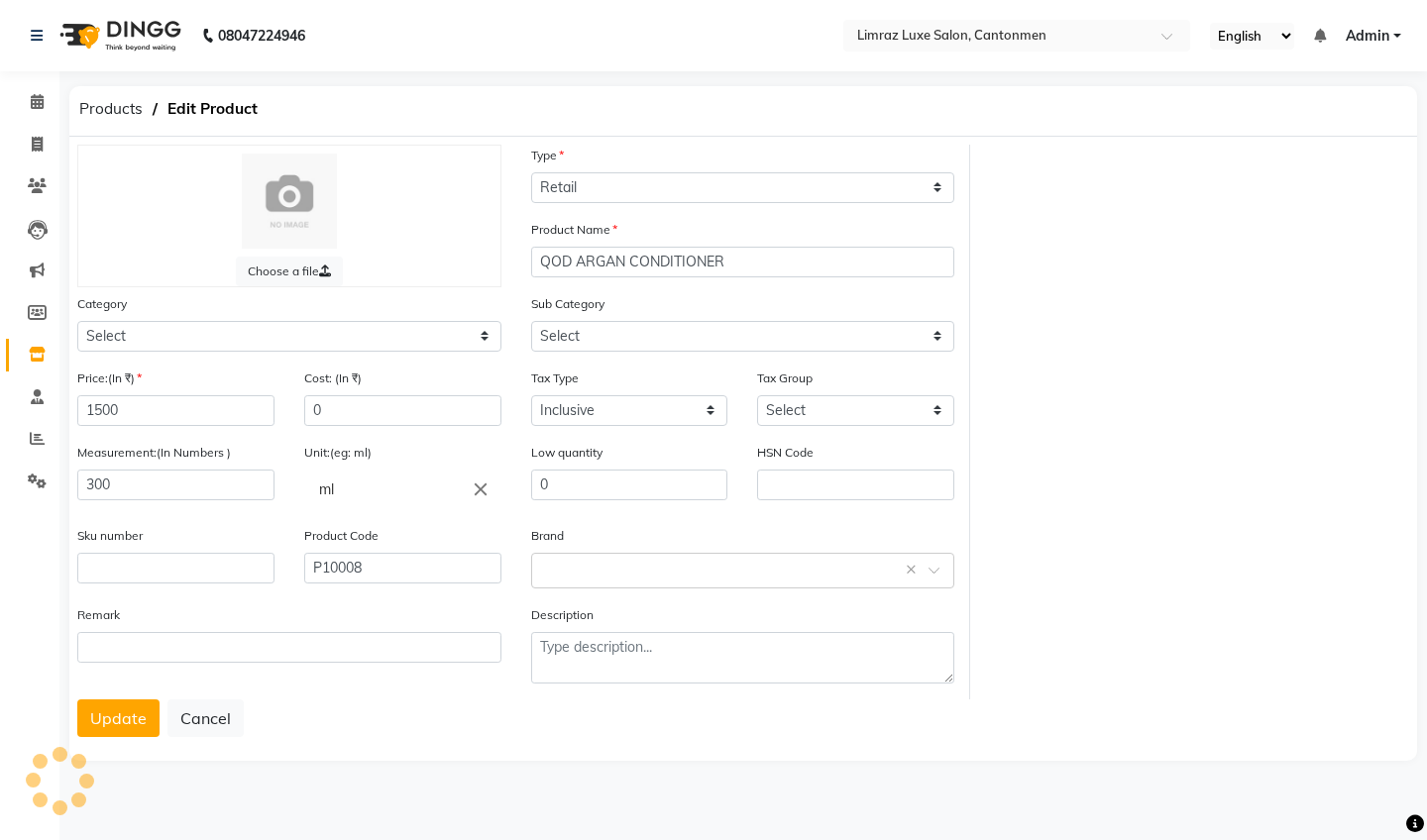 select on "1102" 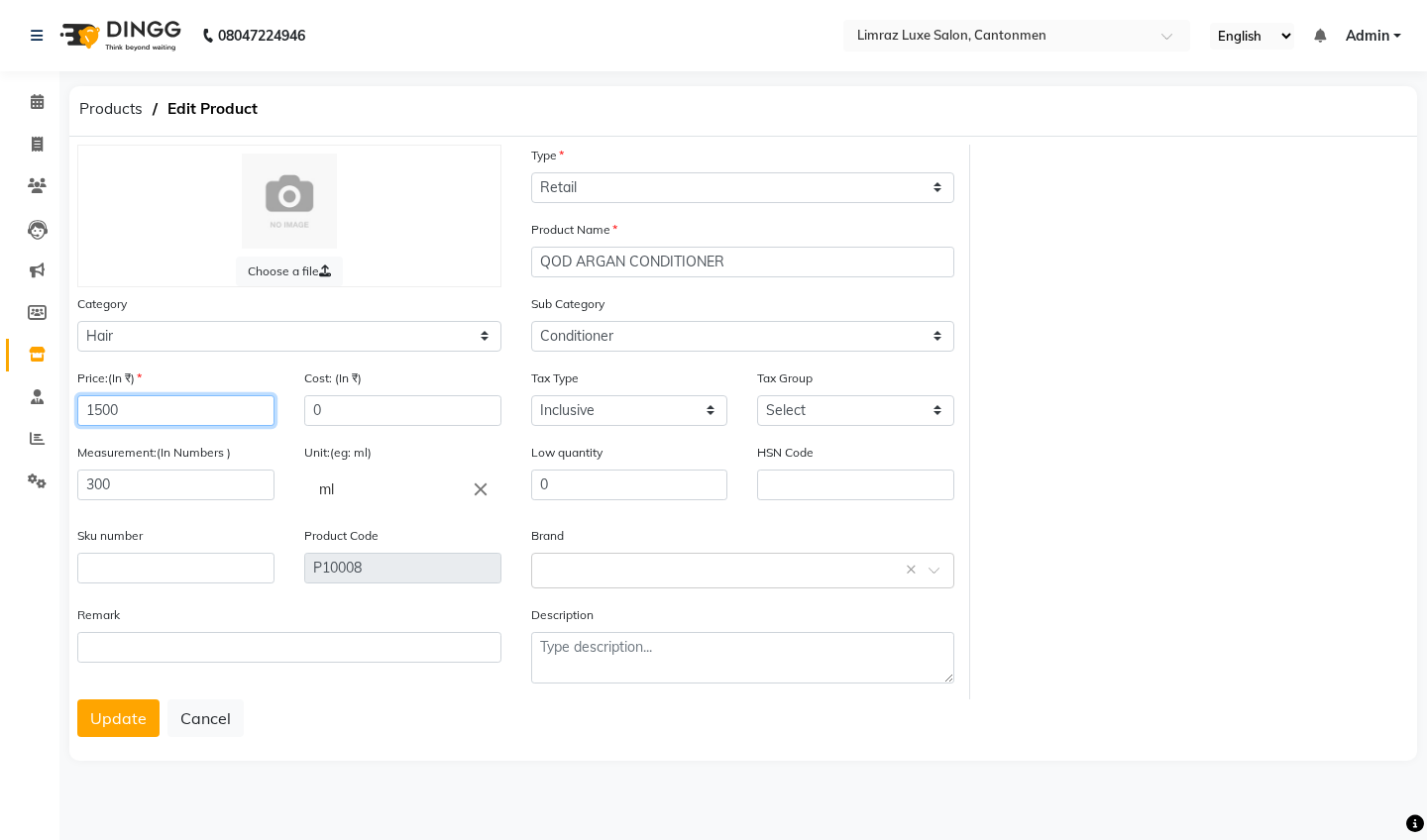 click on "1500" 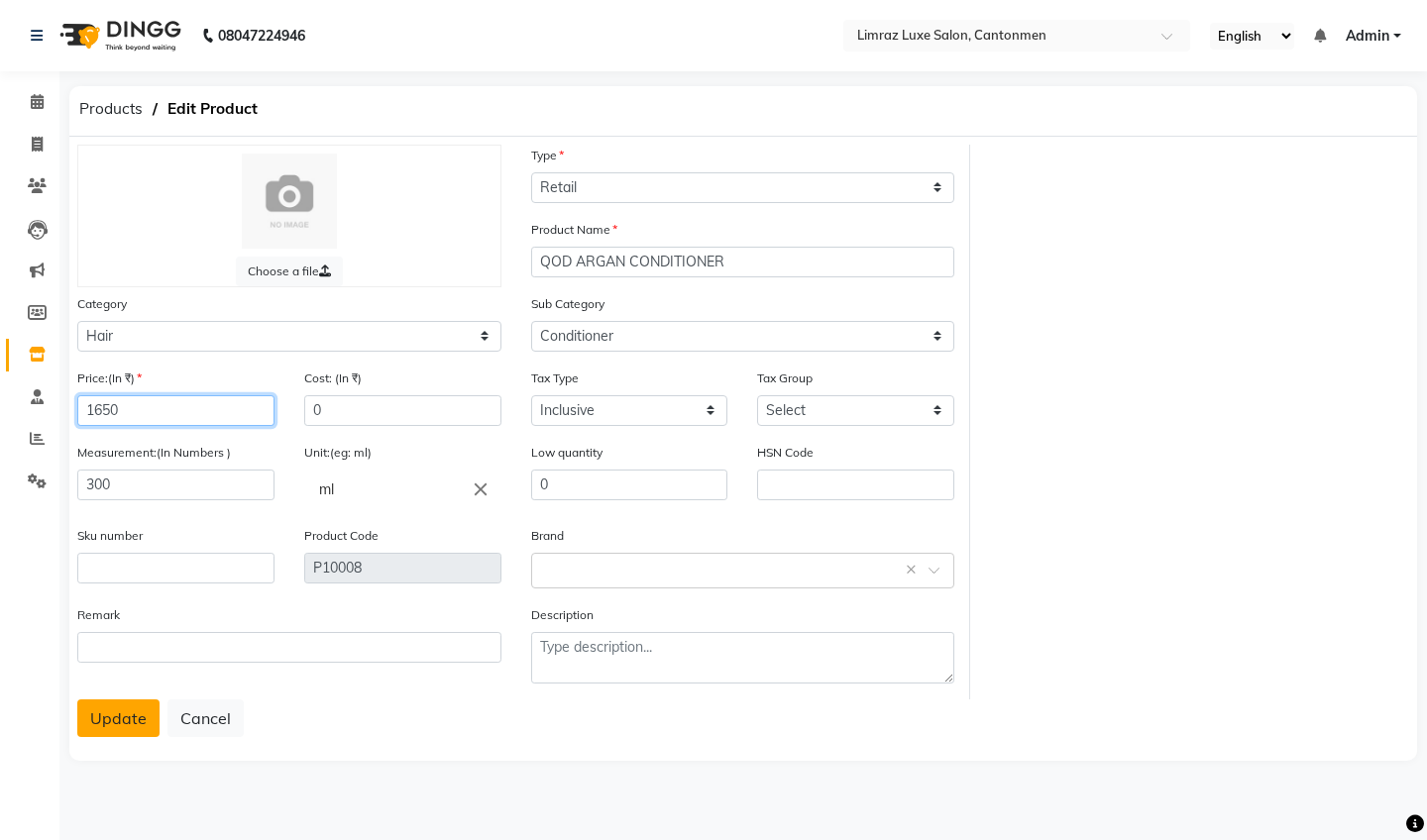type on "1650" 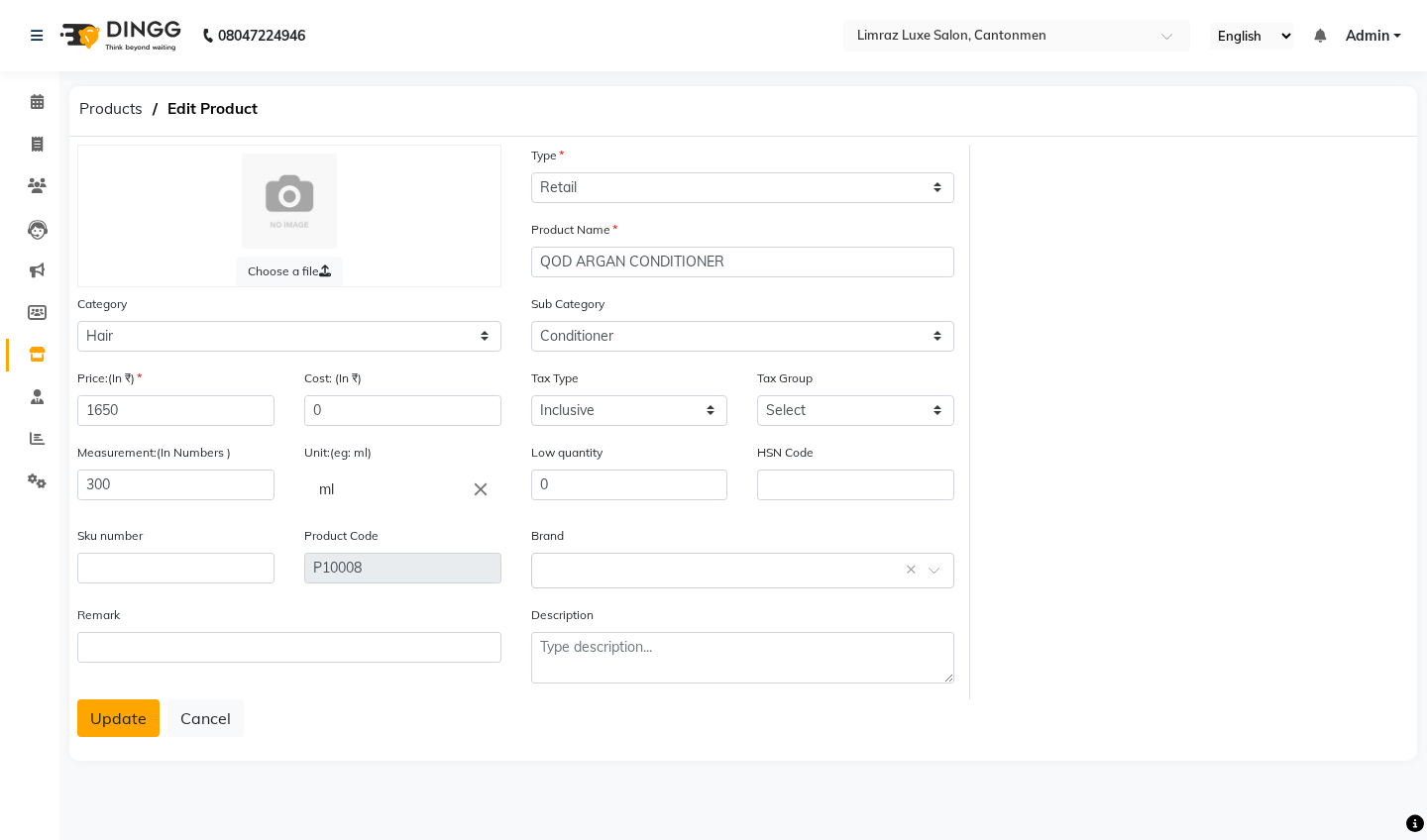 click on "Update" 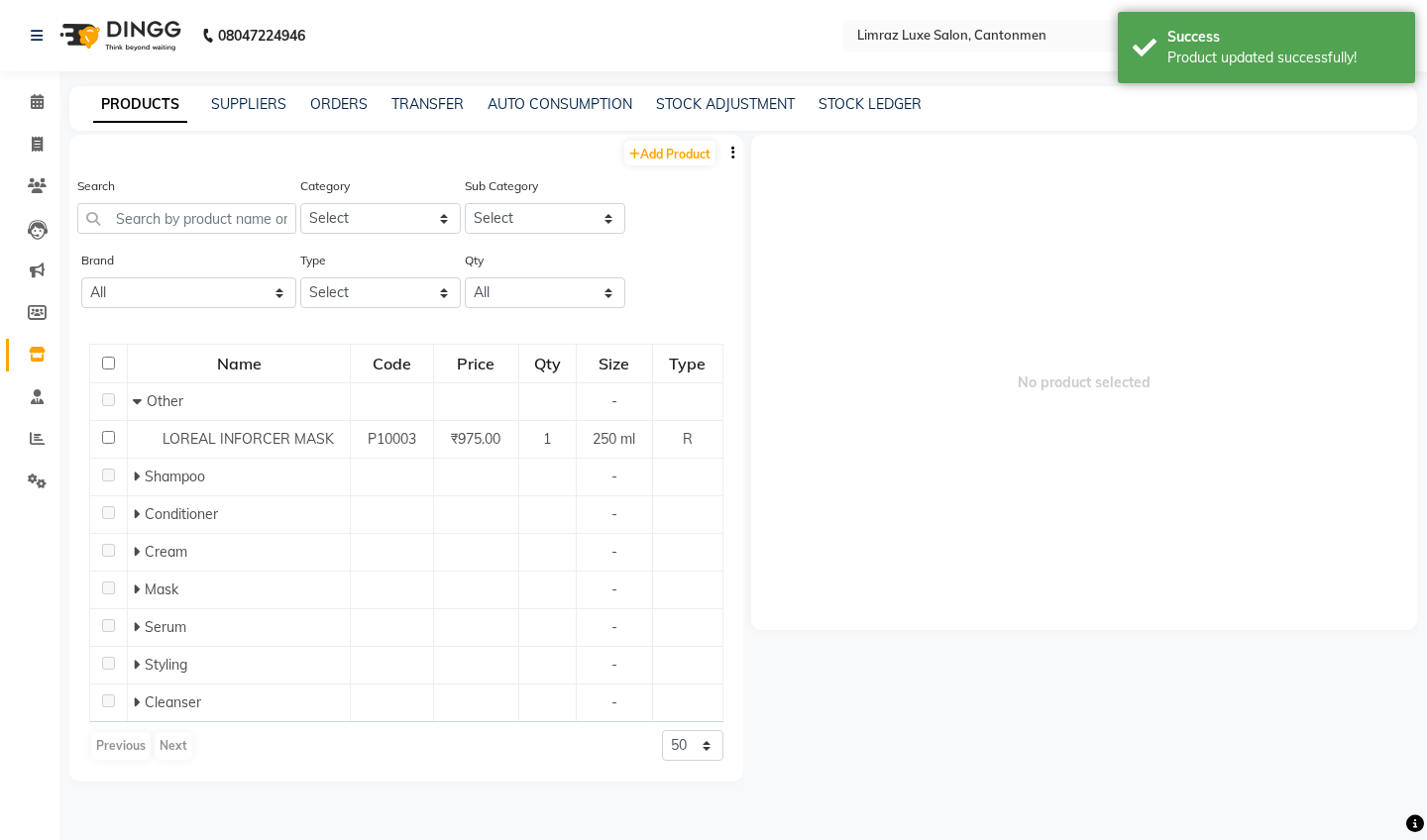 click 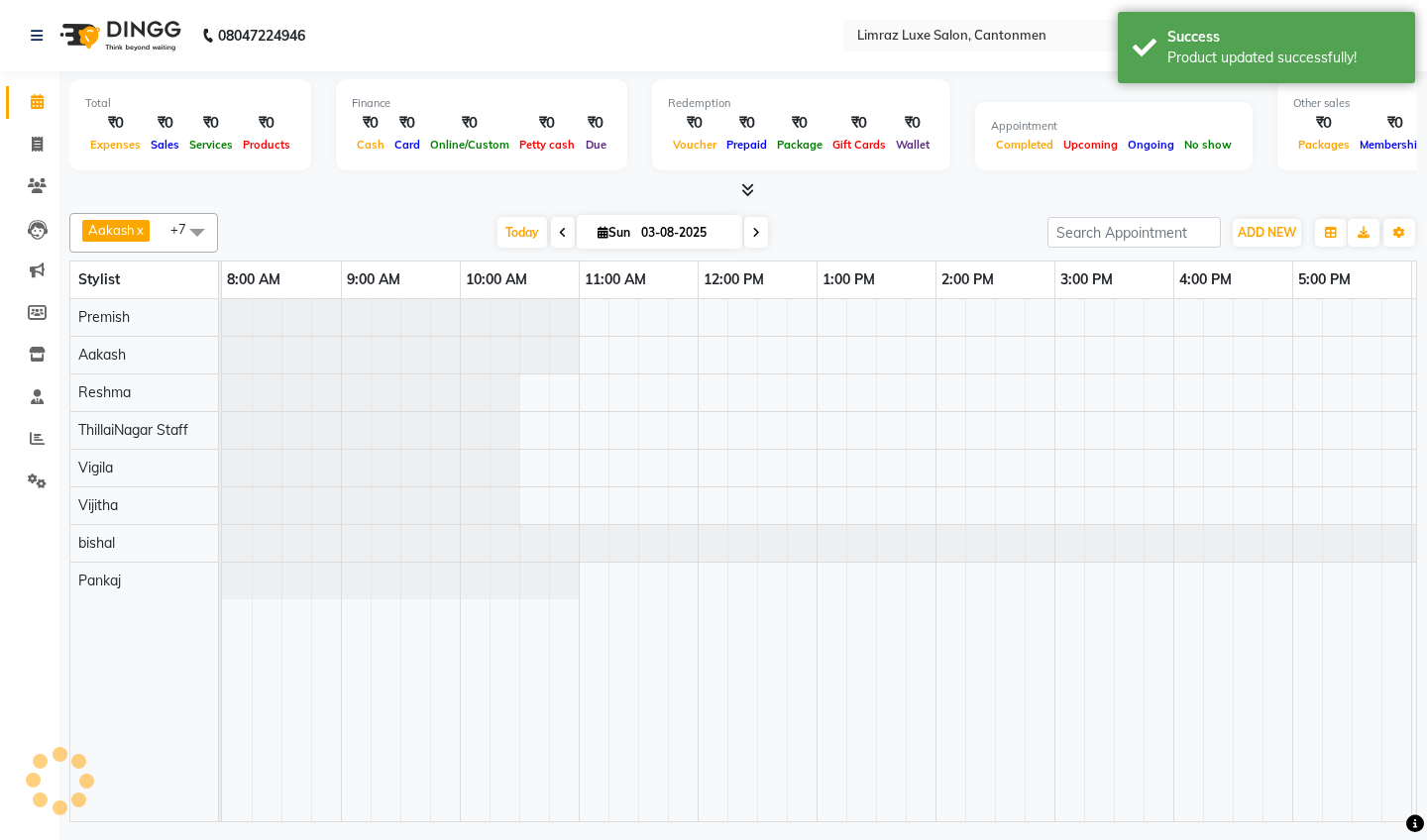 scroll, scrollTop: 0, scrollLeft: 0, axis: both 